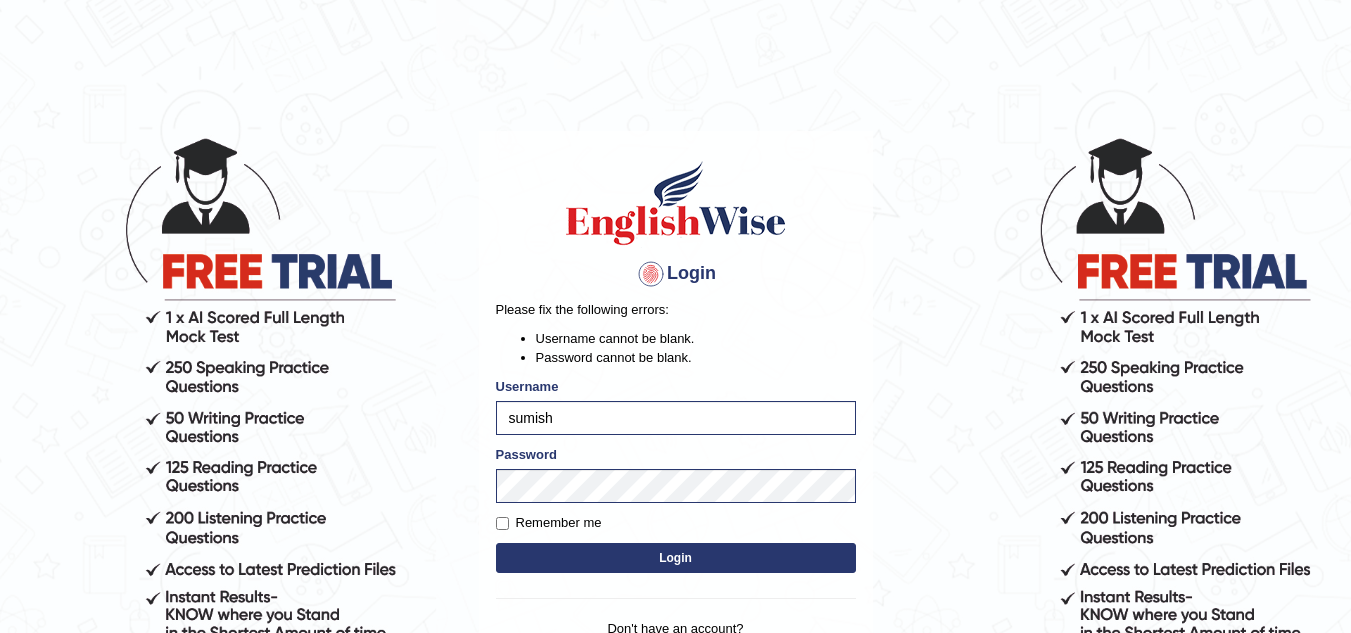 scroll, scrollTop: 0, scrollLeft: 0, axis: both 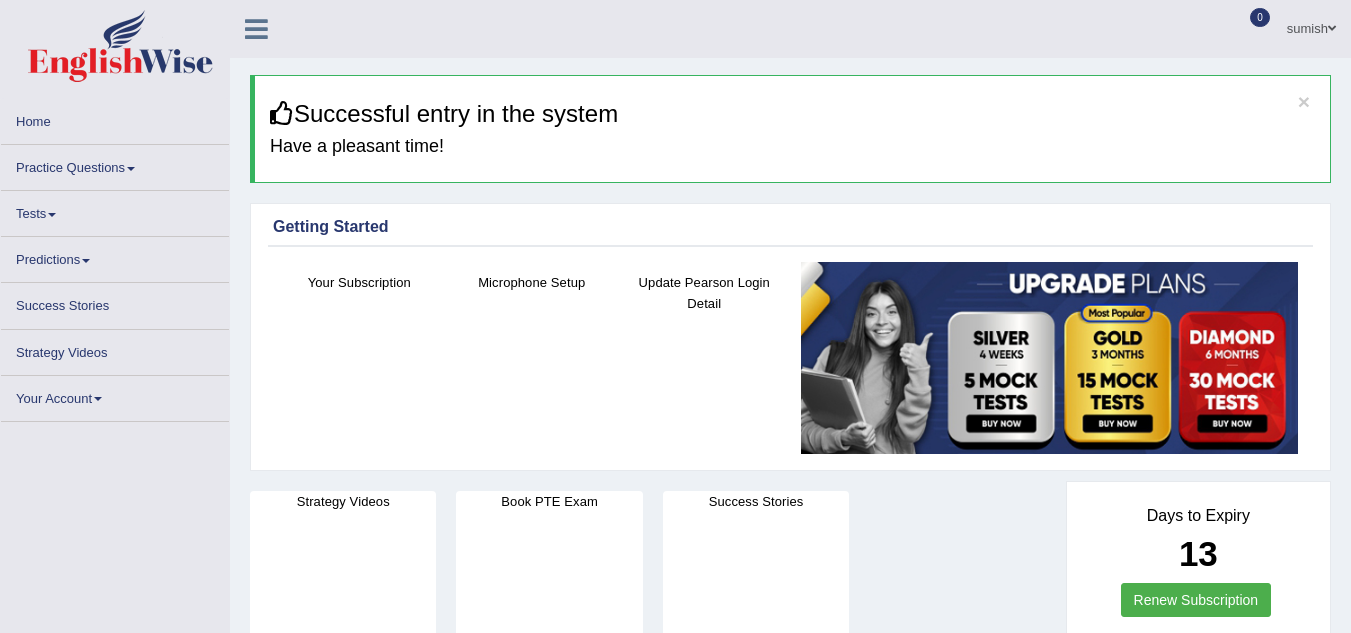 click on "Practice Questions" at bounding box center [115, 164] 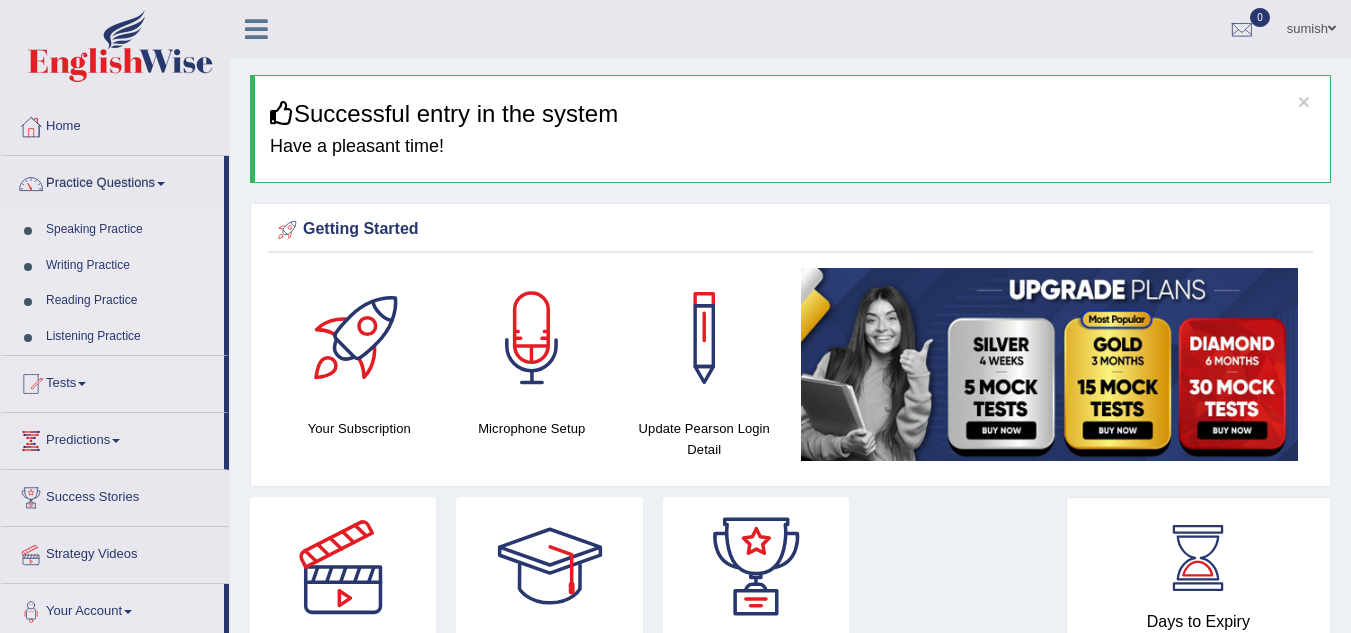 click on "Speaking Practice" at bounding box center (130, 230) 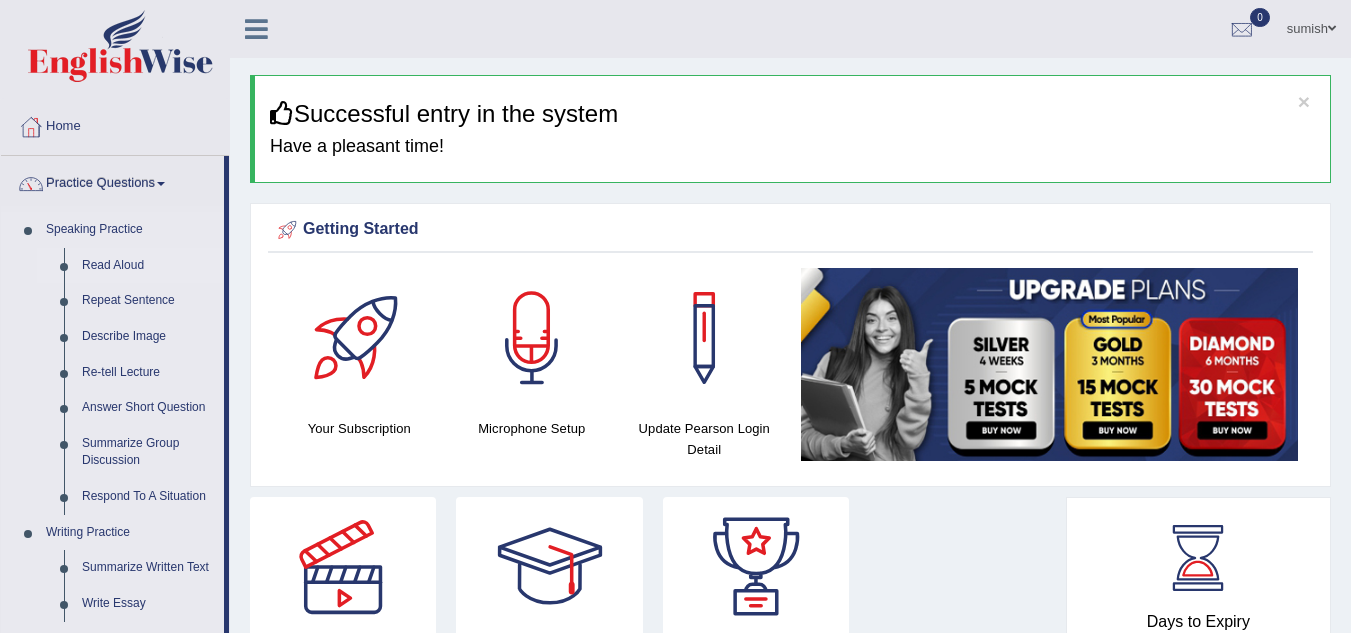 click on "Read Aloud" at bounding box center (148, 266) 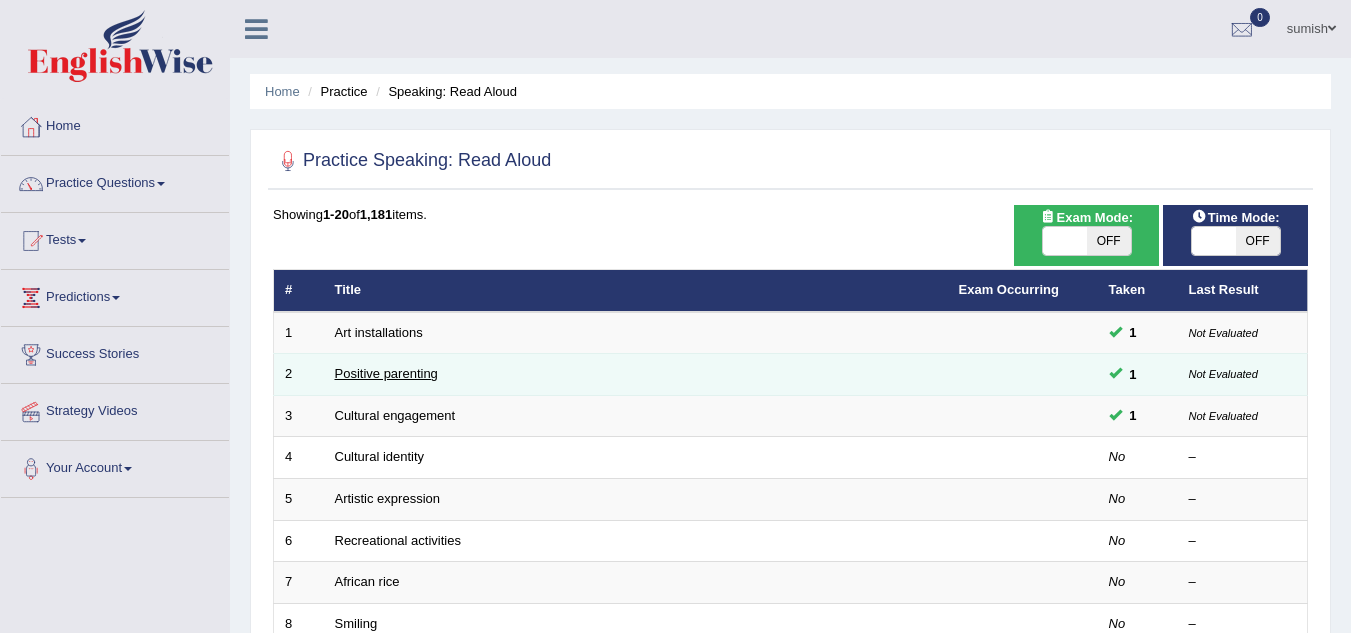 scroll, scrollTop: 0, scrollLeft: 0, axis: both 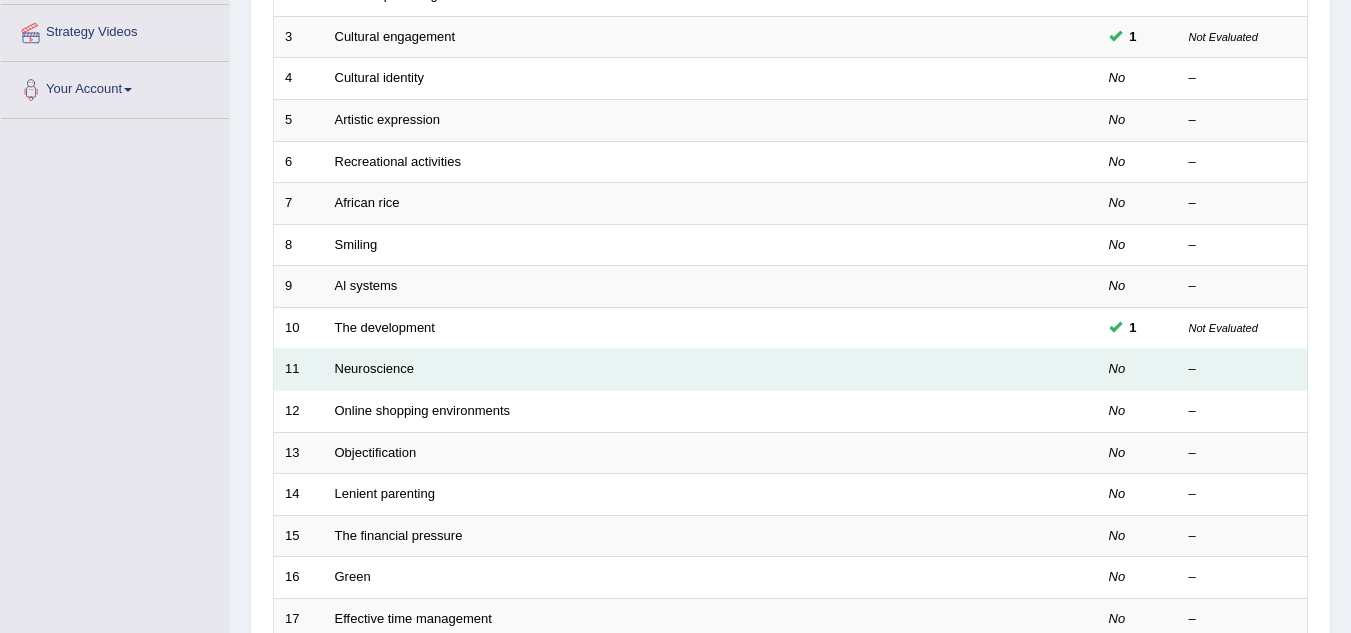 click on "Neuroscience" at bounding box center (636, 370) 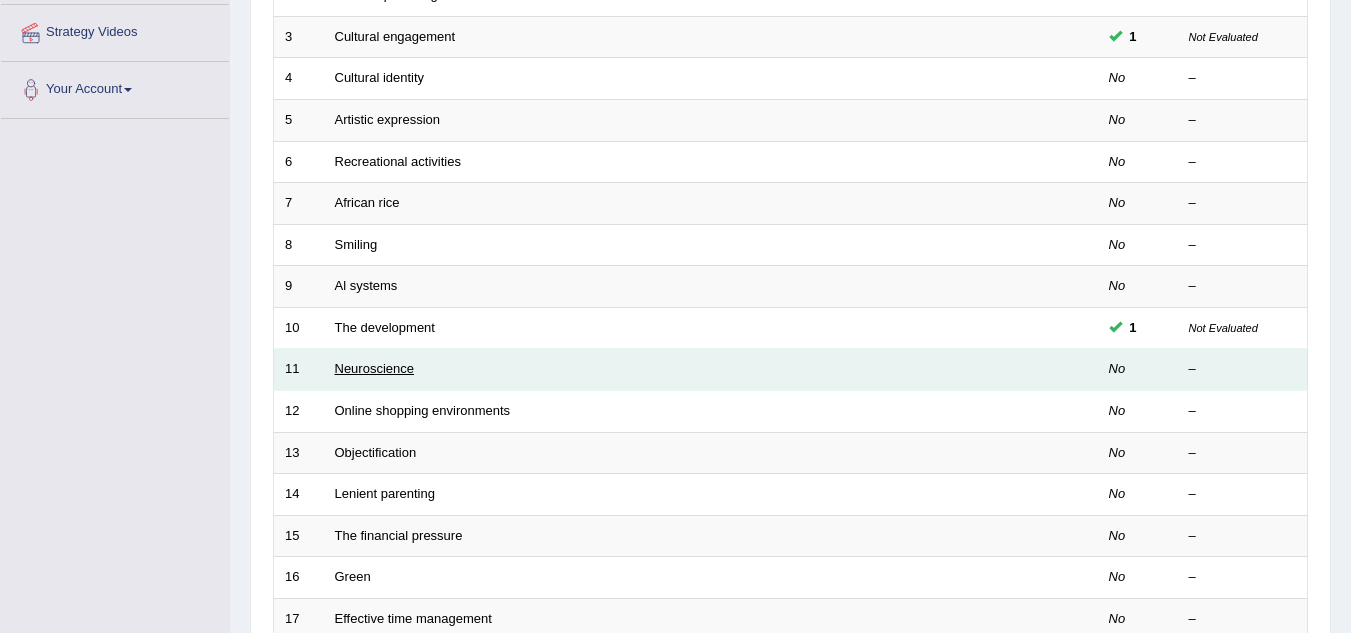 click on "Neuroscience" at bounding box center (375, 368) 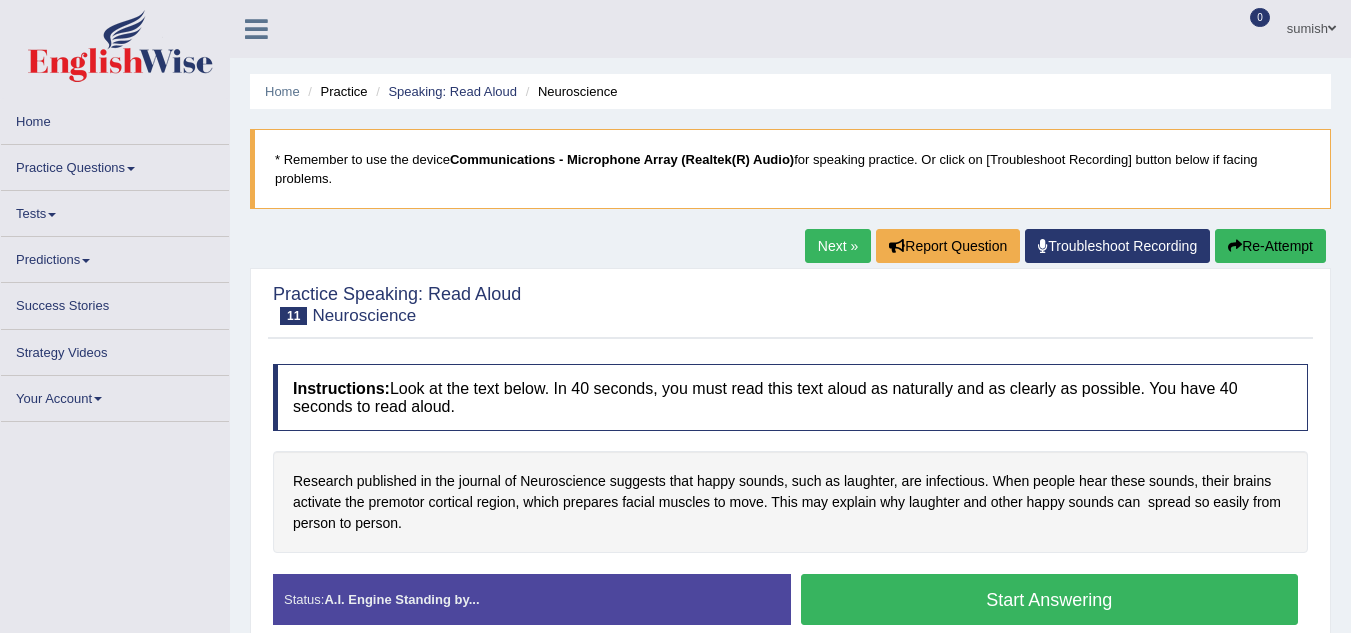scroll, scrollTop: 0, scrollLeft: 0, axis: both 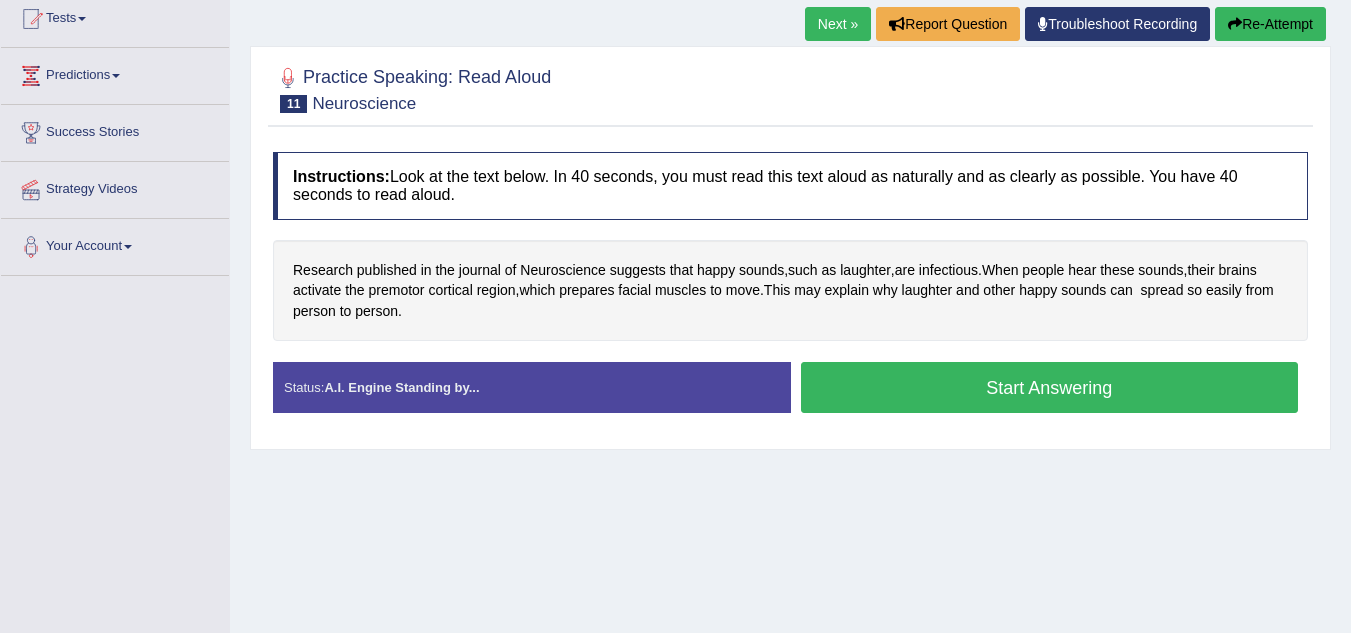 click on "Start Answering" at bounding box center [1050, 387] 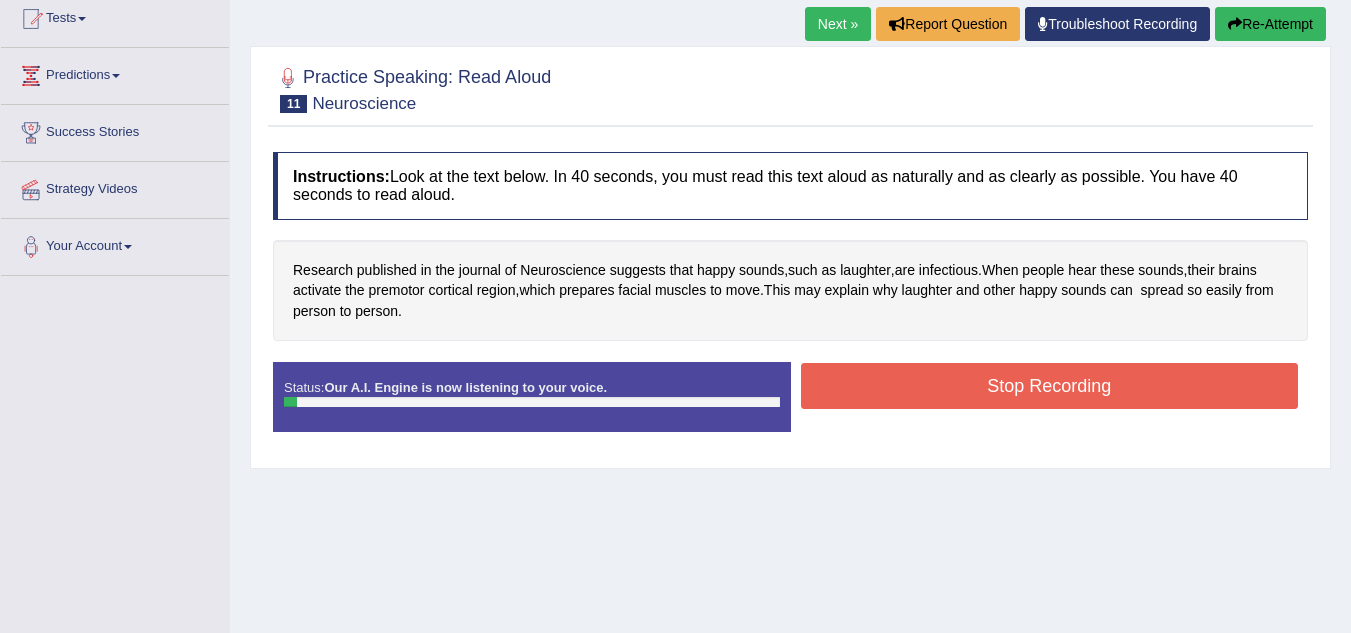 click on "Stop Recording" at bounding box center [1050, 386] 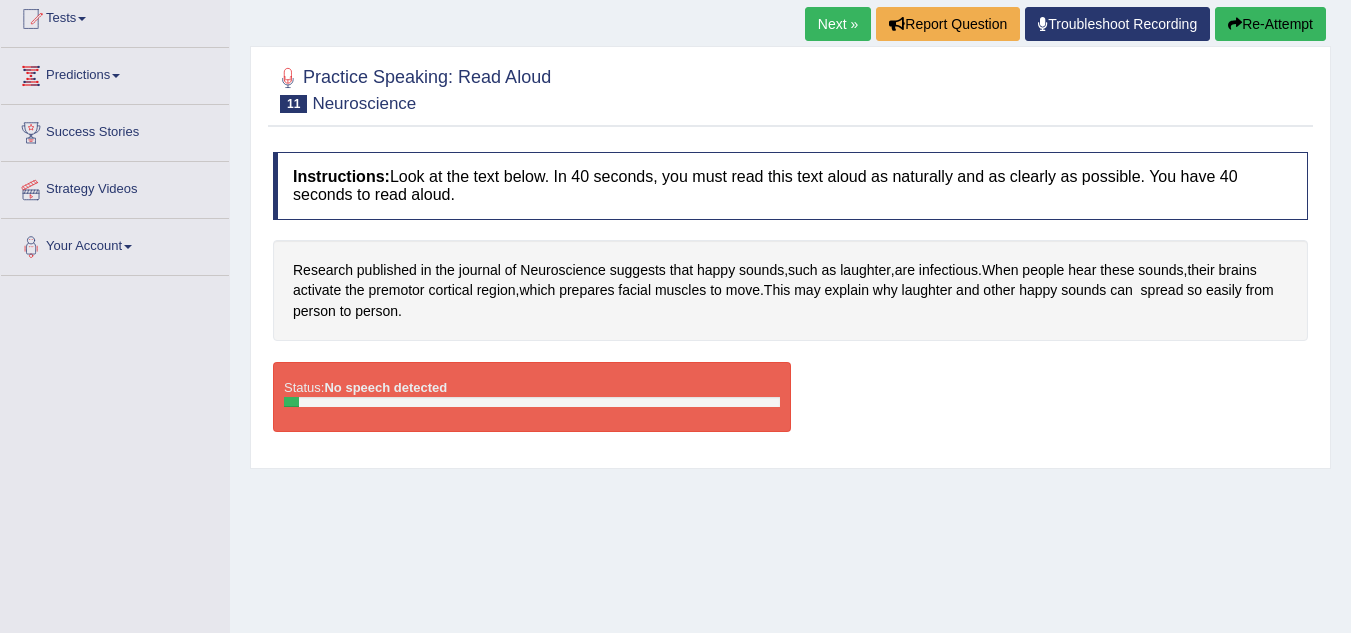 click on "Re-Attempt" at bounding box center [1270, 24] 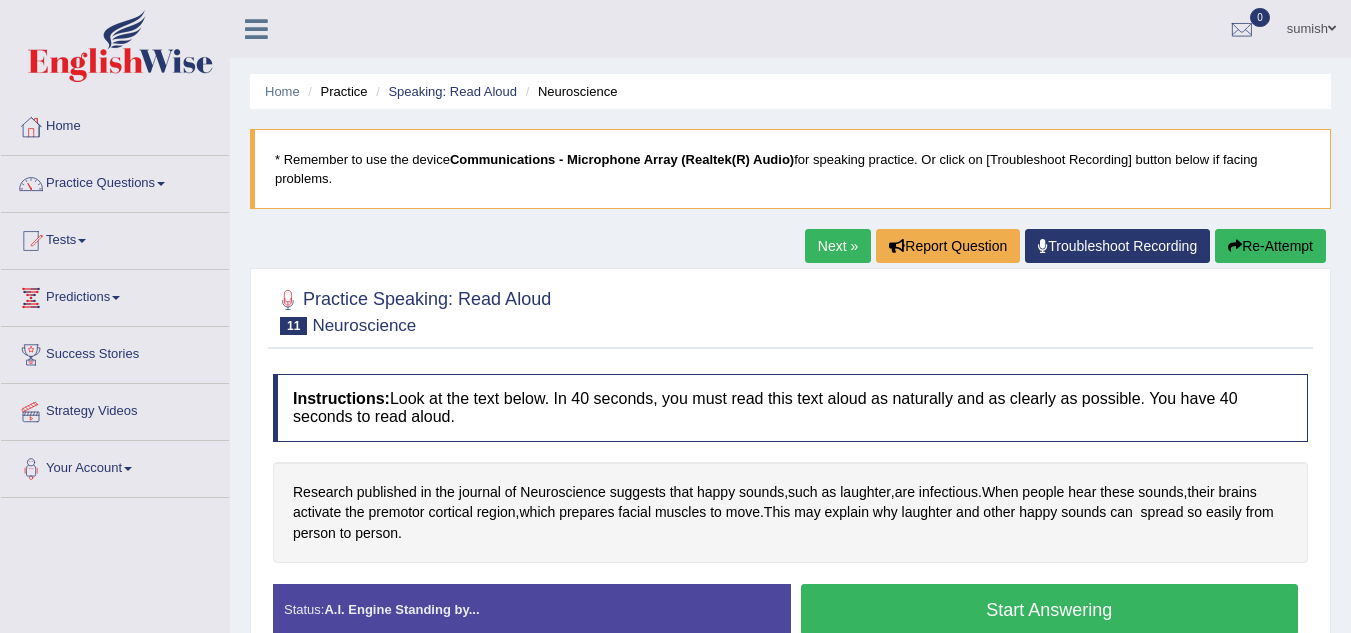 scroll, scrollTop: 228, scrollLeft: 0, axis: vertical 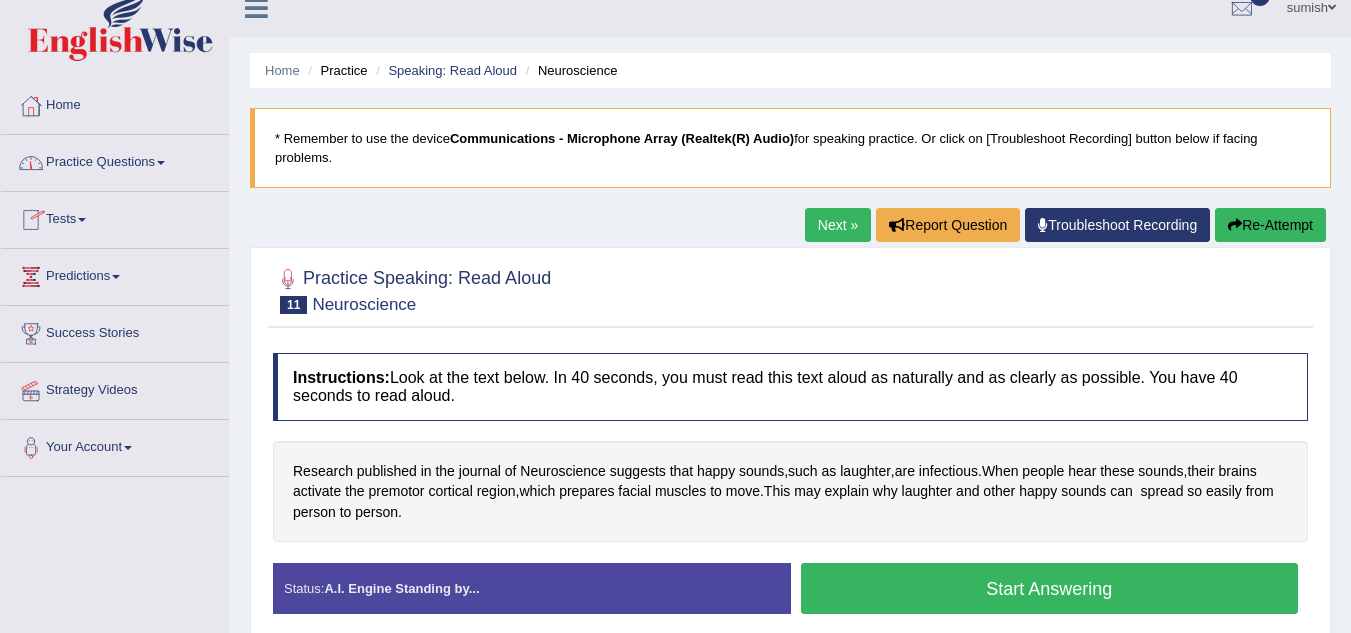 click on "Practice Questions" at bounding box center [115, 160] 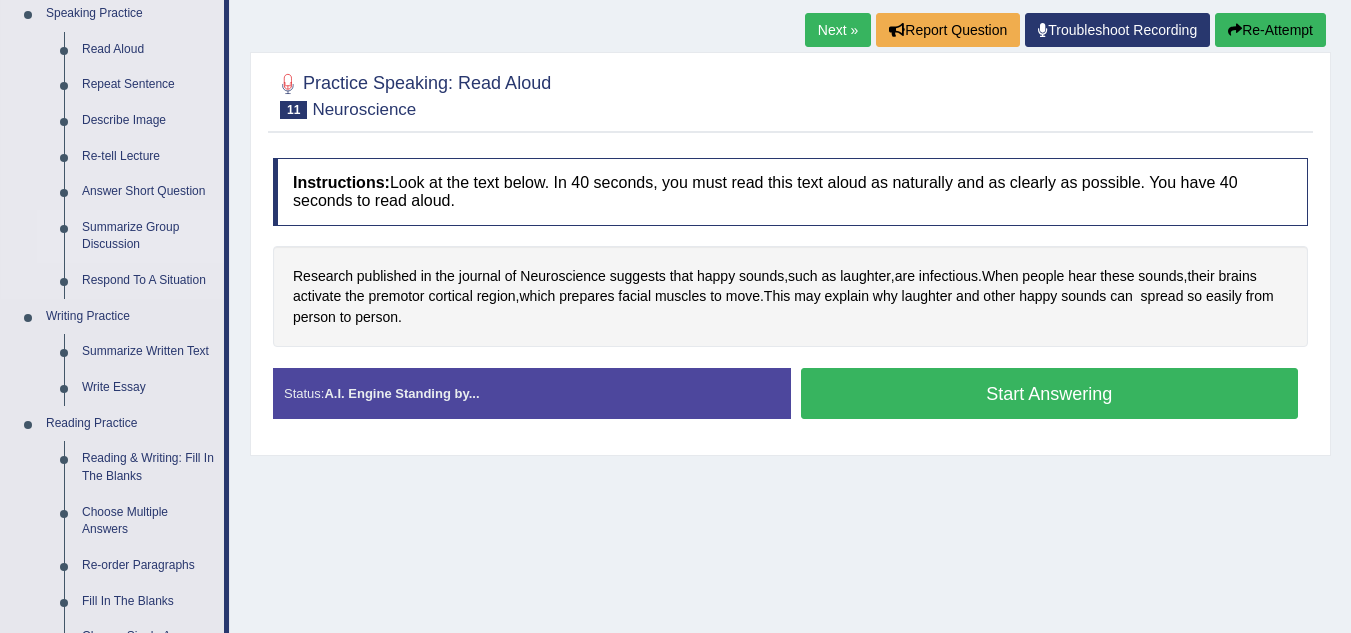 scroll, scrollTop: 236, scrollLeft: 0, axis: vertical 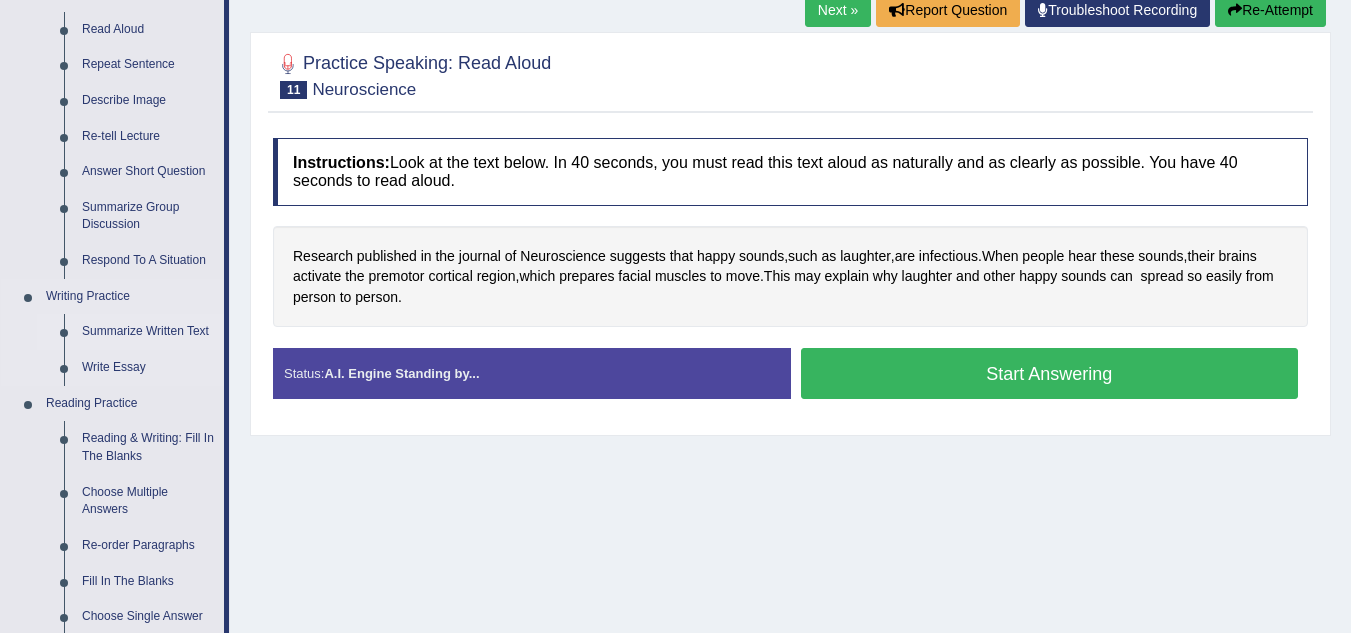 click on "Summarize Written Text" at bounding box center (148, 332) 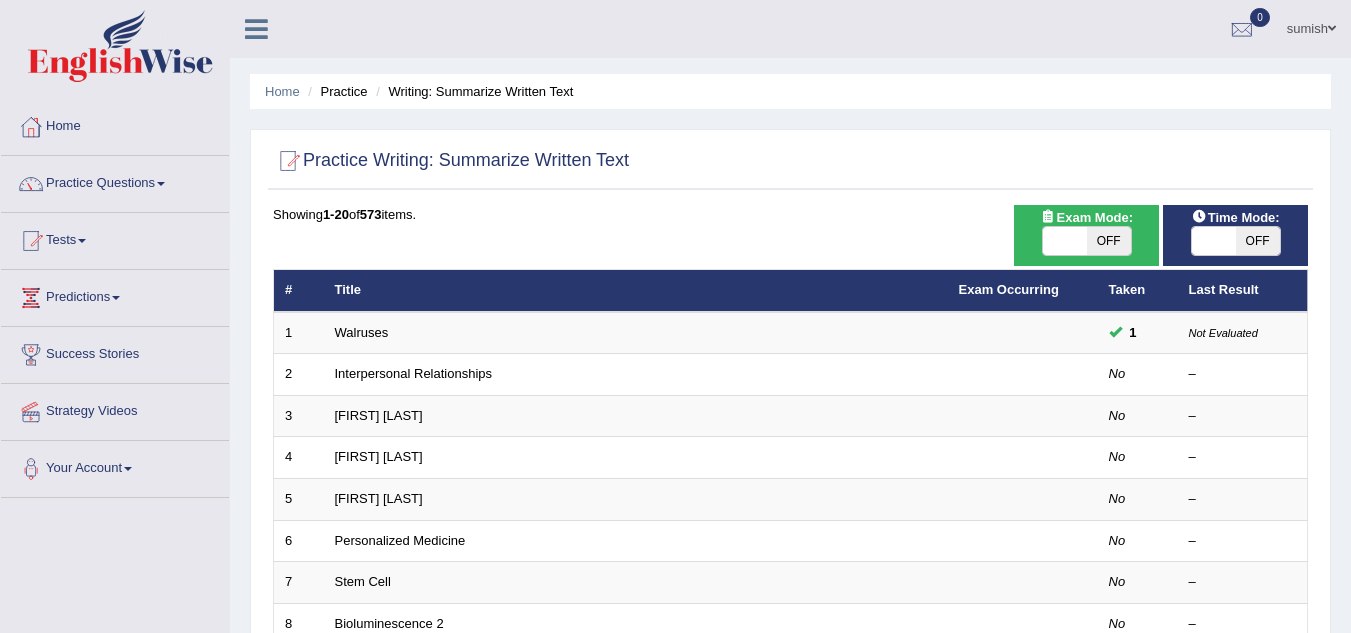 scroll, scrollTop: 0, scrollLeft: 0, axis: both 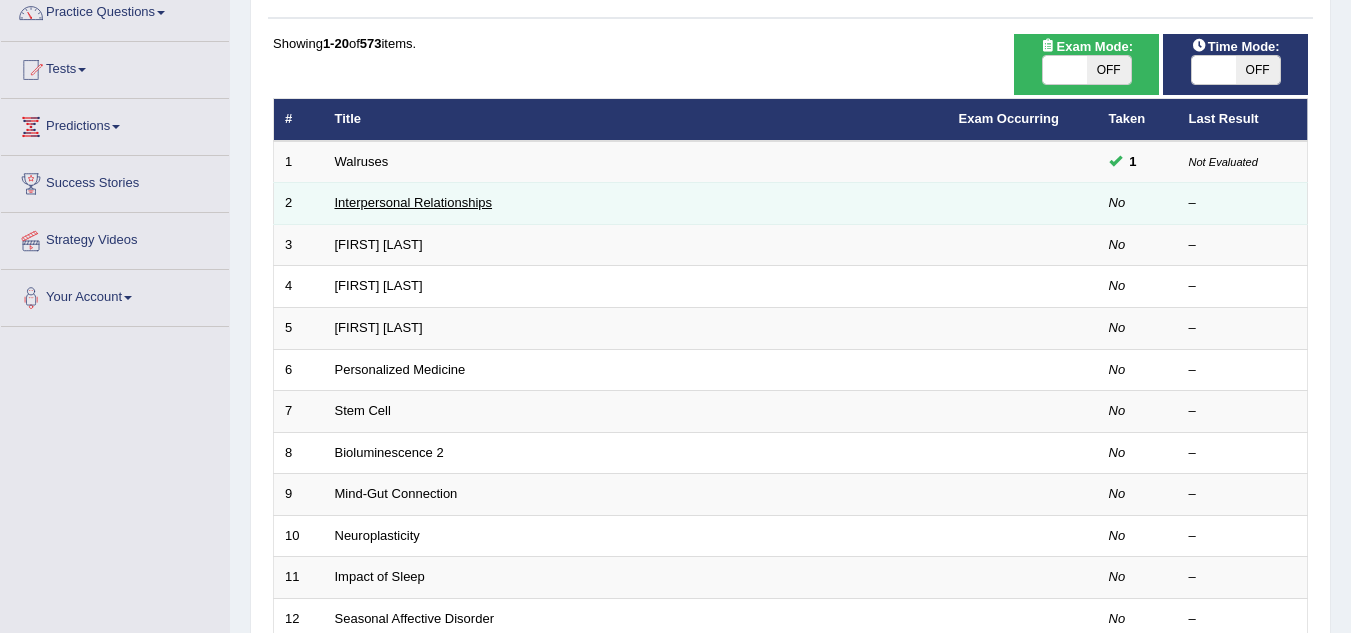 click on "Interpersonal Relationships" at bounding box center [414, 202] 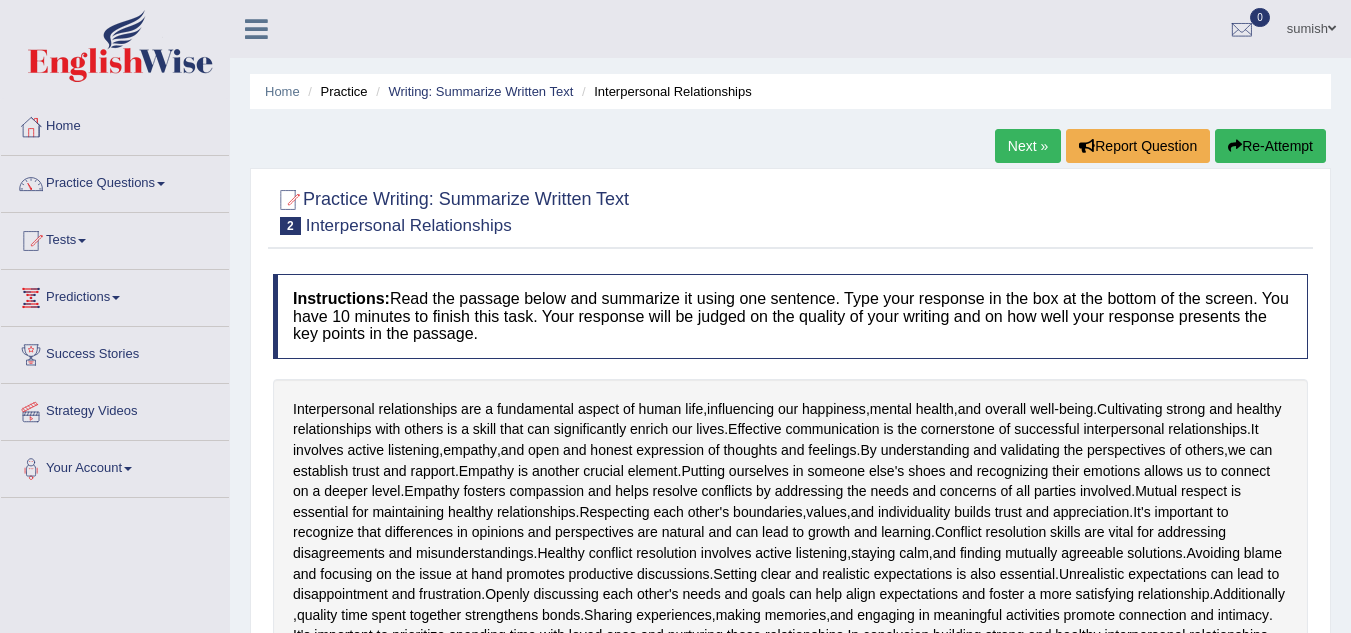 scroll, scrollTop: 0, scrollLeft: 0, axis: both 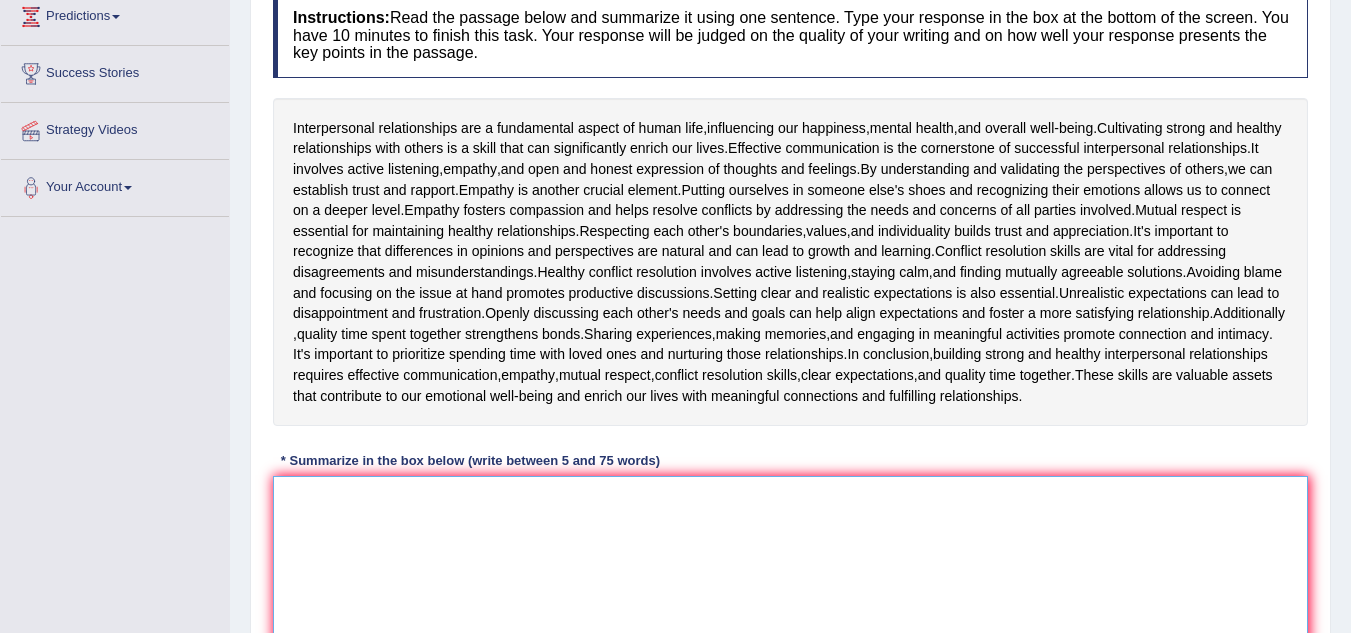 click at bounding box center [790, 573] 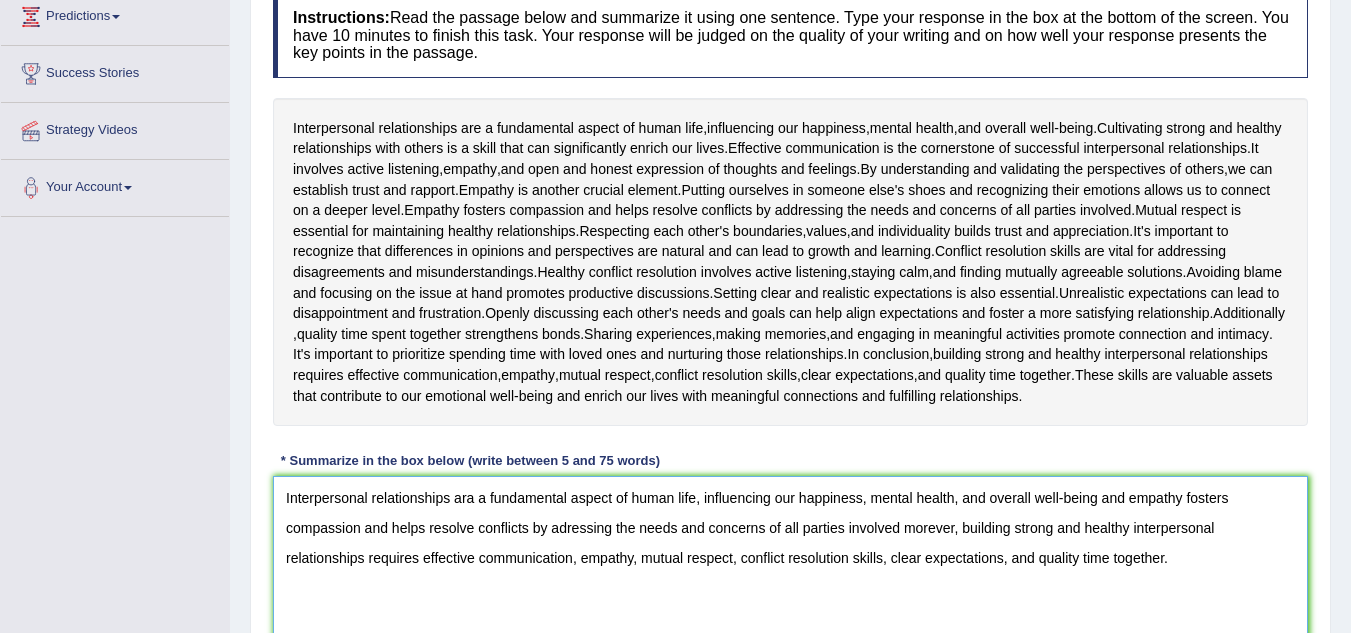 scroll, scrollTop: 484, scrollLeft: 0, axis: vertical 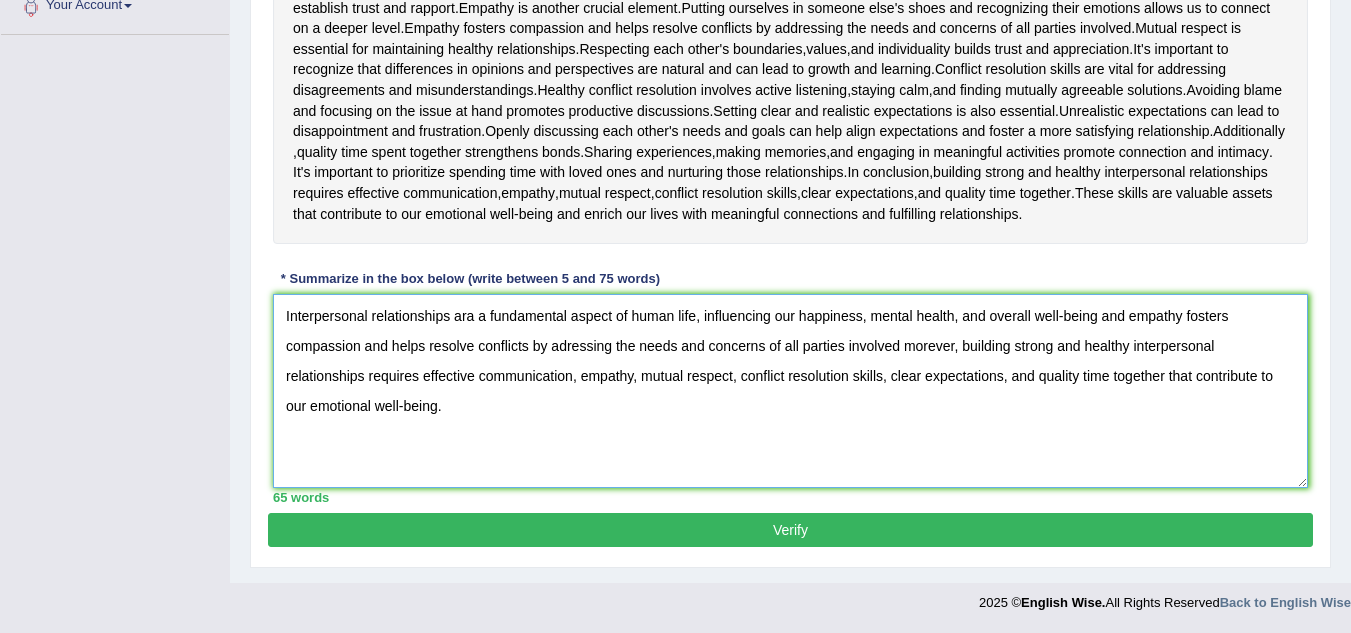 type on "Interpersonal relationships ara a fundamental aspect of human life, influencing our happiness, mental health, and overall well-being and empathy fosters compassion and helps resolve conflicts by adressing the needs and concerns of all parties involved morever, building strong and healthy interpersonal relationships requires effective communication, empathy, mutual respect, conflict resolution skills, clear expectations, and quality time together that contribute to our emotional well-being." 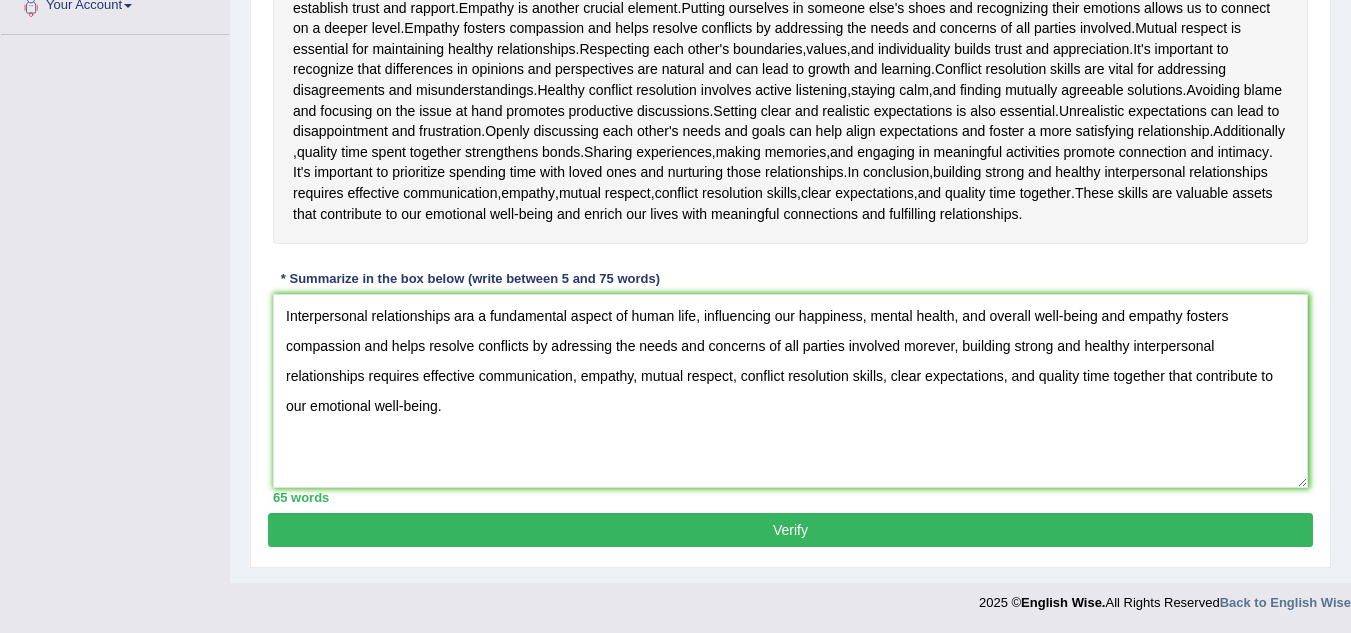 click on "Verify" at bounding box center [790, 530] 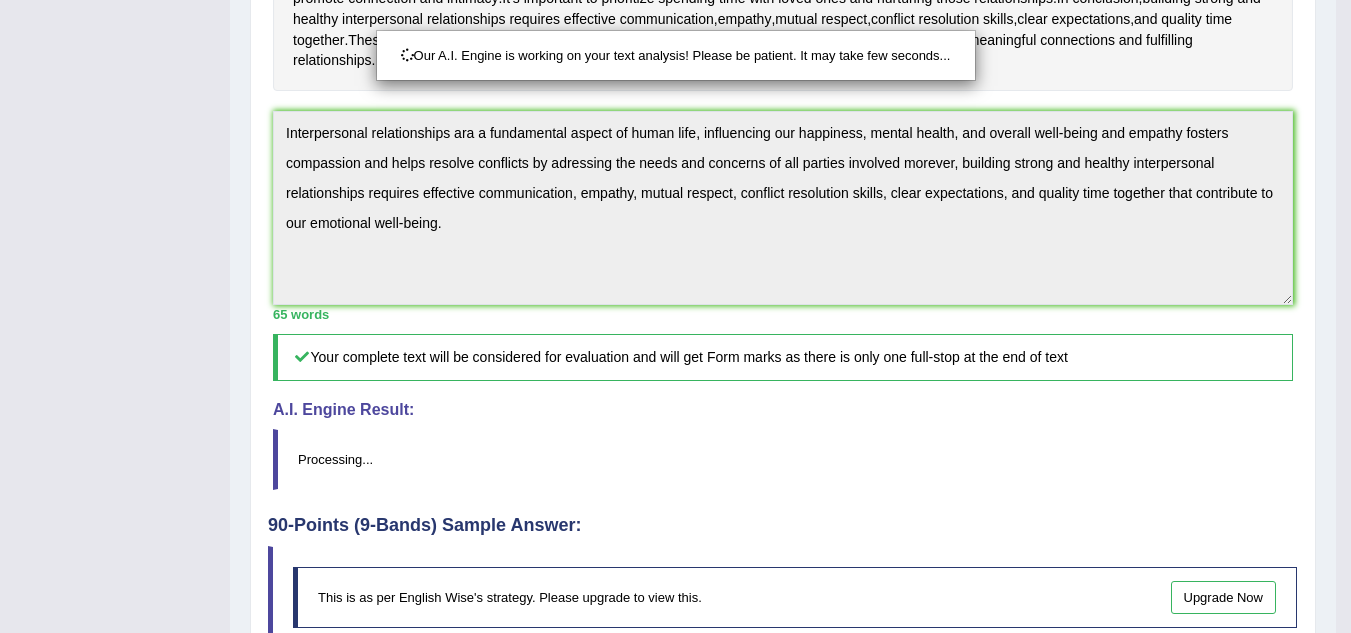 scroll, scrollTop: 643, scrollLeft: 0, axis: vertical 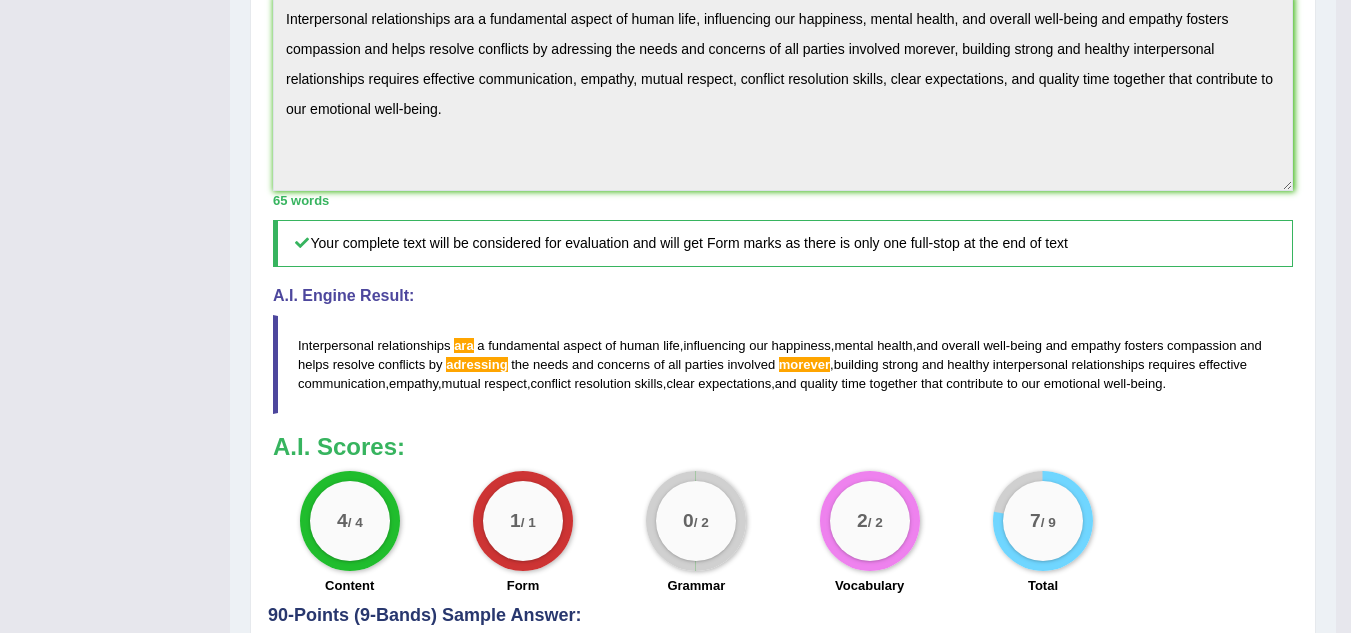 click on "morever" at bounding box center [804, 364] 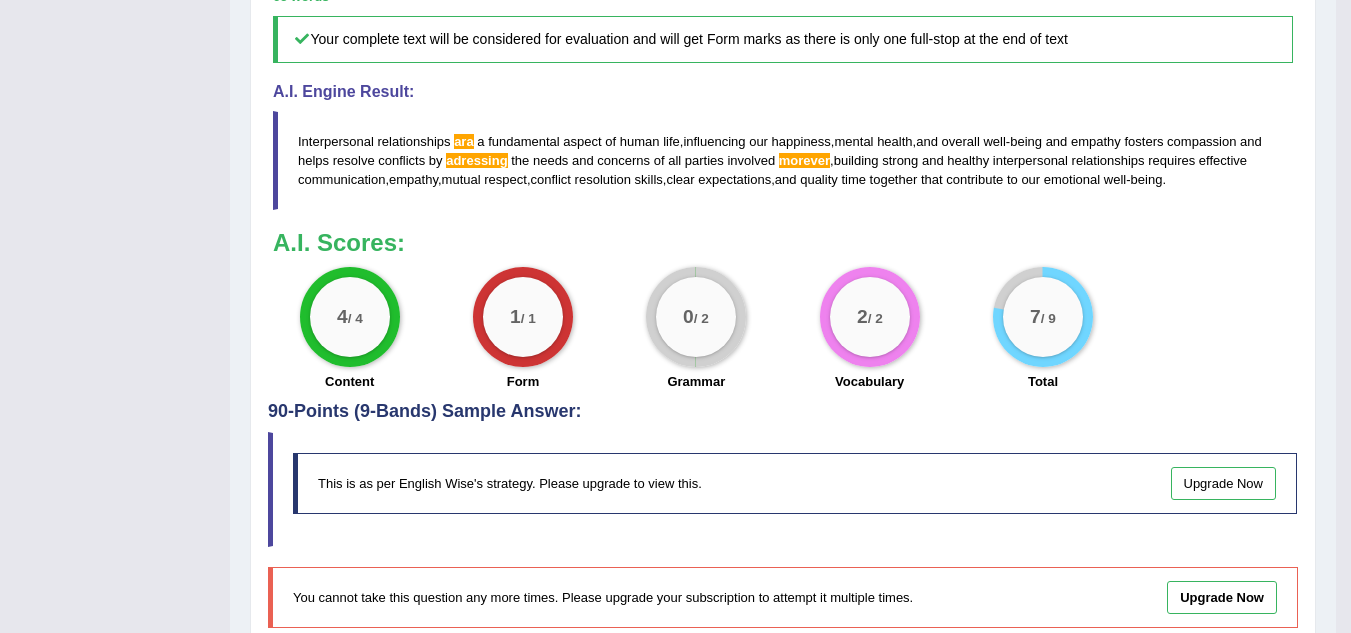 scroll, scrollTop: 956, scrollLeft: 0, axis: vertical 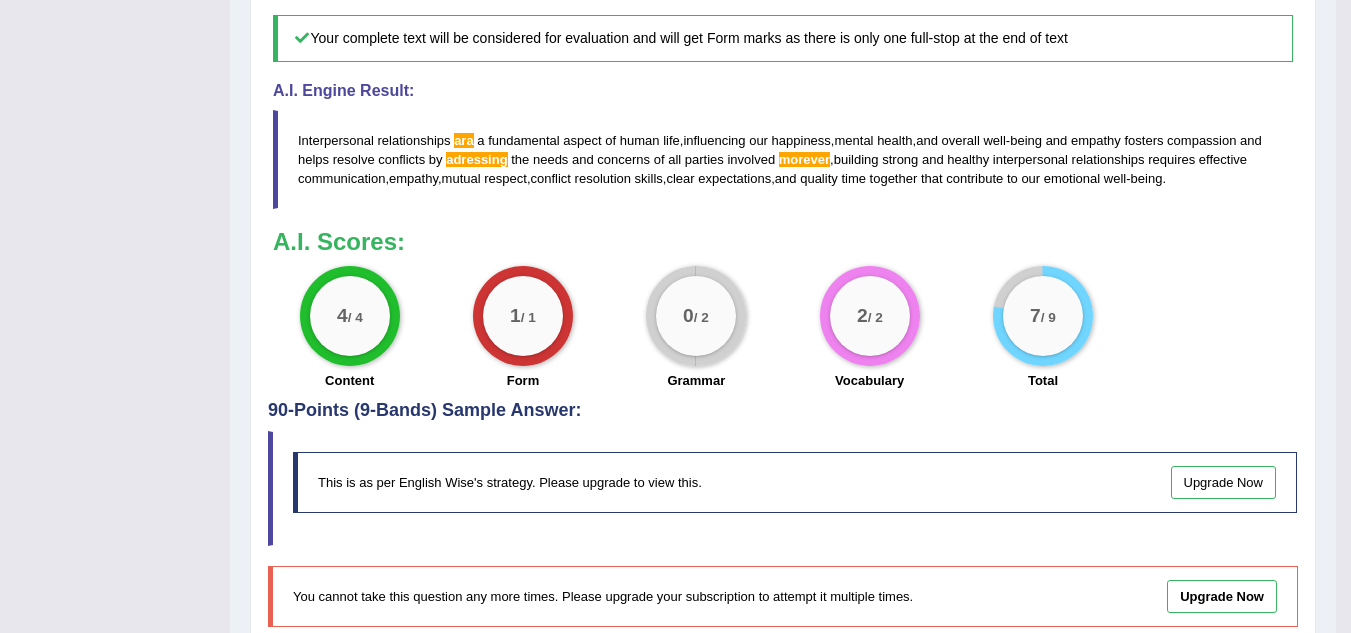 click on "0  / 2" at bounding box center (696, 316) 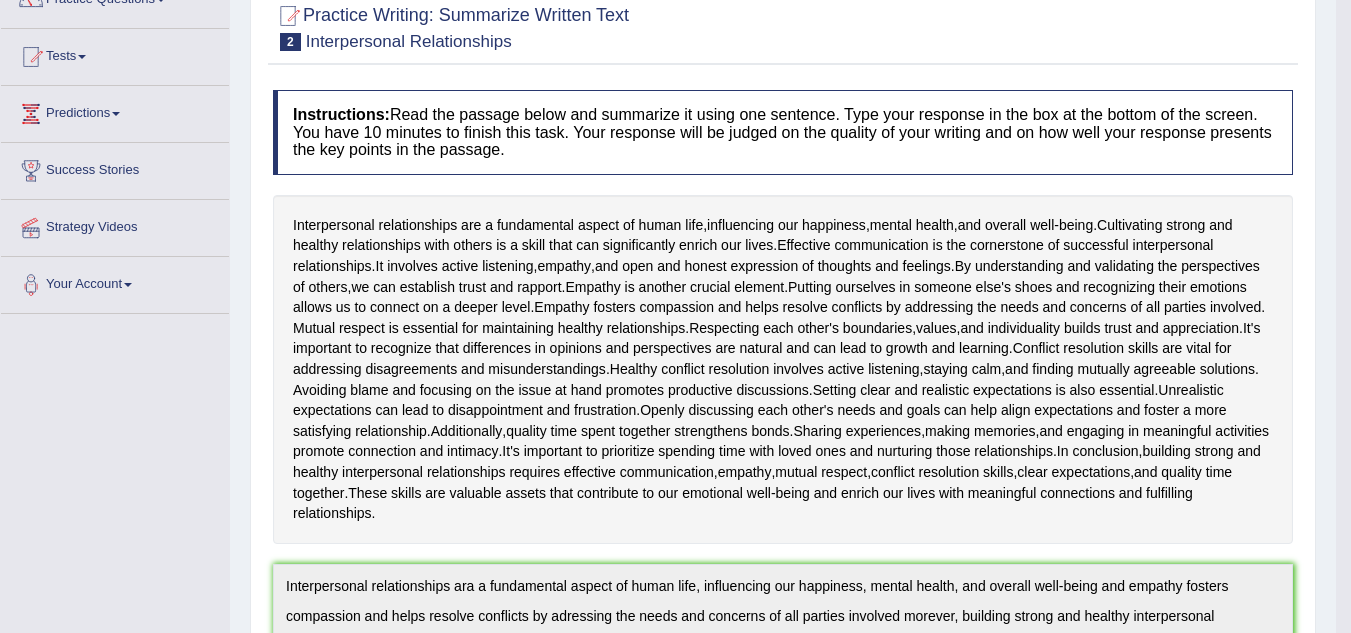 scroll, scrollTop: 0, scrollLeft: 0, axis: both 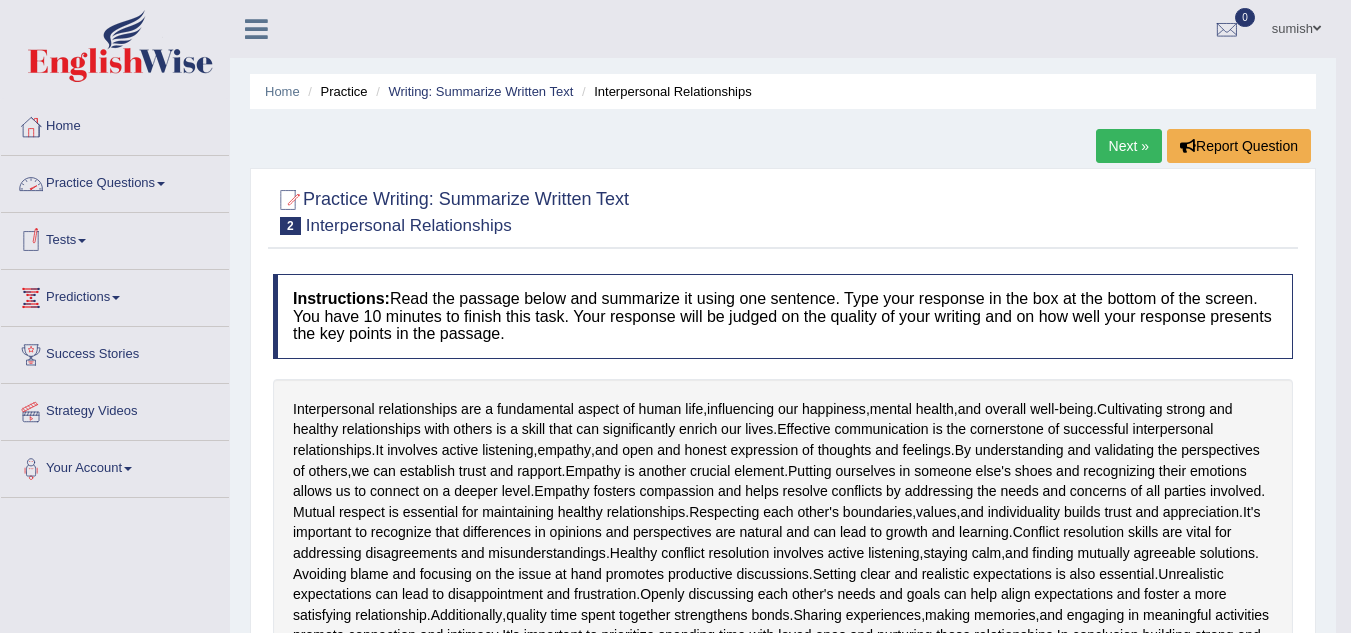 click on "Practice Questions" at bounding box center [115, 181] 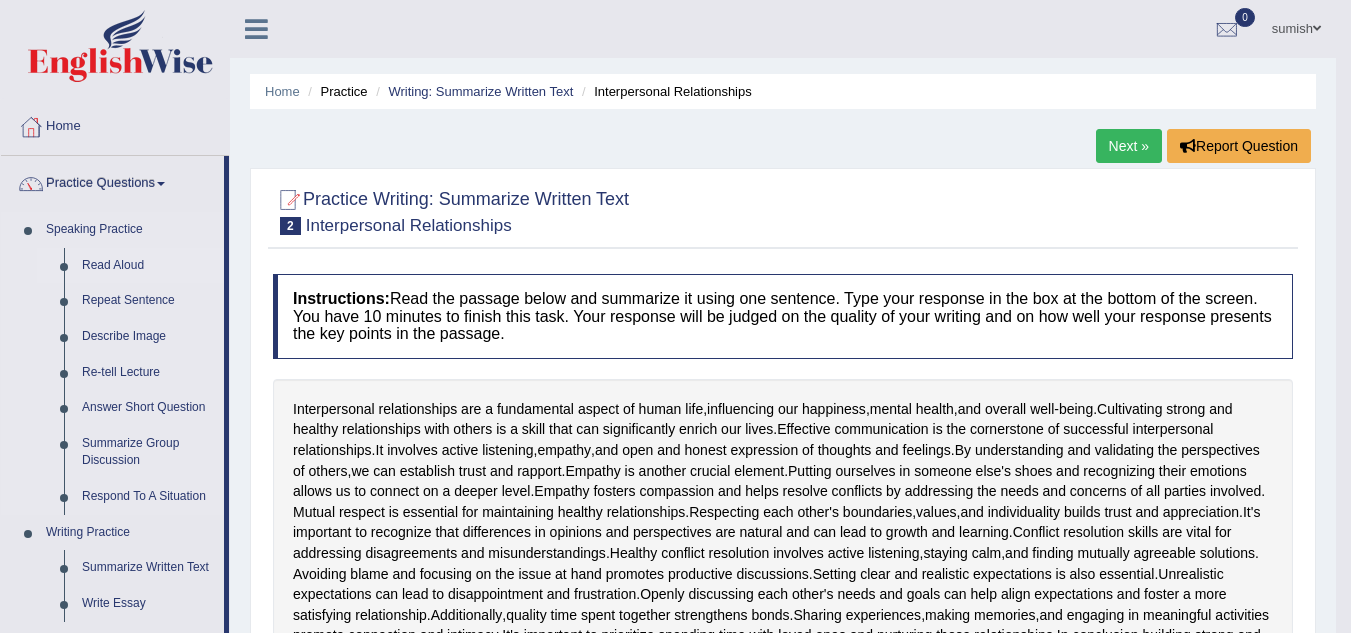 click on "Read Aloud" at bounding box center [148, 266] 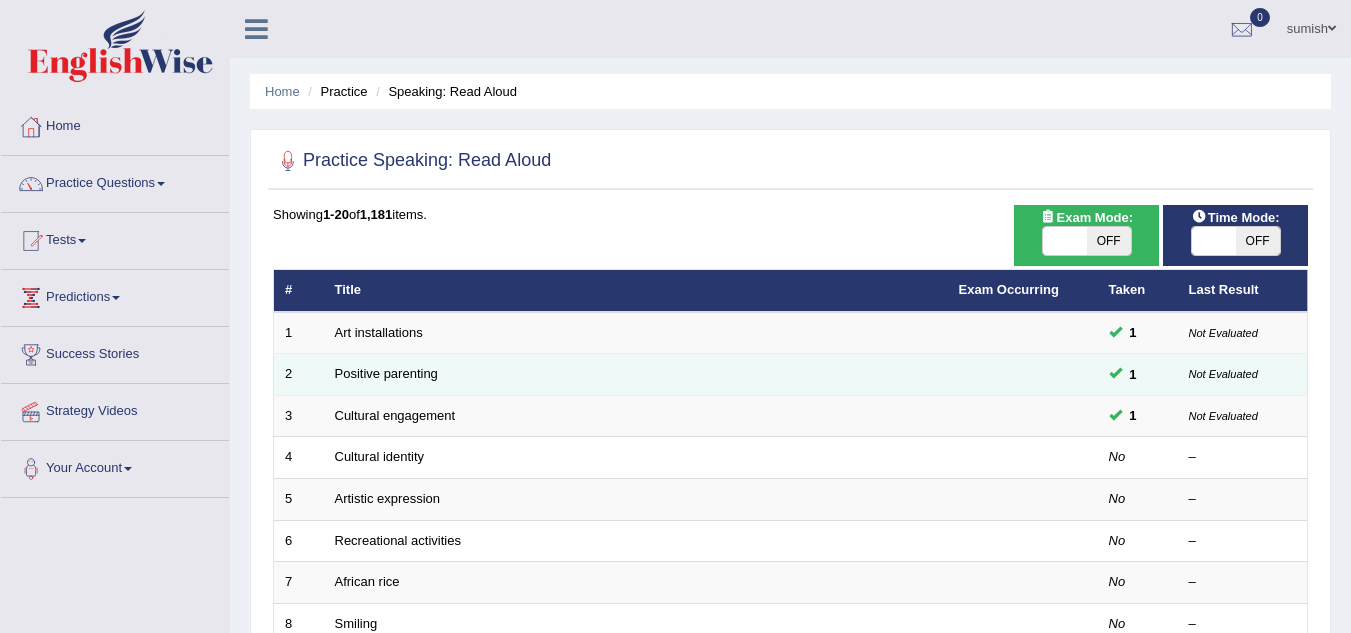 scroll, scrollTop: 0, scrollLeft: 0, axis: both 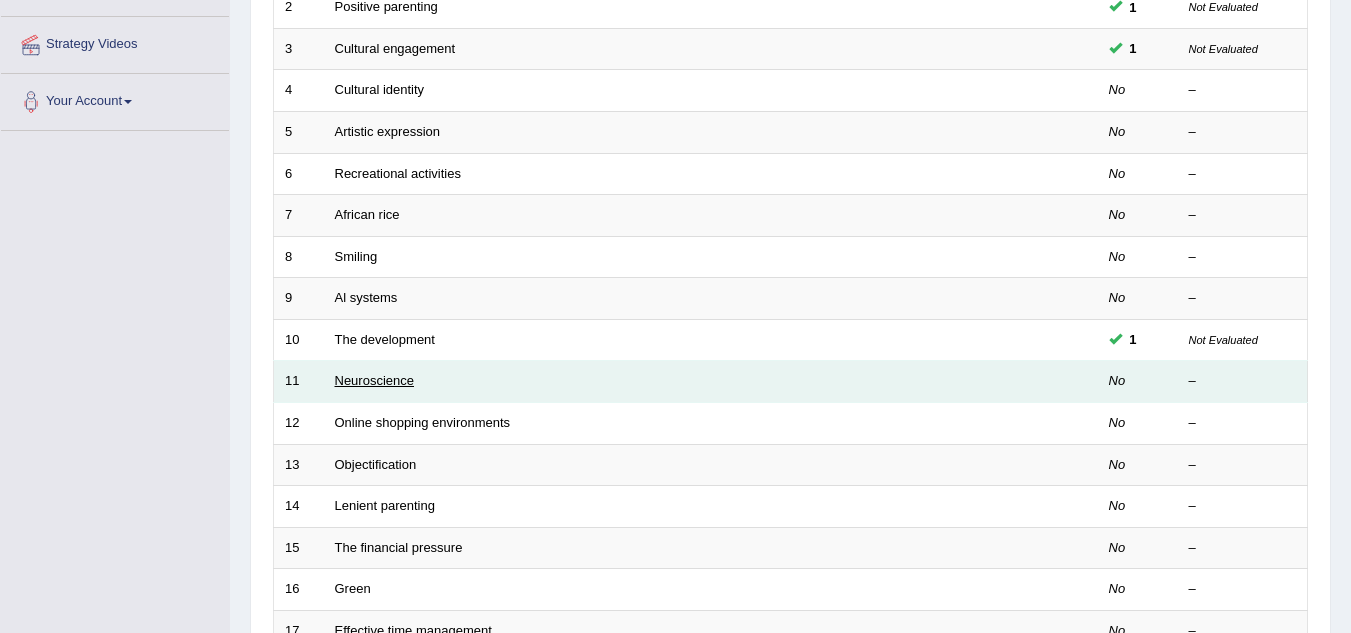 click on "Neuroscience" at bounding box center [375, 380] 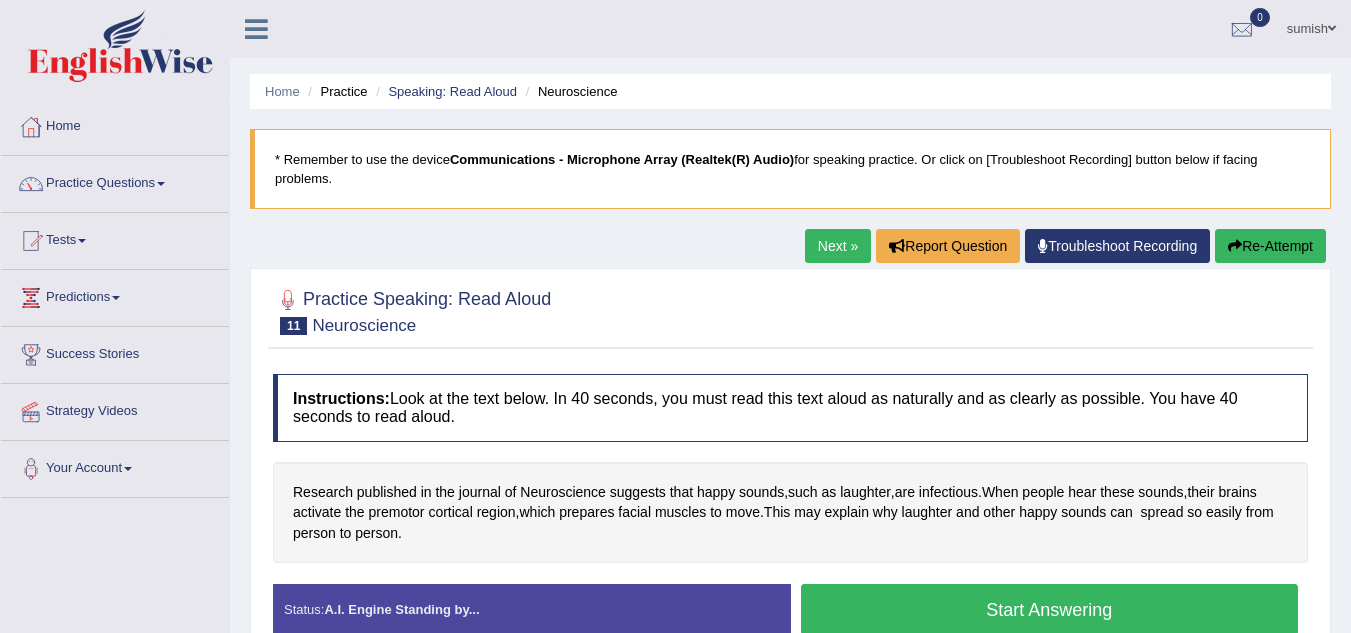 scroll, scrollTop: 0, scrollLeft: 0, axis: both 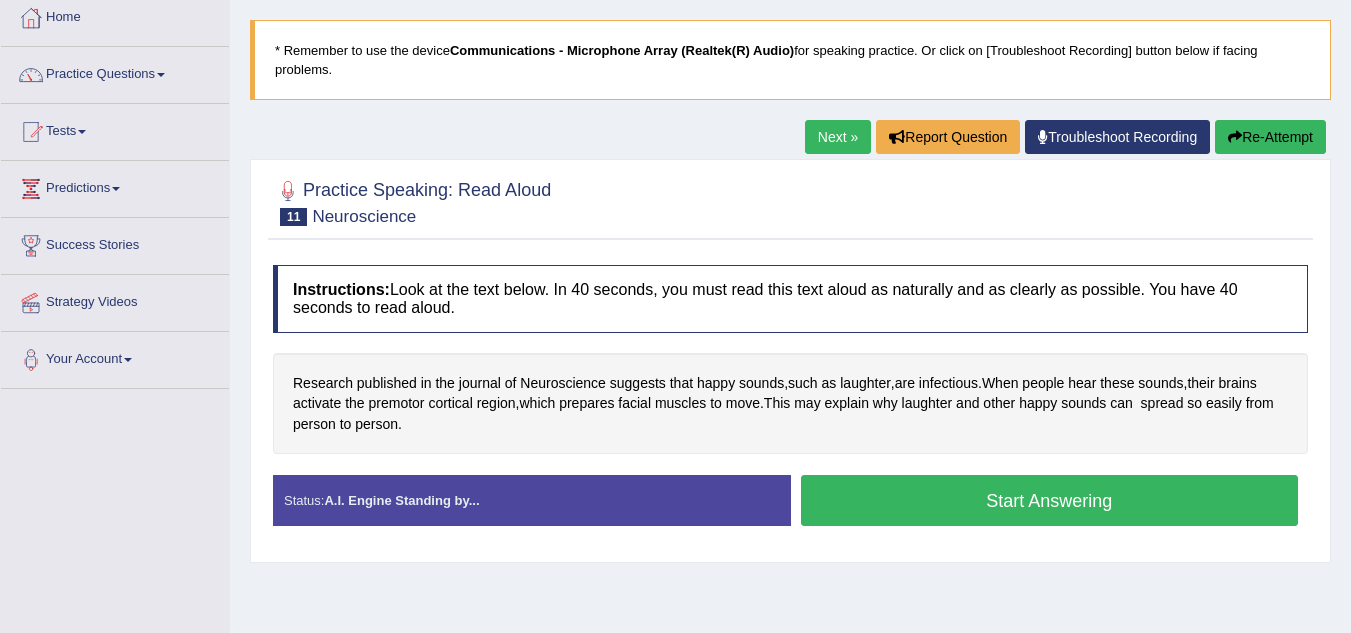 click on "Start Answering" at bounding box center [1050, 500] 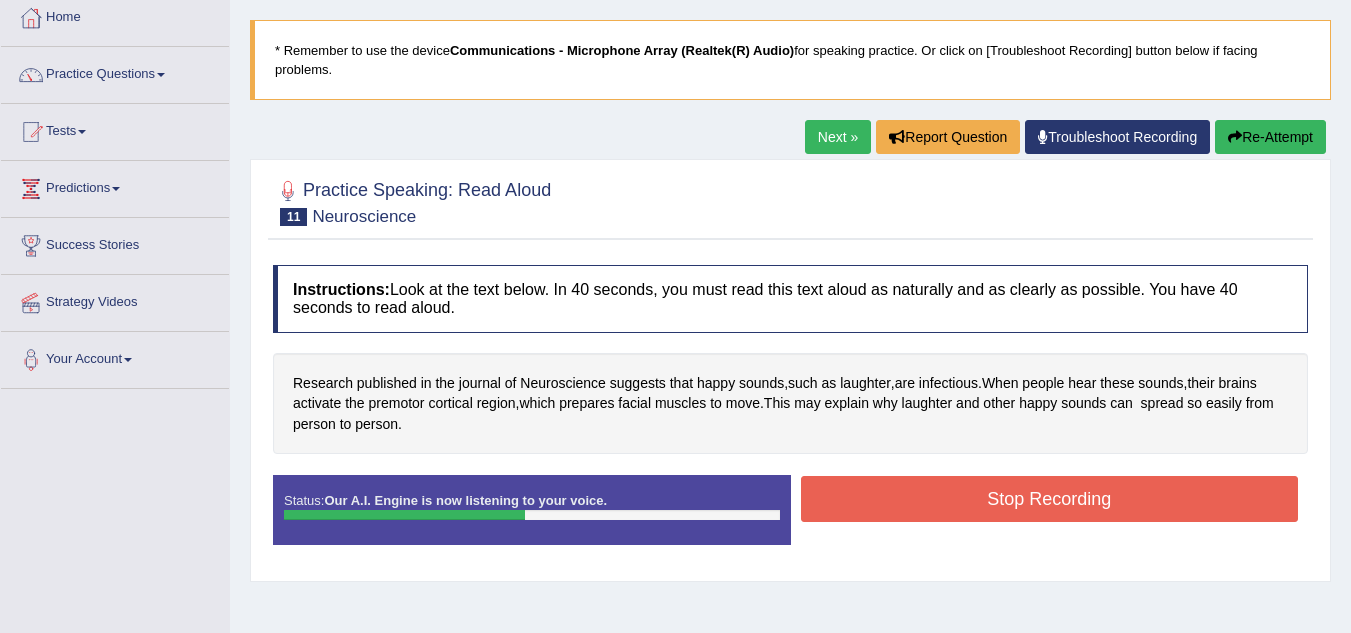 click on "Stop Recording" at bounding box center [1050, 499] 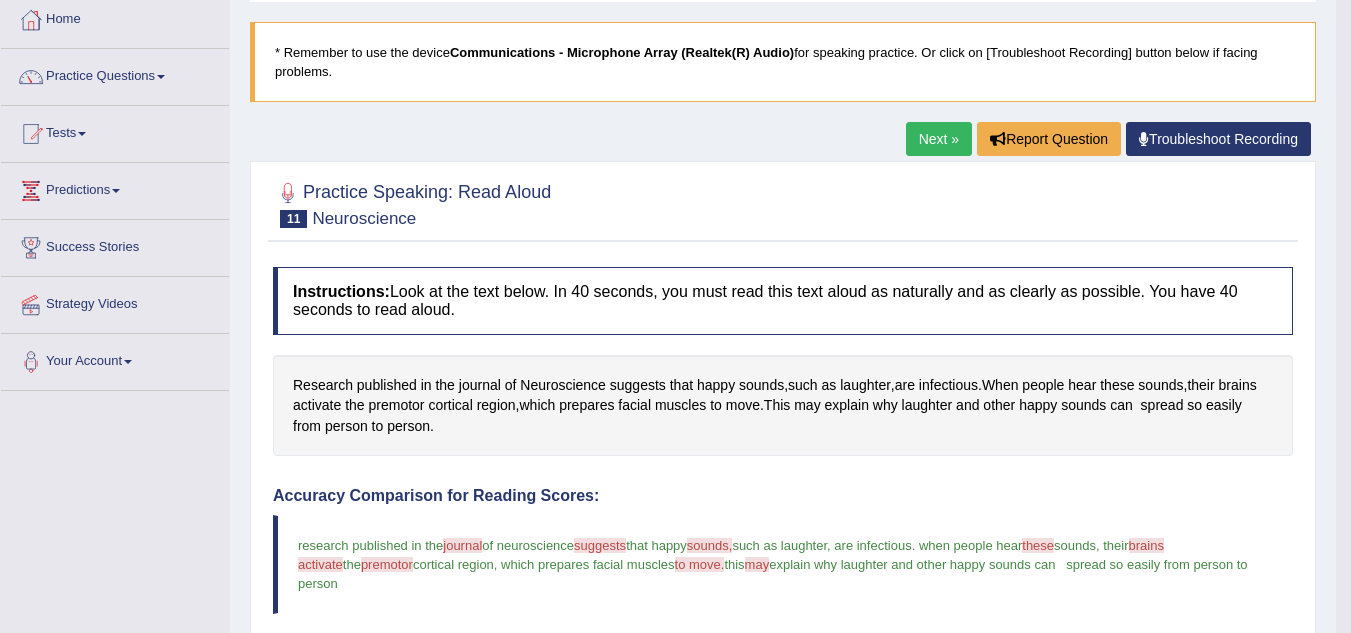 scroll, scrollTop: 0, scrollLeft: 0, axis: both 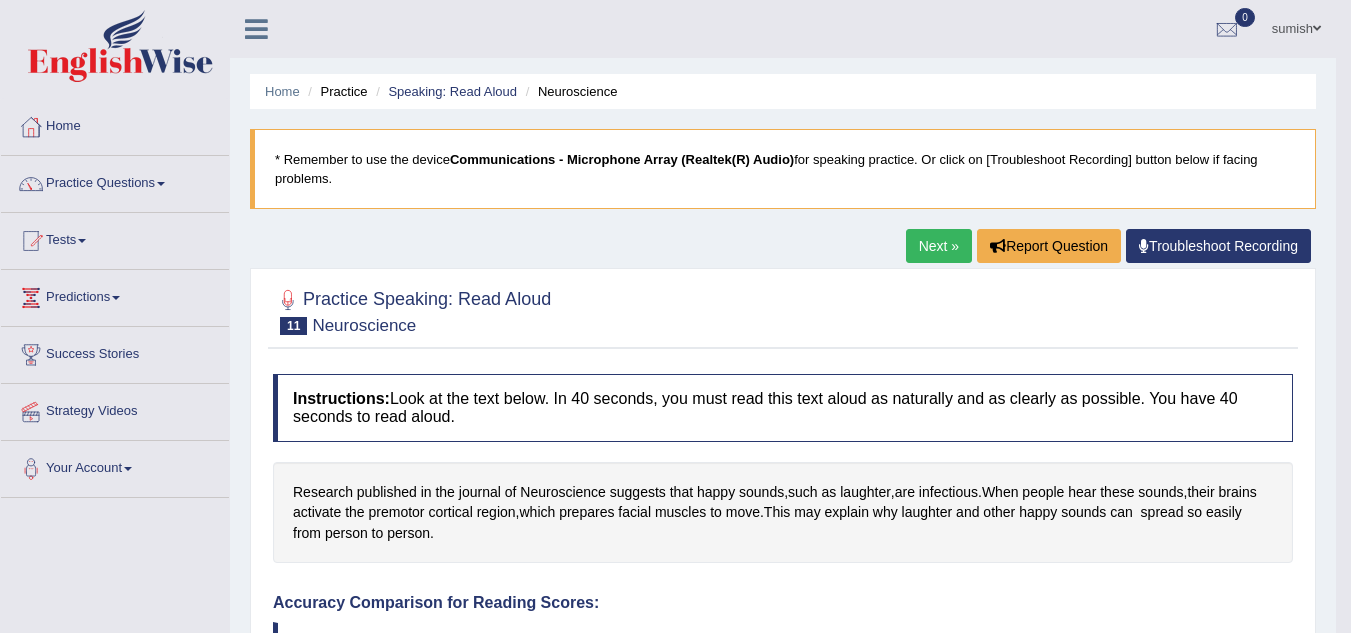 click on "Next »" at bounding box center (939, 246) 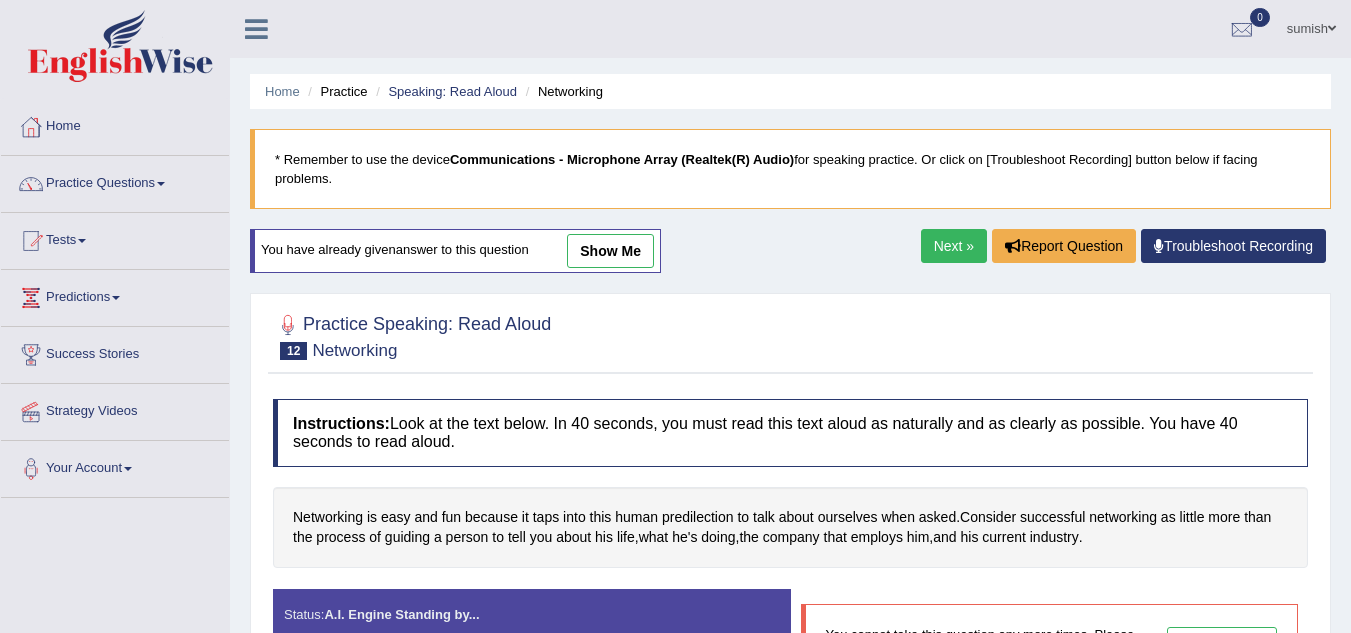 scroll, scrollTop: 0, scrollLeft: 0, axis: both 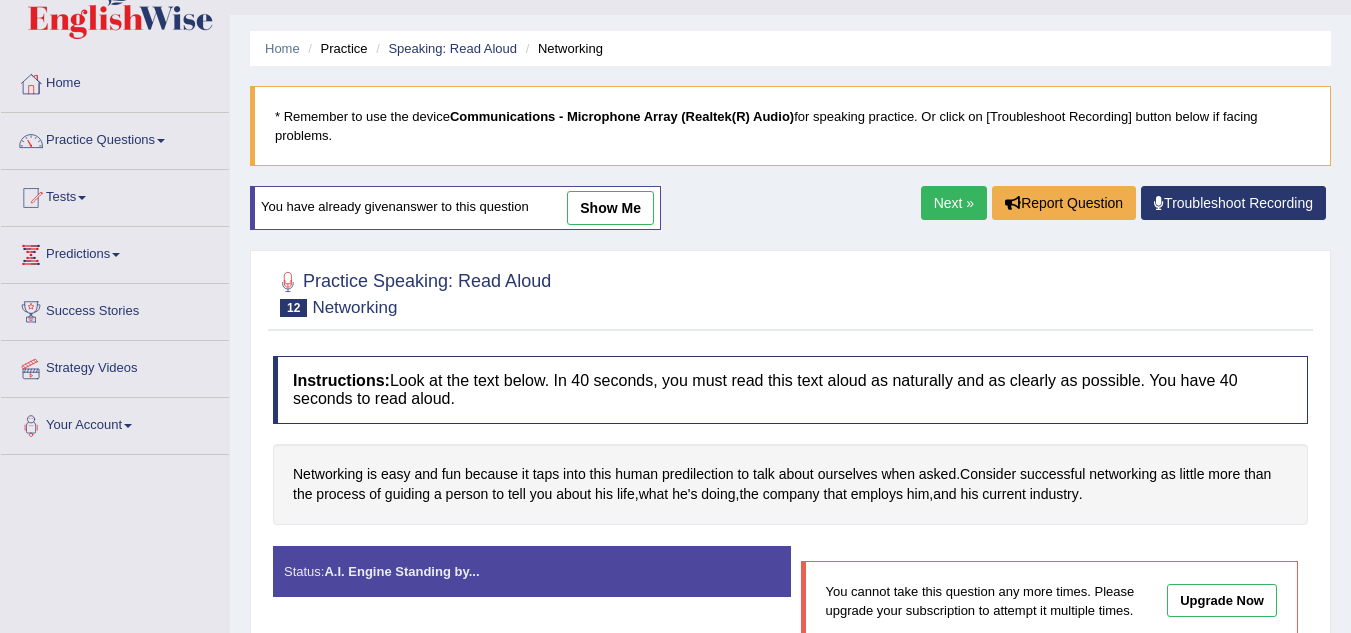 click on "Next »" at bounding box center [954, 203] 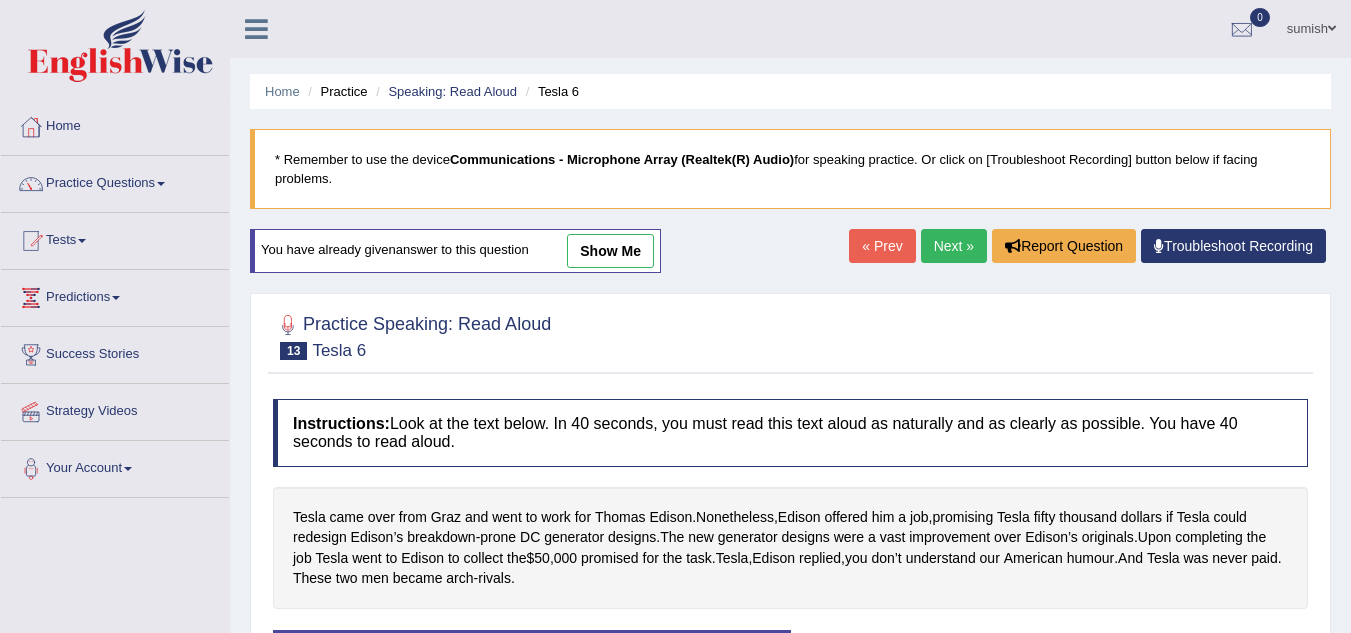 scroll, scrollTop: 0, scrollLeft: 0, axis: both 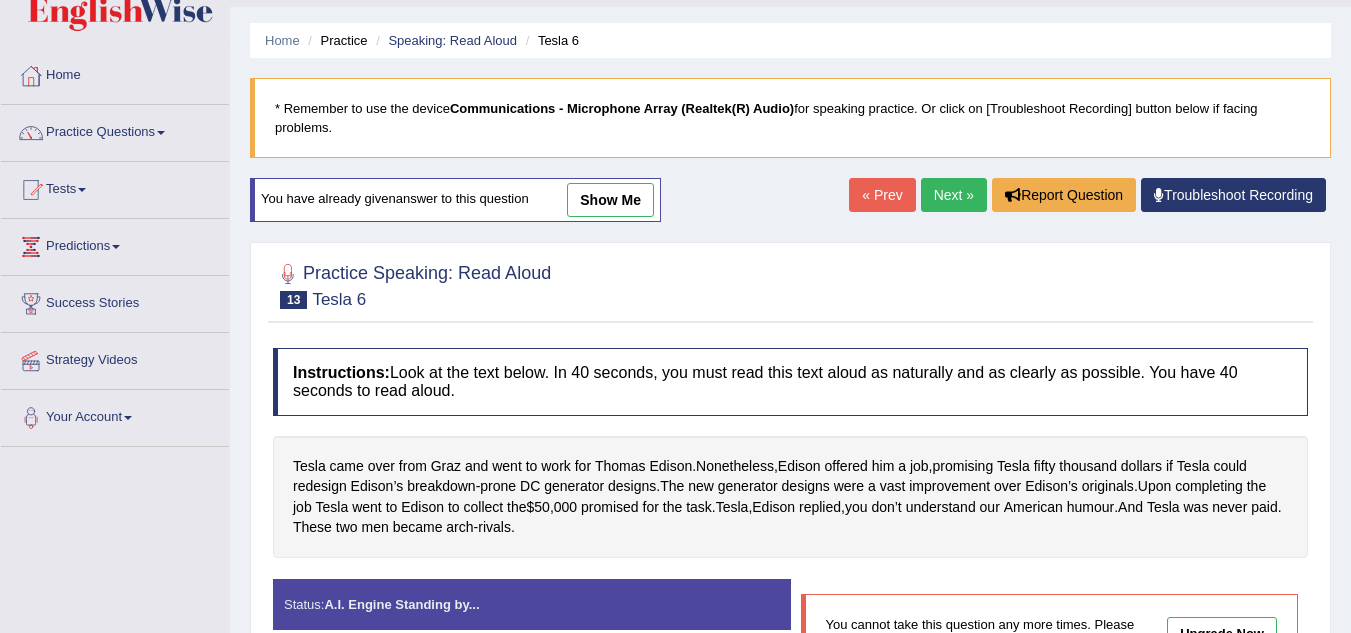 click on "Next »" at bounding box center [954, 195] 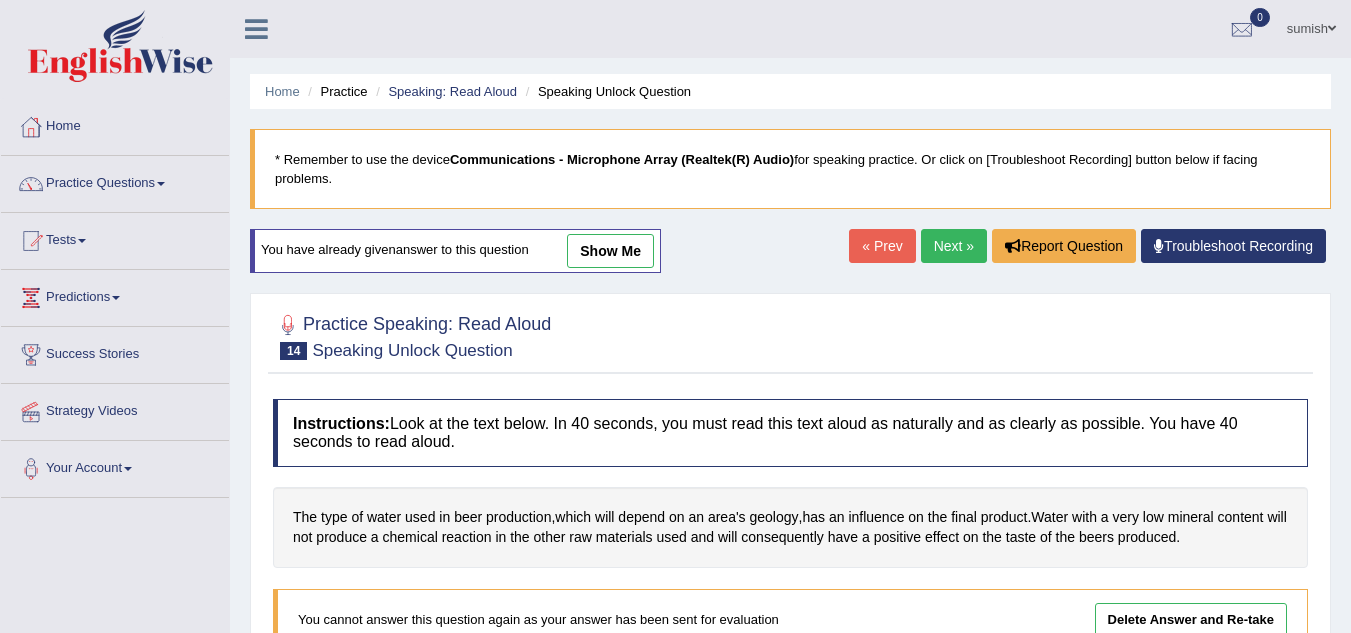 scroll, scrollTop: 0, scrollLeft: 0, axis: both 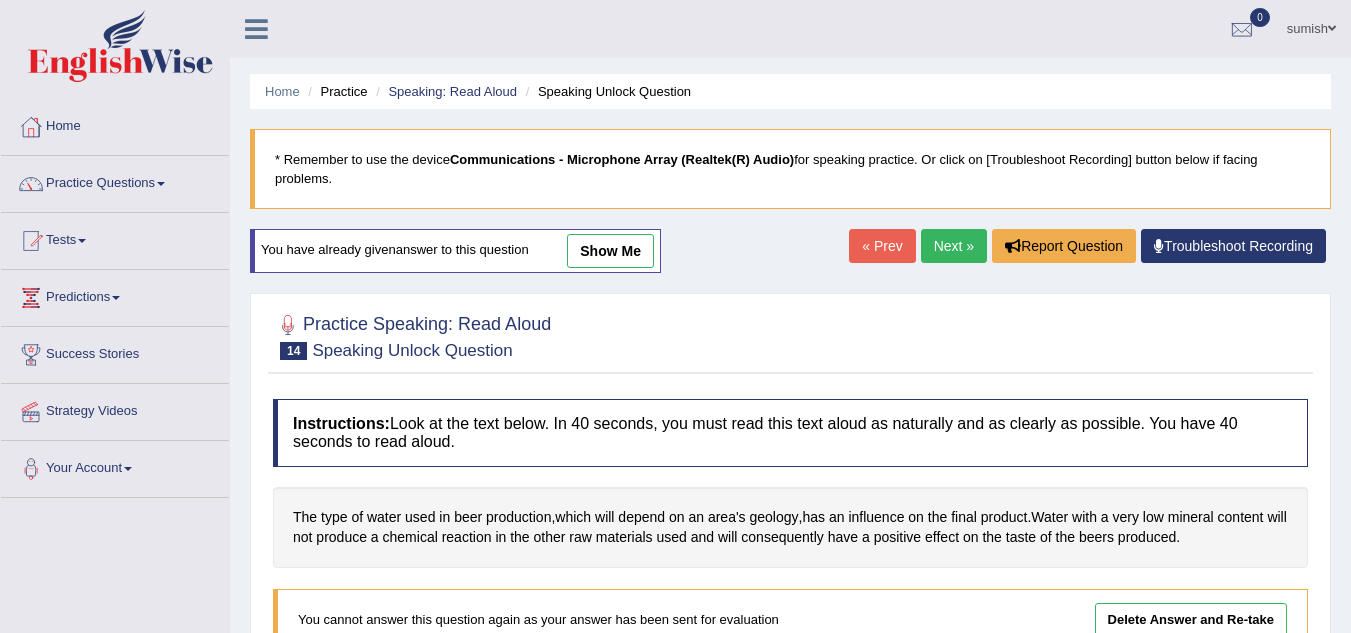 click on "Next »" at bounding box center [954, 246] 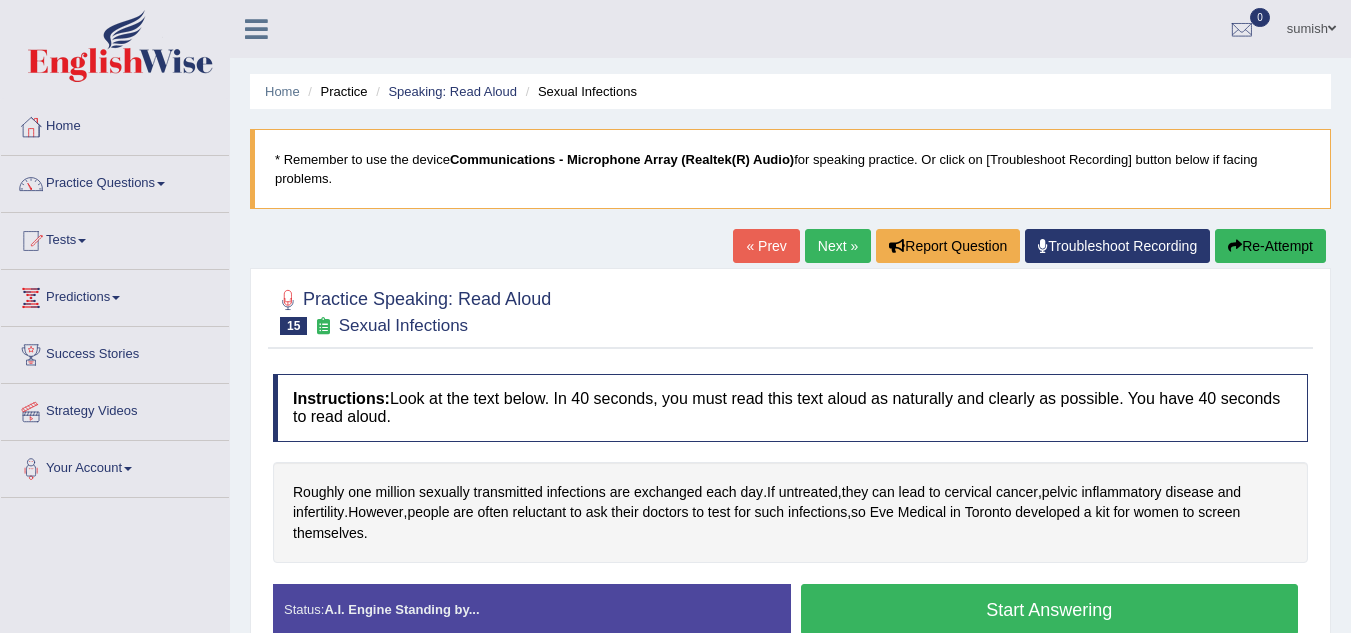 scroll, scrollTop: 0, scrollLeft: 0, axis: both 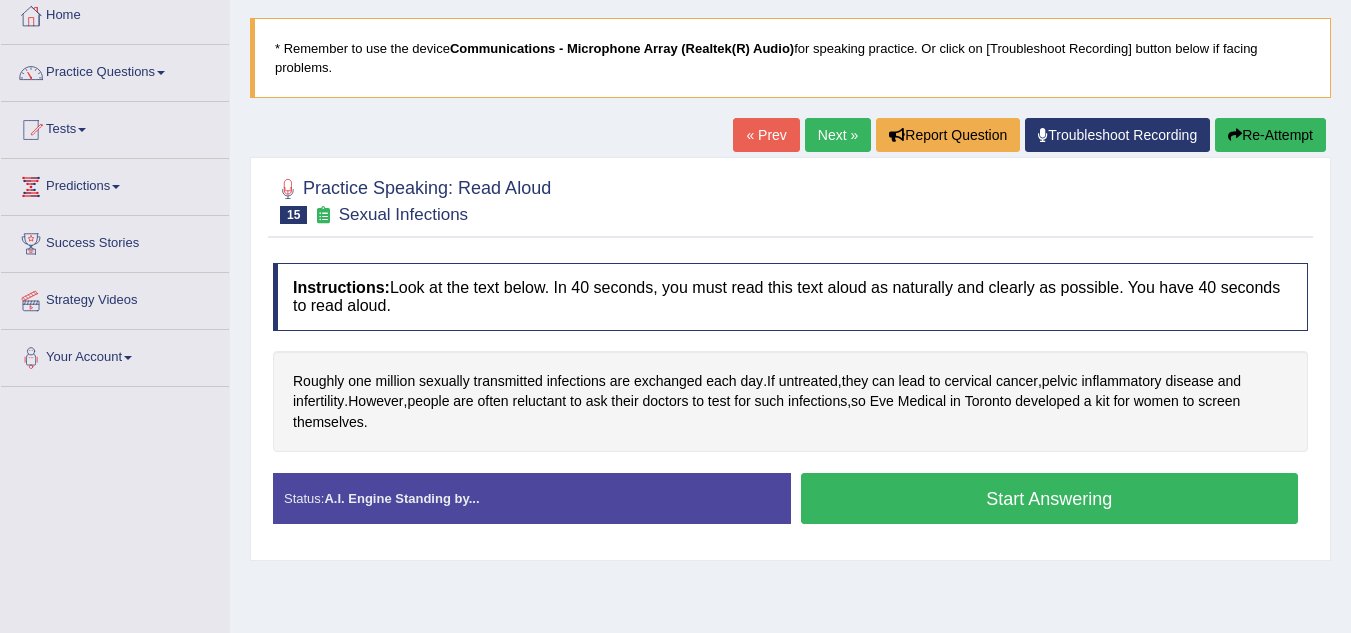 click on "Next »" at bounding box center [838, 135] 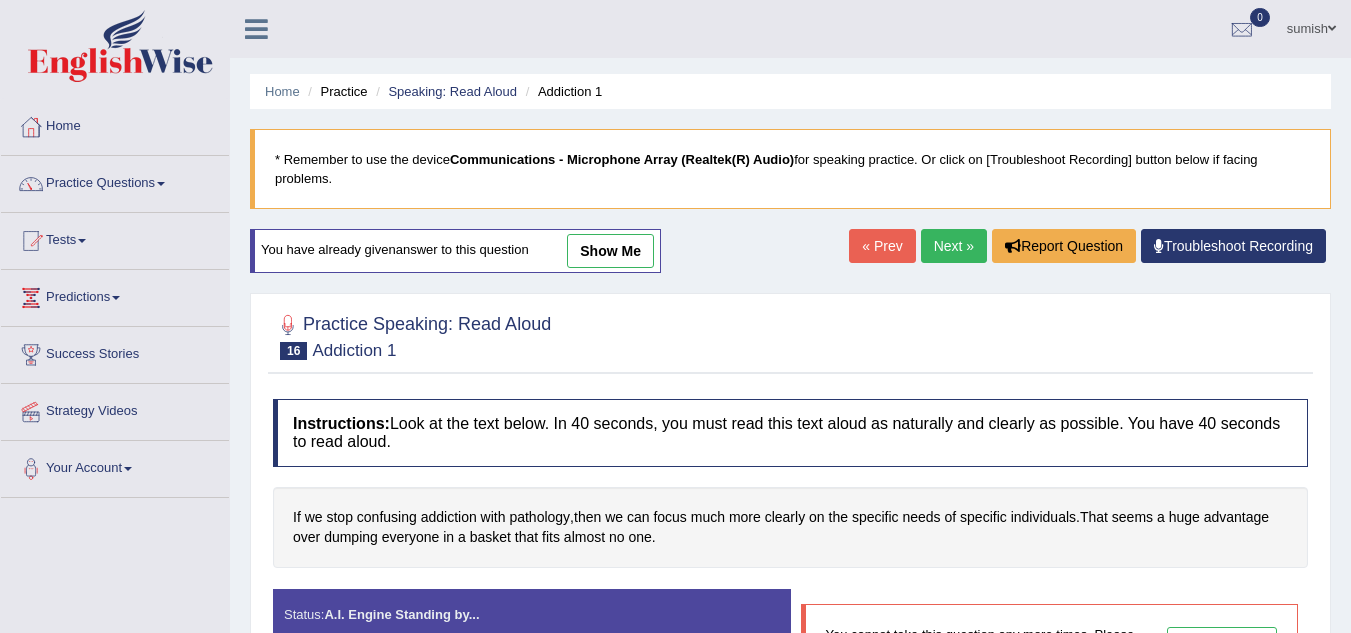 scroll, scrollTop: 0, scrollLeft: 0, axis: both 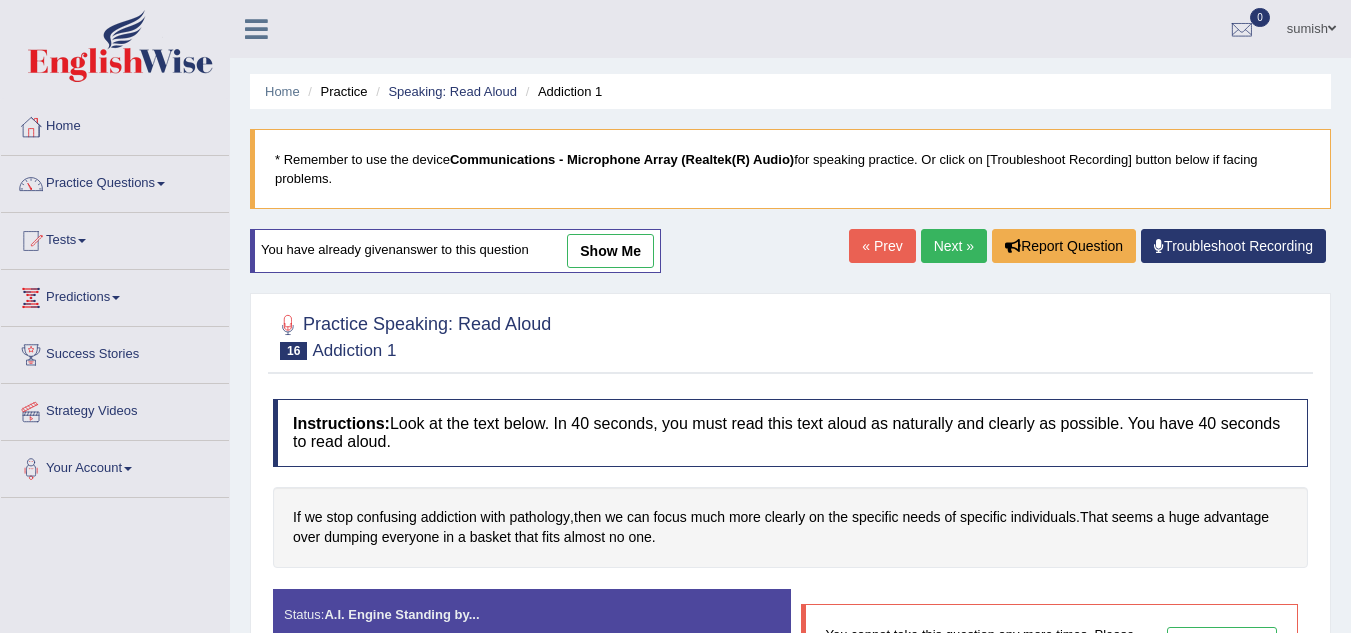 click on "Next »" at bounding box center [954, 246] 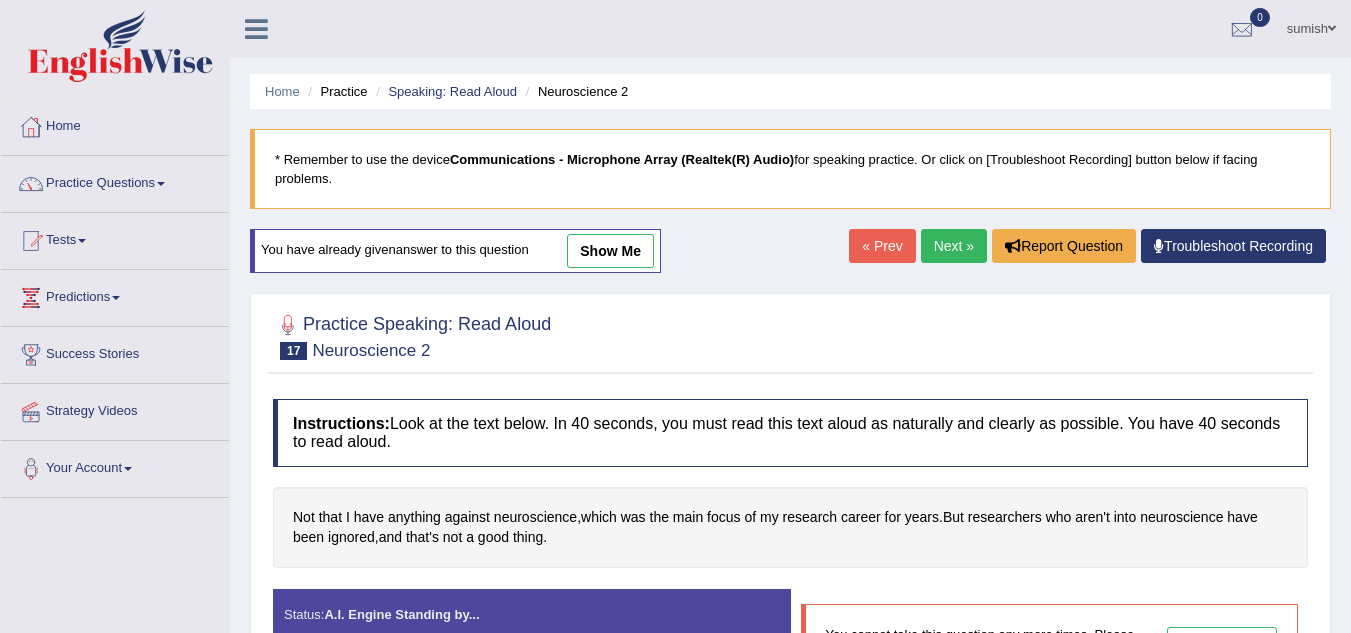 scroll, scrollTop: 0, scrollLeft: 0, axis: both 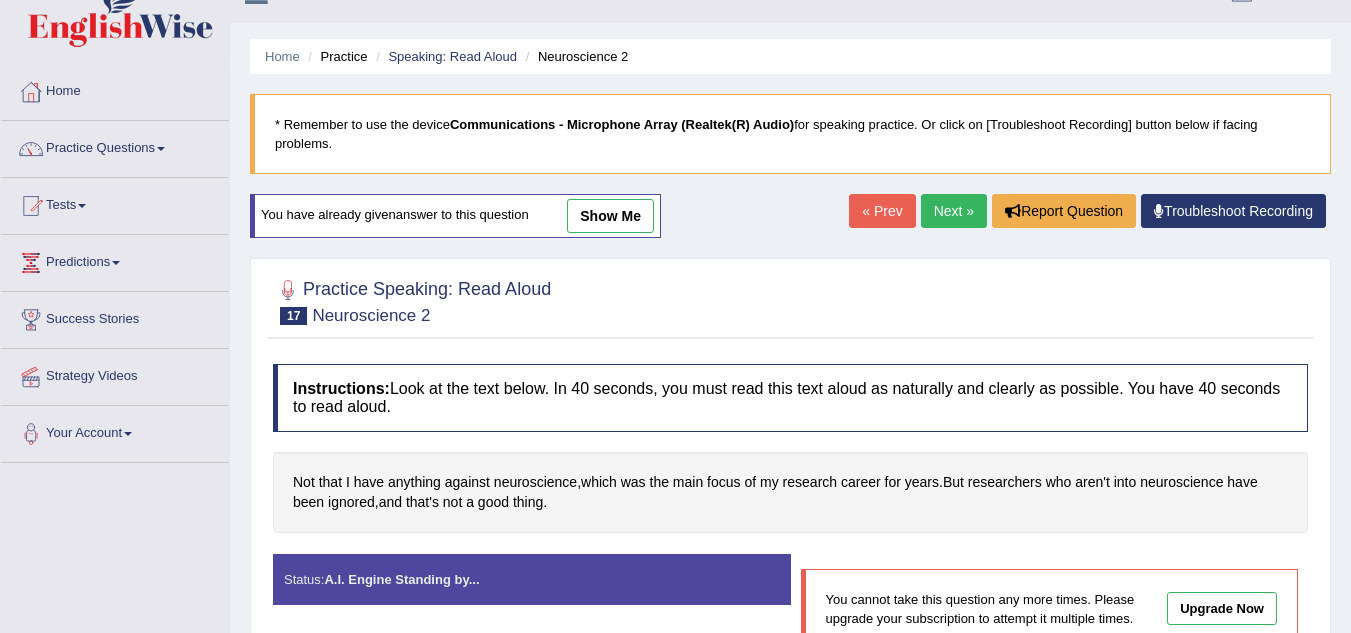 click on "Next »" at bounding box center (954, 211) 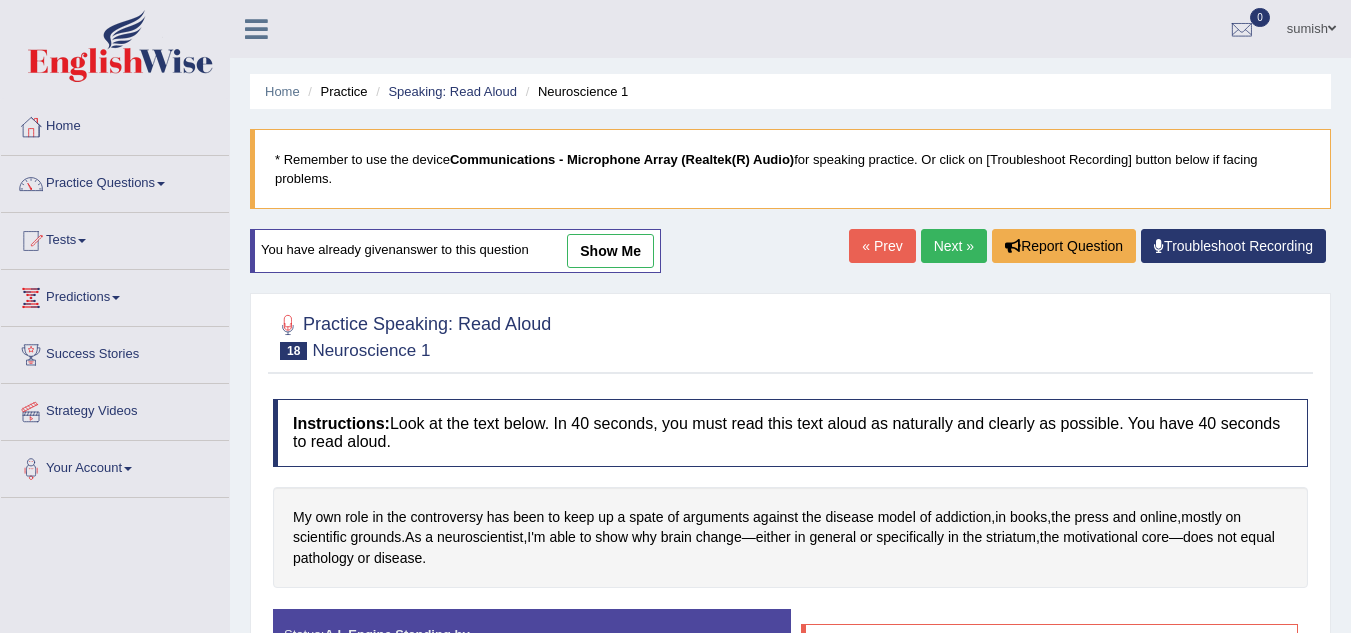 scroll, scrollTop: 0, scrollLeft: 0, axis: both 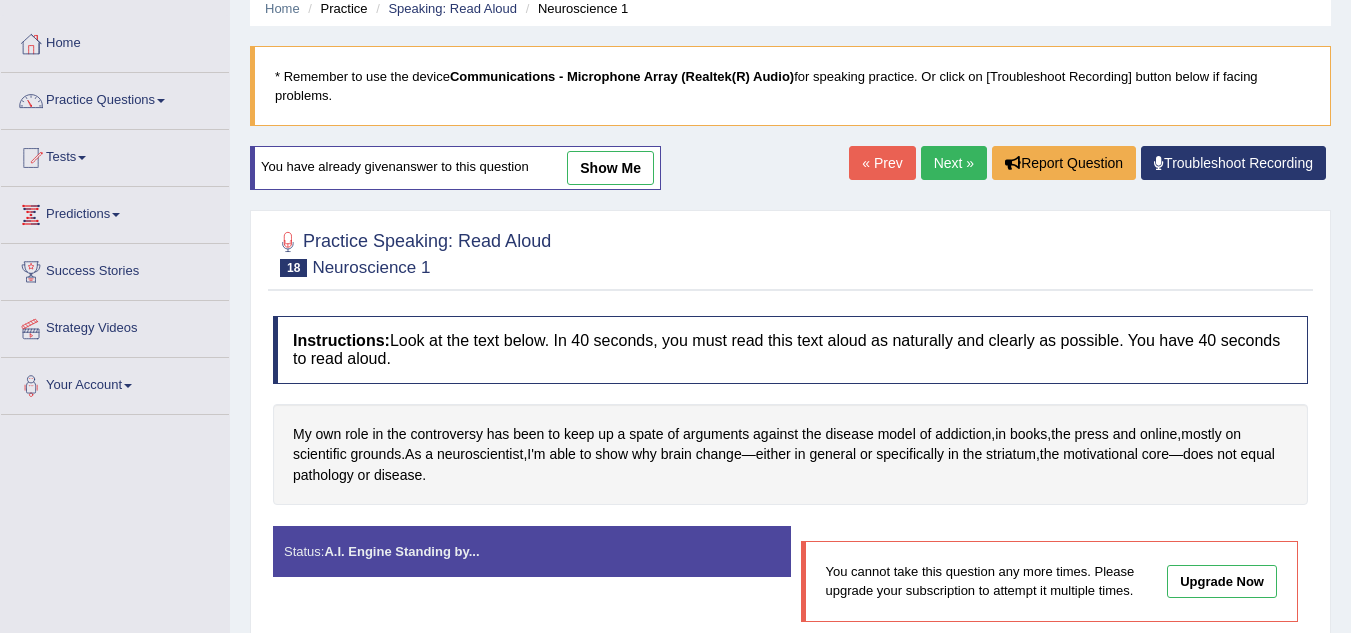 click on "Next »" at bounding box center (954, 163) 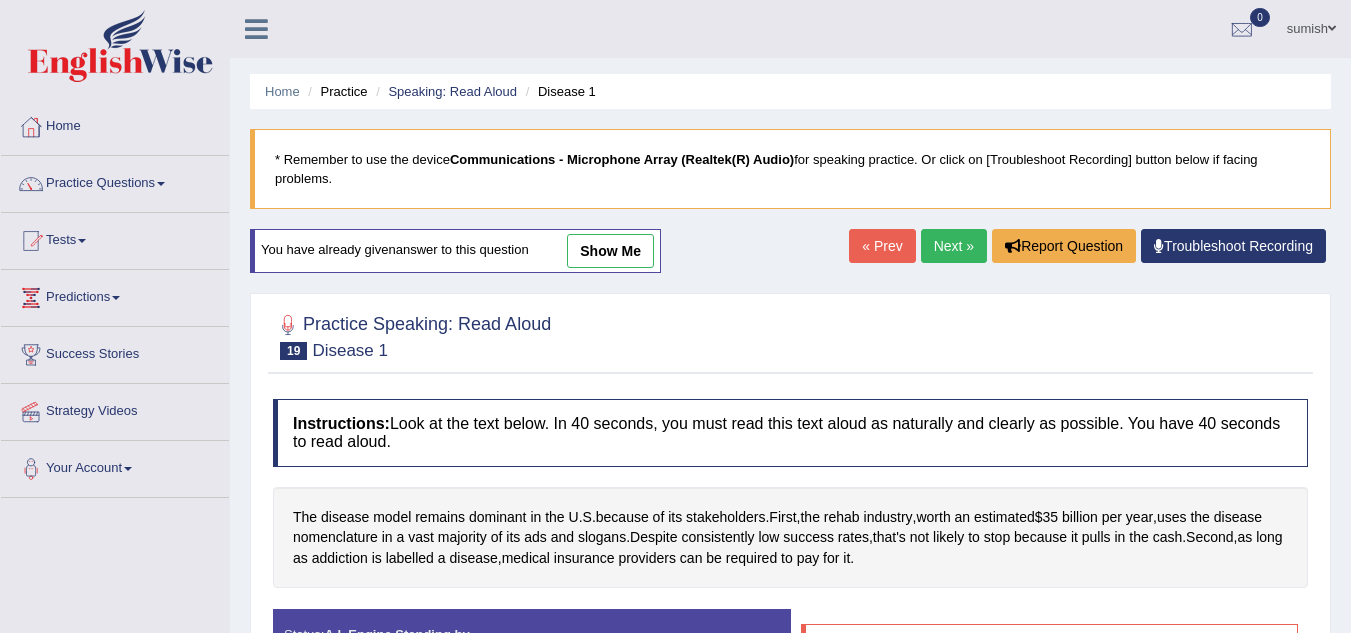 scroll, scrollTop: 0, scrollLeft: 0, axis: both 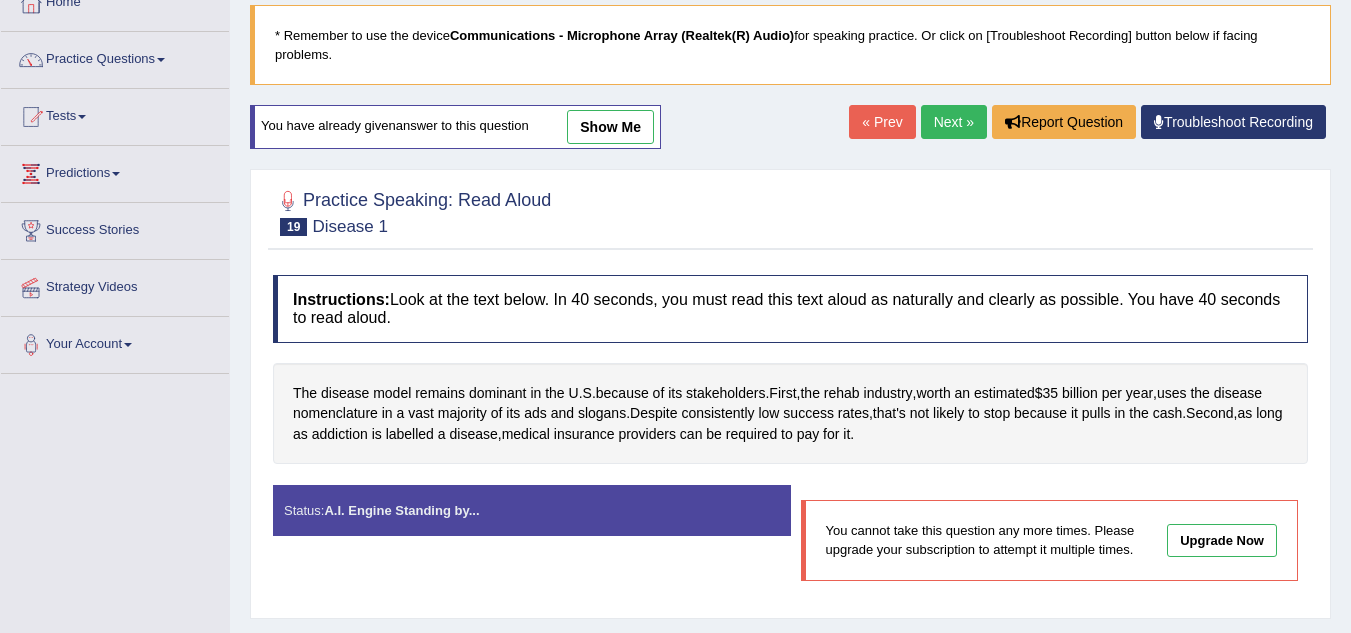 click on "Home
Practice
Speaking: Read Aloud
Disease 1
* Remember to use the device  Communications - Microphone Array (Realtek(R) Audio)  for speaking practice. Or click on [Troubleshoot Recording] button below if facing problems.
You have already given   answer to this question
show me
« Prev Next »  Report Question  Troubleshoot Recording
Practice Speaking: Read Aloud
19
Disease 1
Instructions:  Look at the text below. In 40 seconds, you must read this text aloud as naturally and clearly as possible. You have 40 seconds to read aloud.
The   disease   model   remains   dominant   in   the   U . S .  because   of   its   stakeholders .  First ,  the   rehab   industry ,  worth   an   estimated  $ 35   billion   per   year ,  uses   the   disease   nomenclature   in   a   vast   majority" at bounding box center (790, 376) 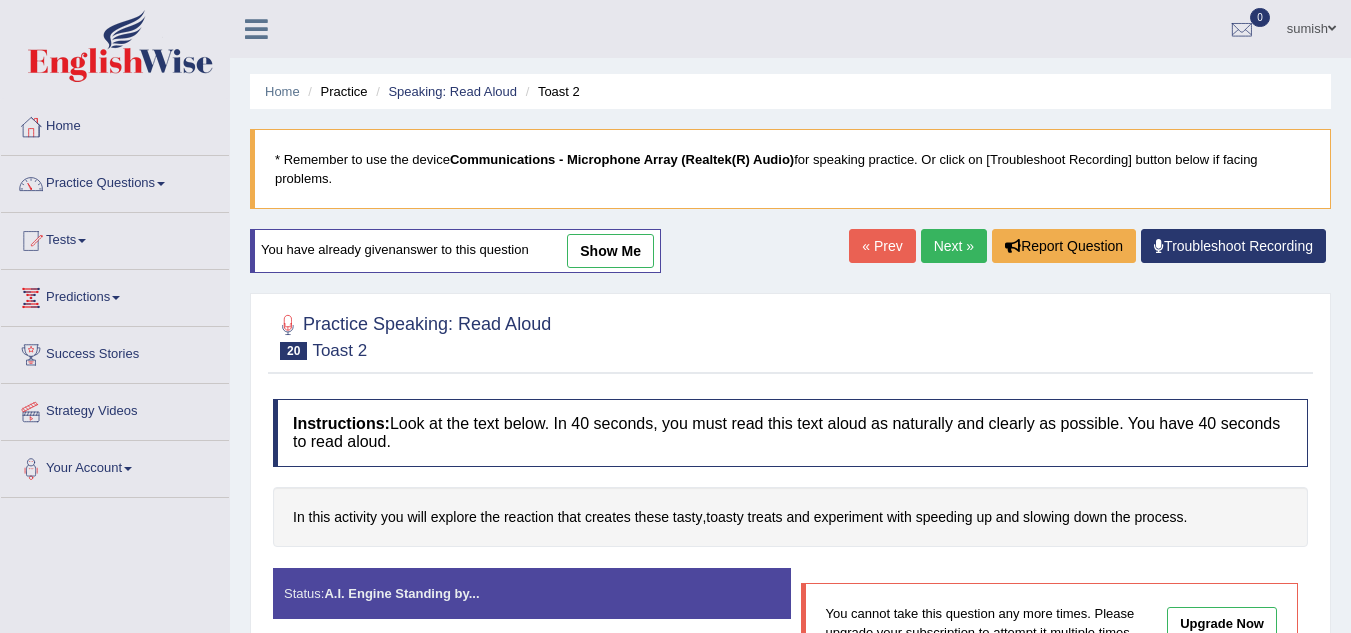 scroll, scrollTop: 0, scrollLeft: 0, axis: both 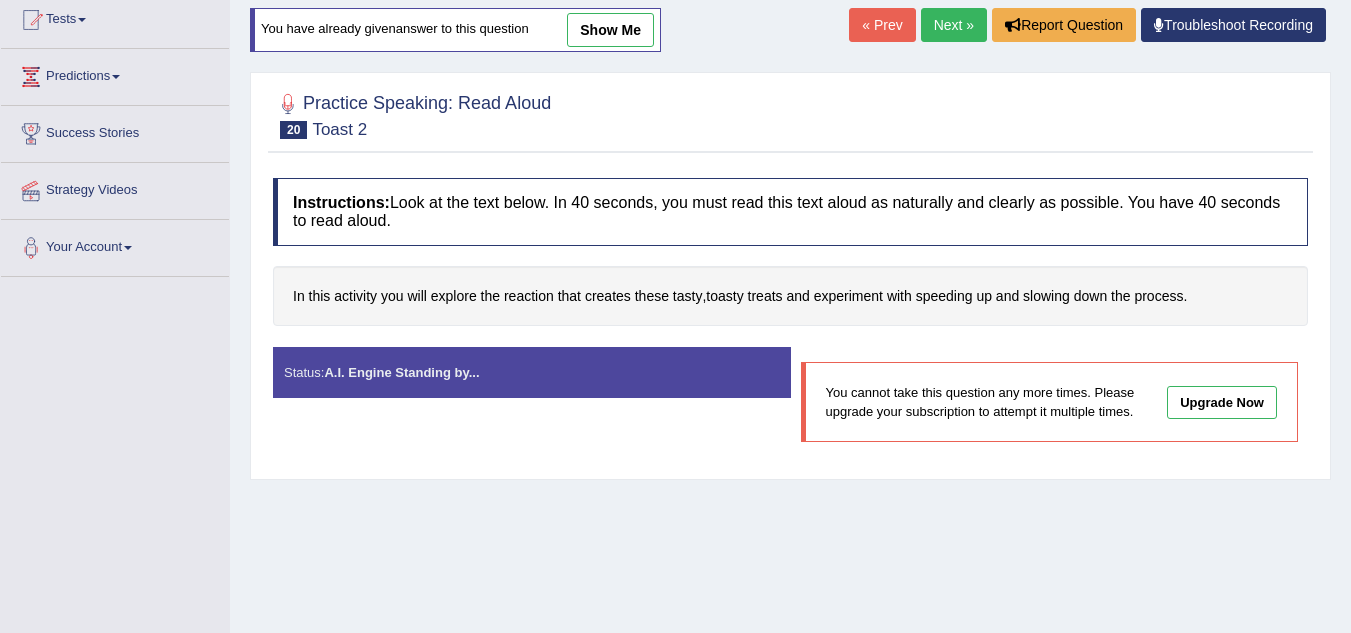 click on "Next »" at bounding box center [954, 25] 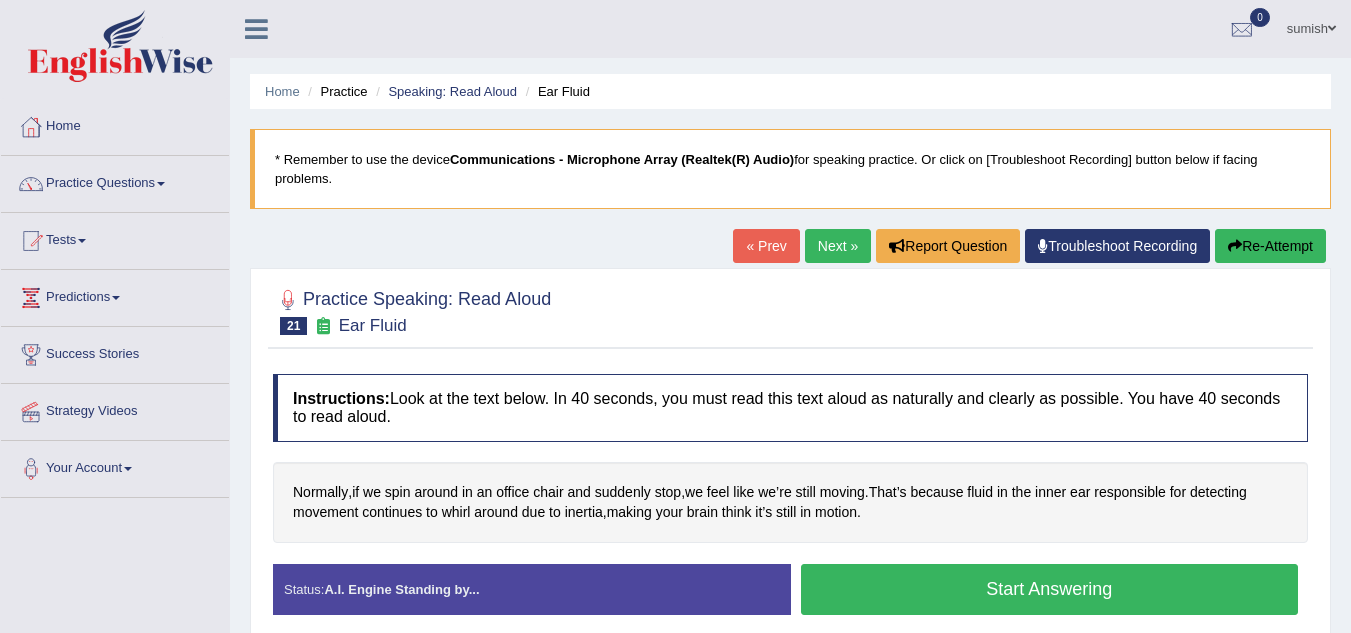 scroll, scrollTop: 0, scrollLeft: 0, axis: both 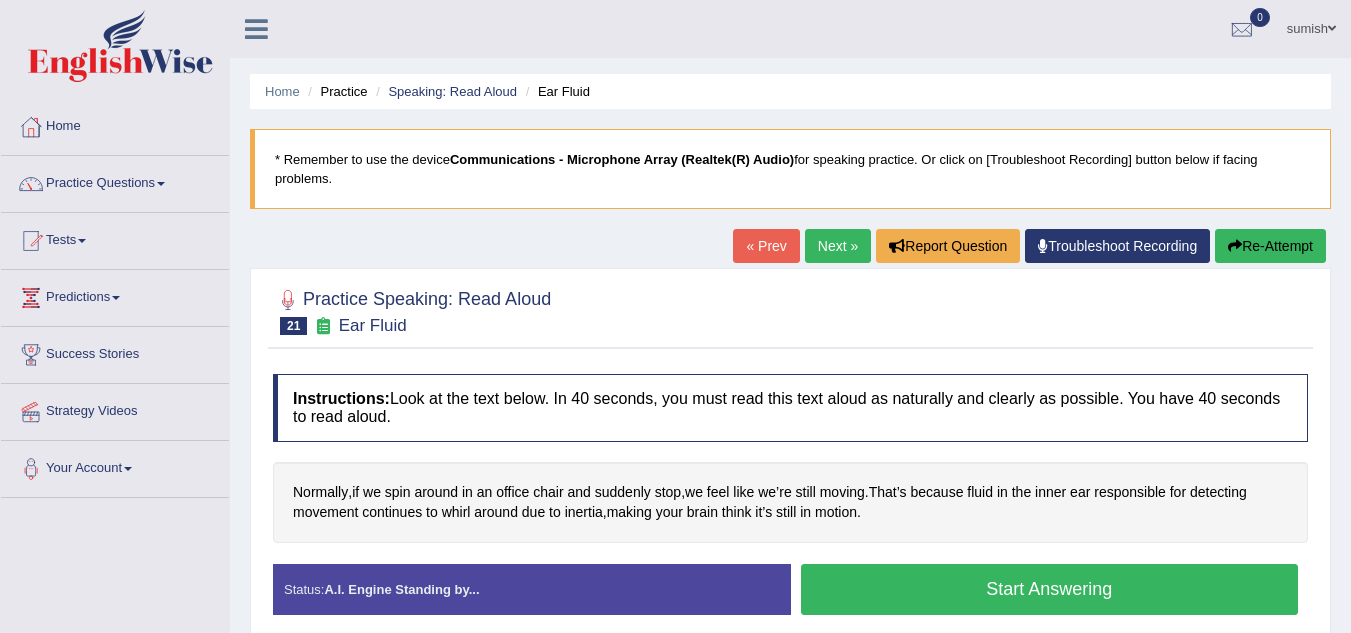 click on "Start Answering" at bounding box center [1050, 589] 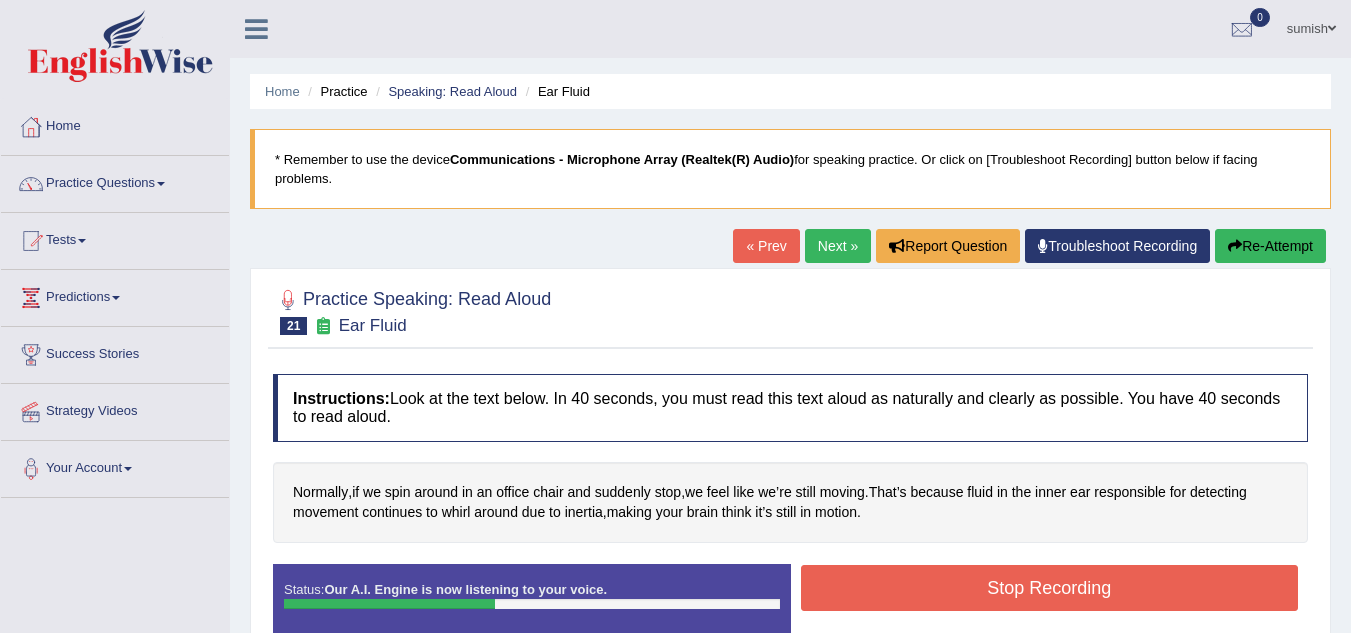 click on "Stop Recording" at bounding box center (1050, 588) 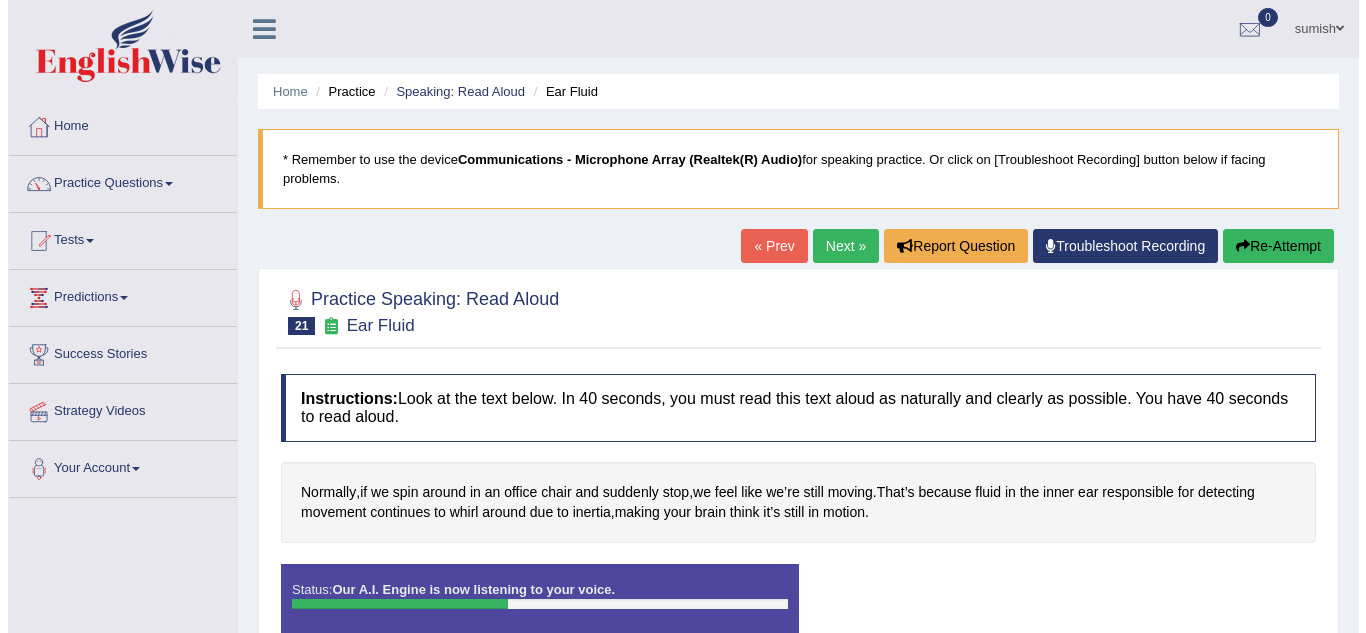 scroll, scrollTop: 99, scrollLeft: 0, axis: vertical 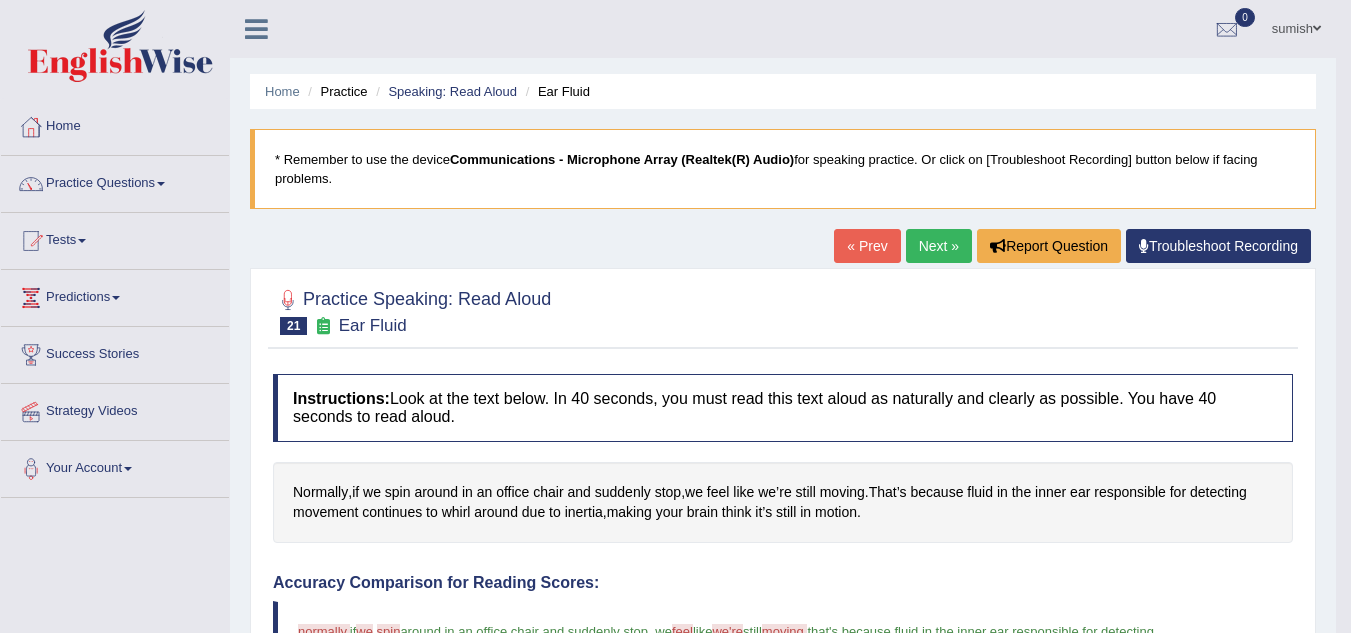 click on "Next »" at bounding box center (939, 246) 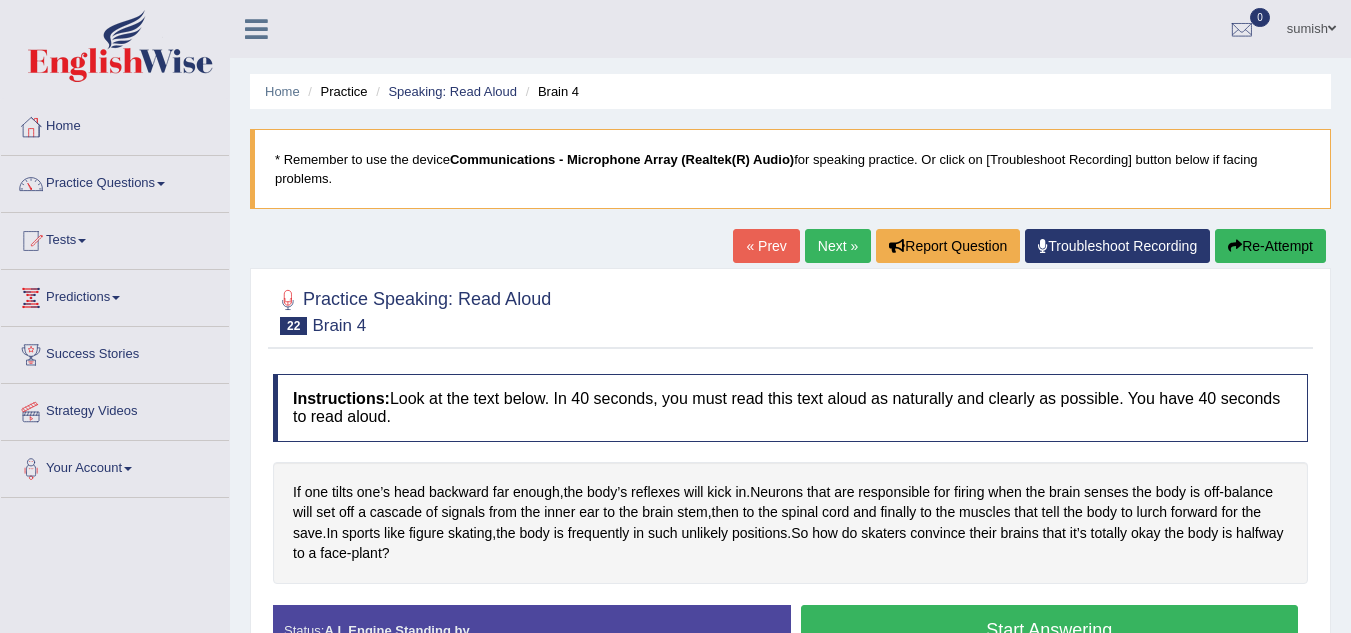 scroll, scrollTop: 167, scrollLeft: 0, axis: vertical 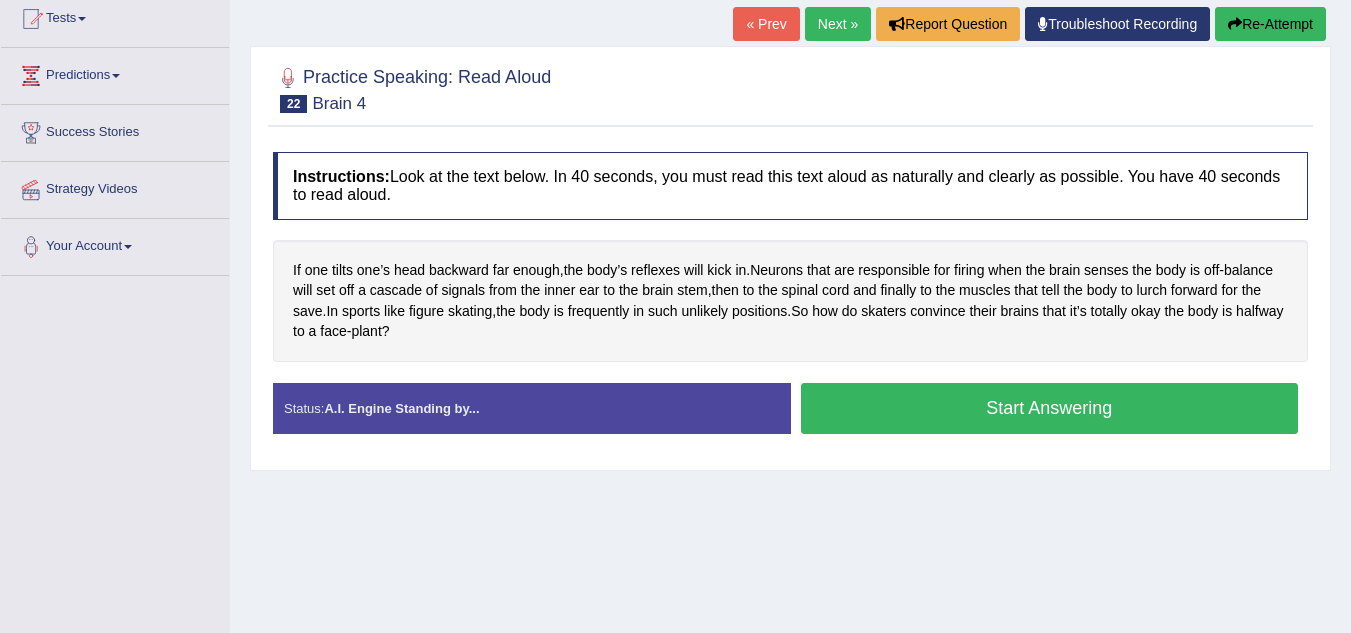 click on "Start Answering" at bounding box center (1050, 408) 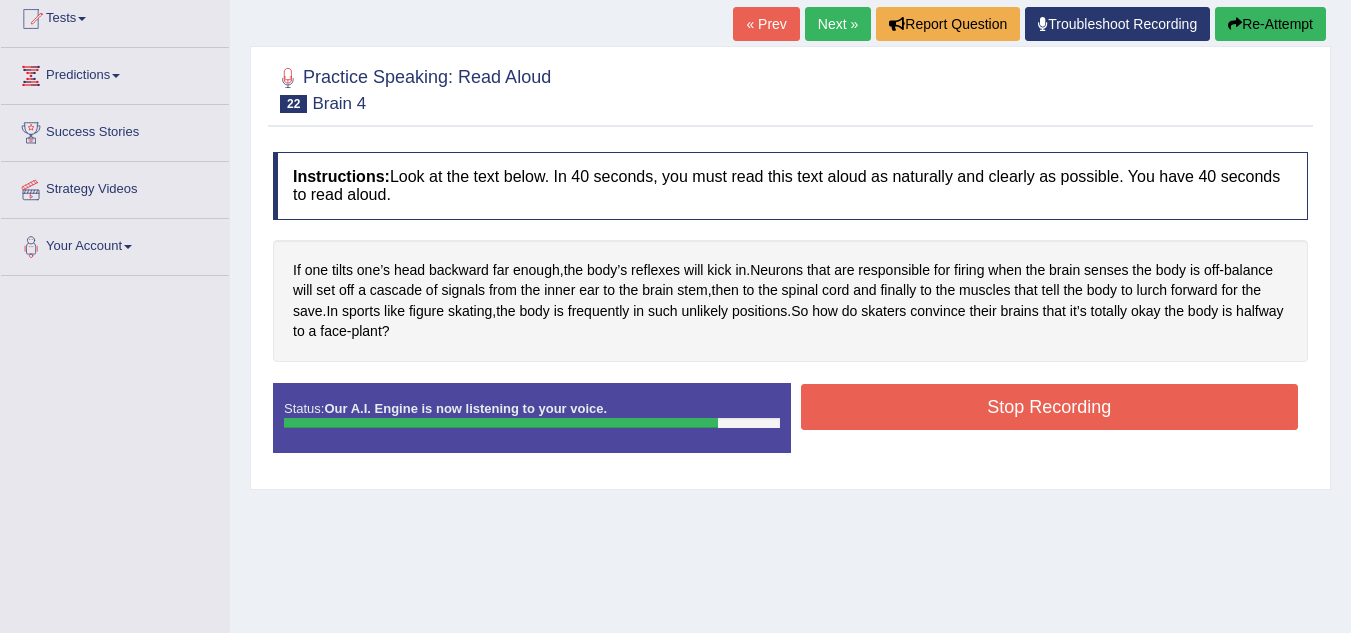 click on "Stop Recording" at bounding box center [1050, 407] 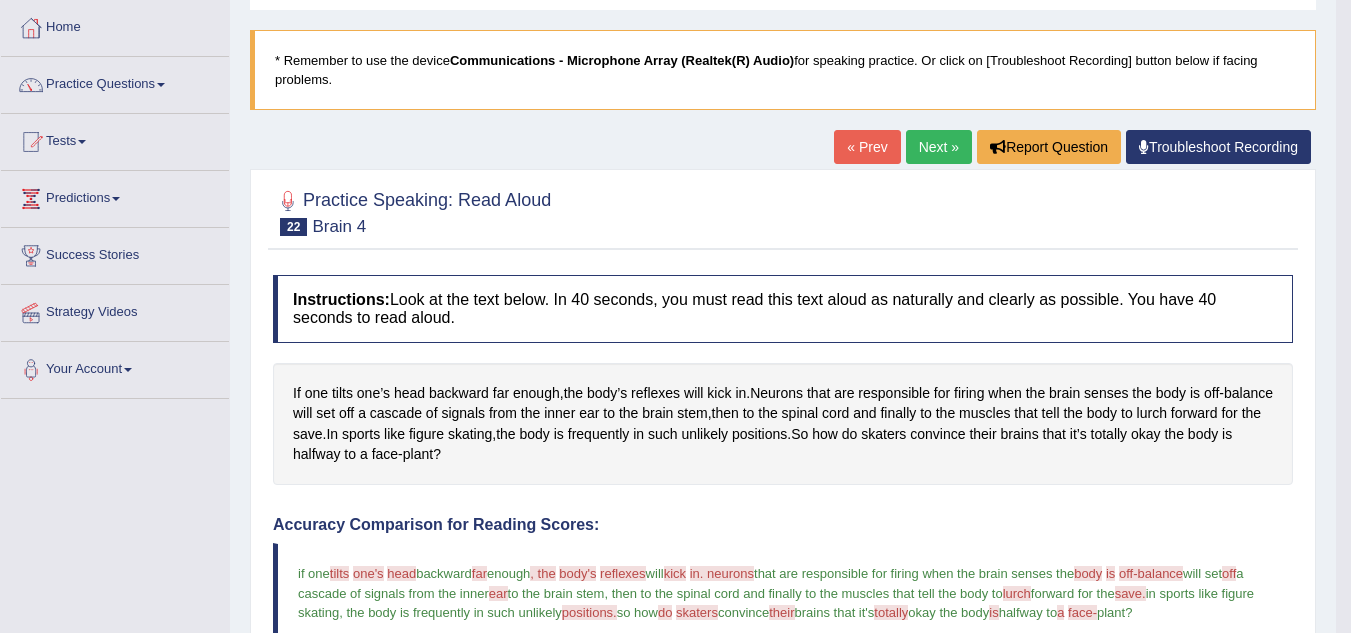 scroll, scrollTop: 98, scrollLeft: 0, axis: vertical 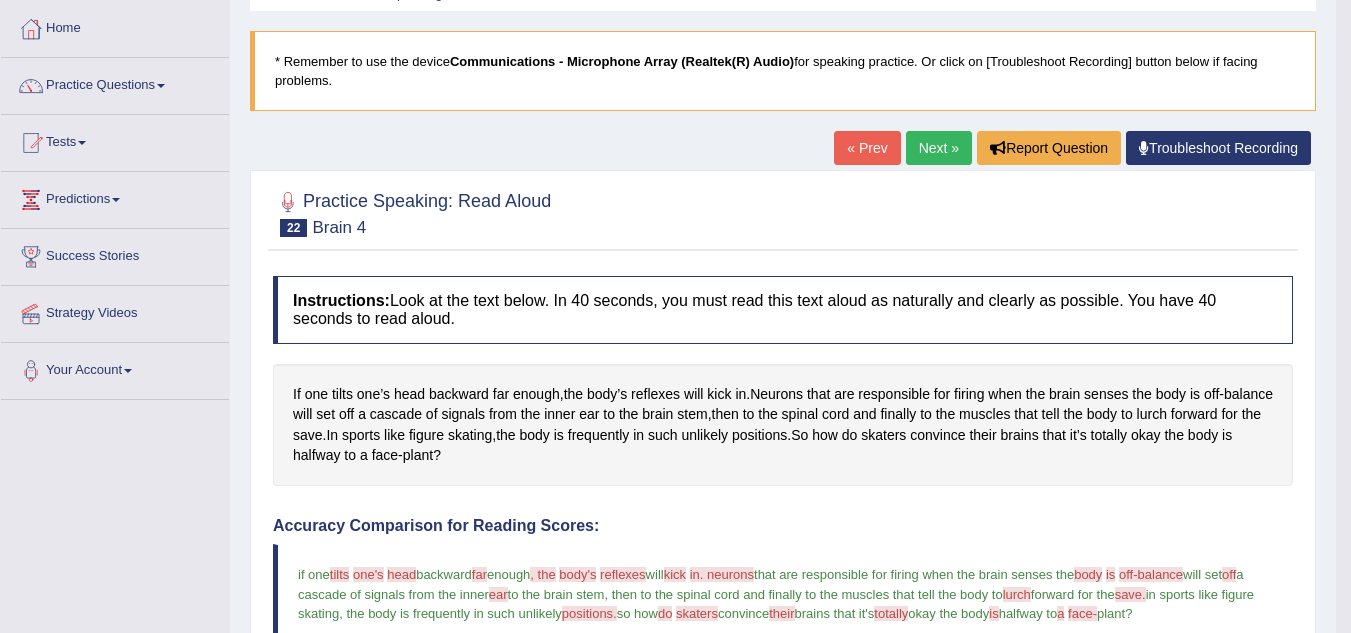 click on "Next »" at bounding box center [939, 148] 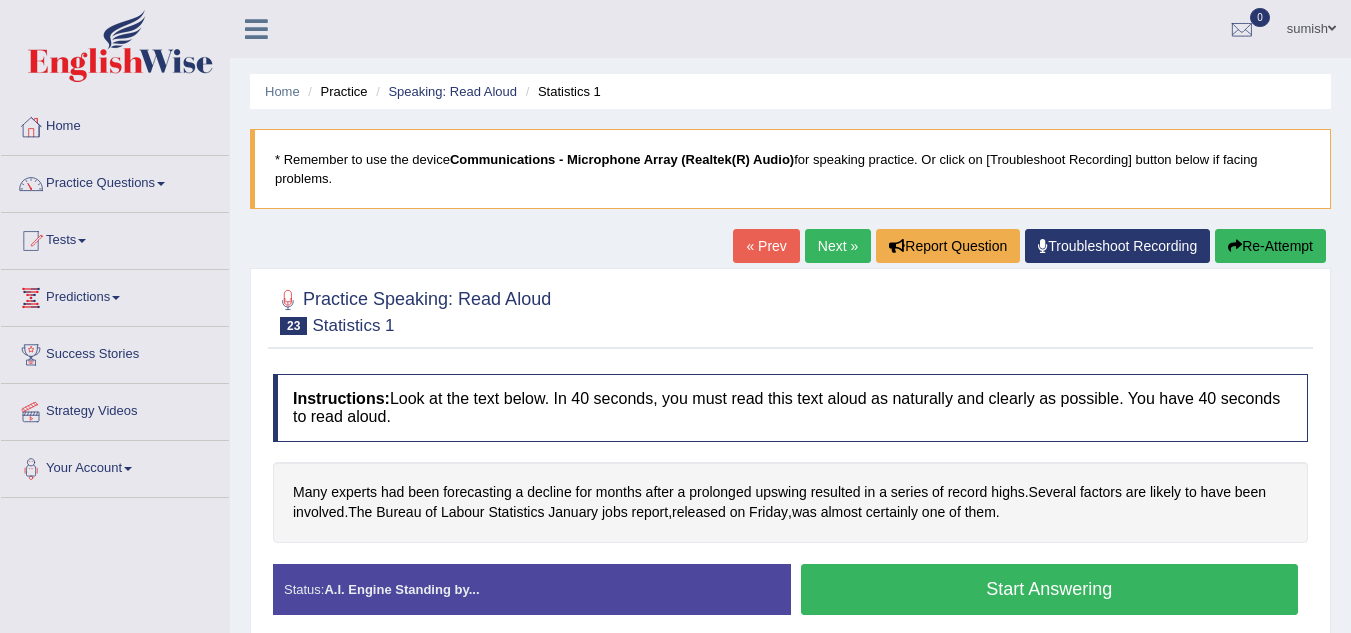 scroll, scrollTop: 0, scrollLeft: 0, axis: both 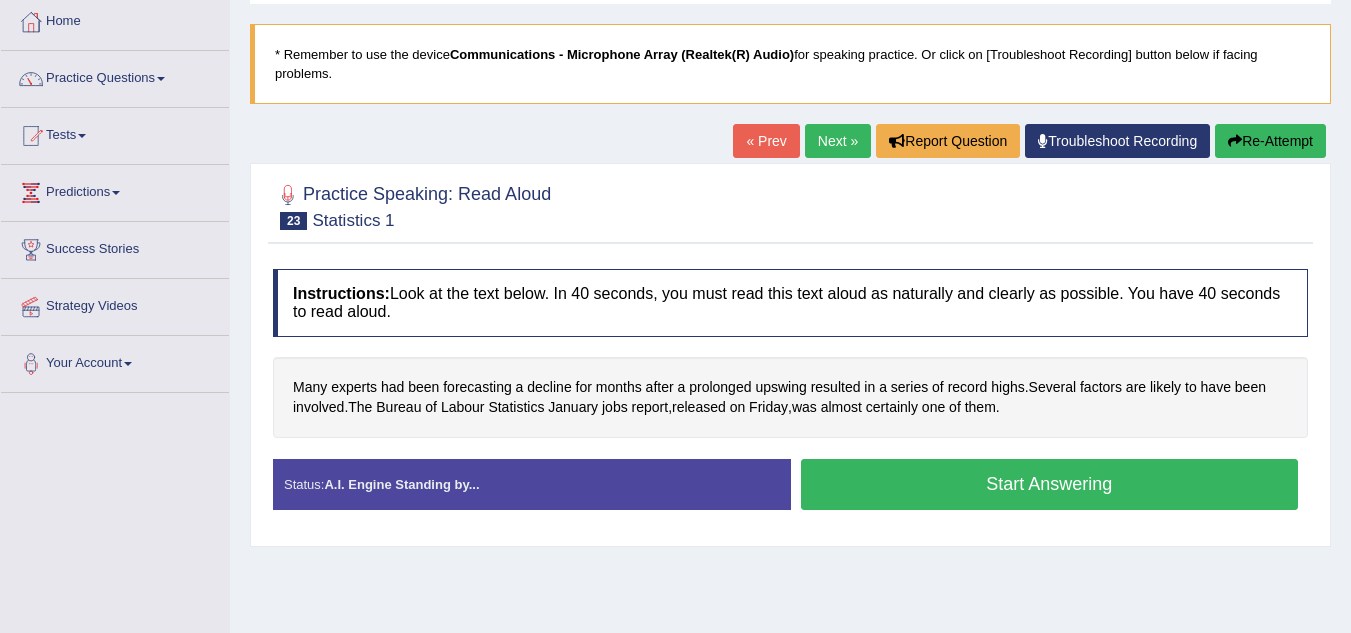 click on "Start Answering" at bounding box center [1050, 484] 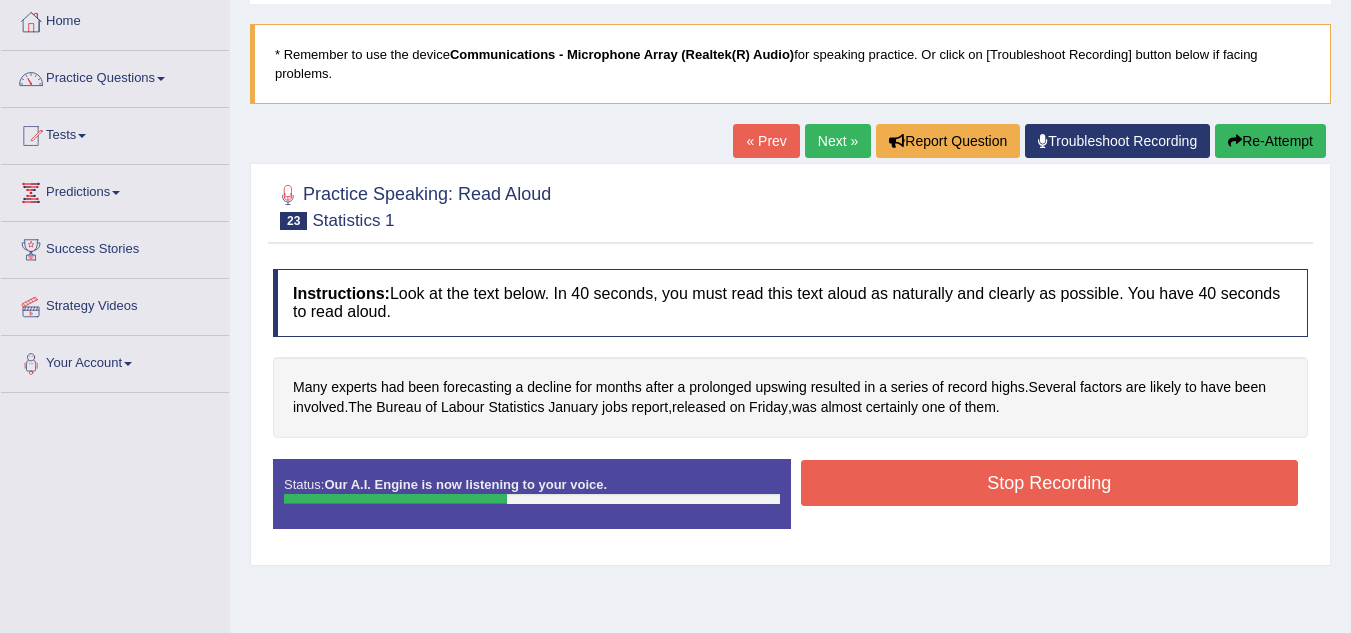 click on "Stop Recording" at bounding box center (1050, 483) 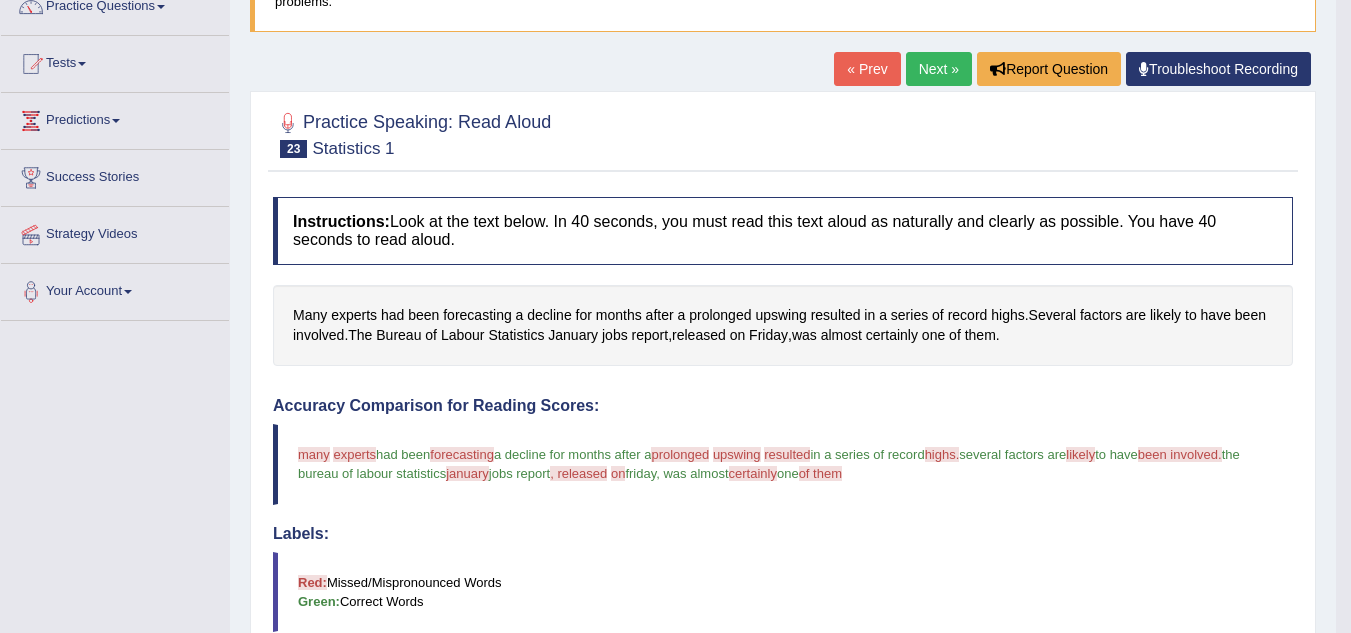 scroll, scrollTop: 0, scrollLeft: 0, axis: both 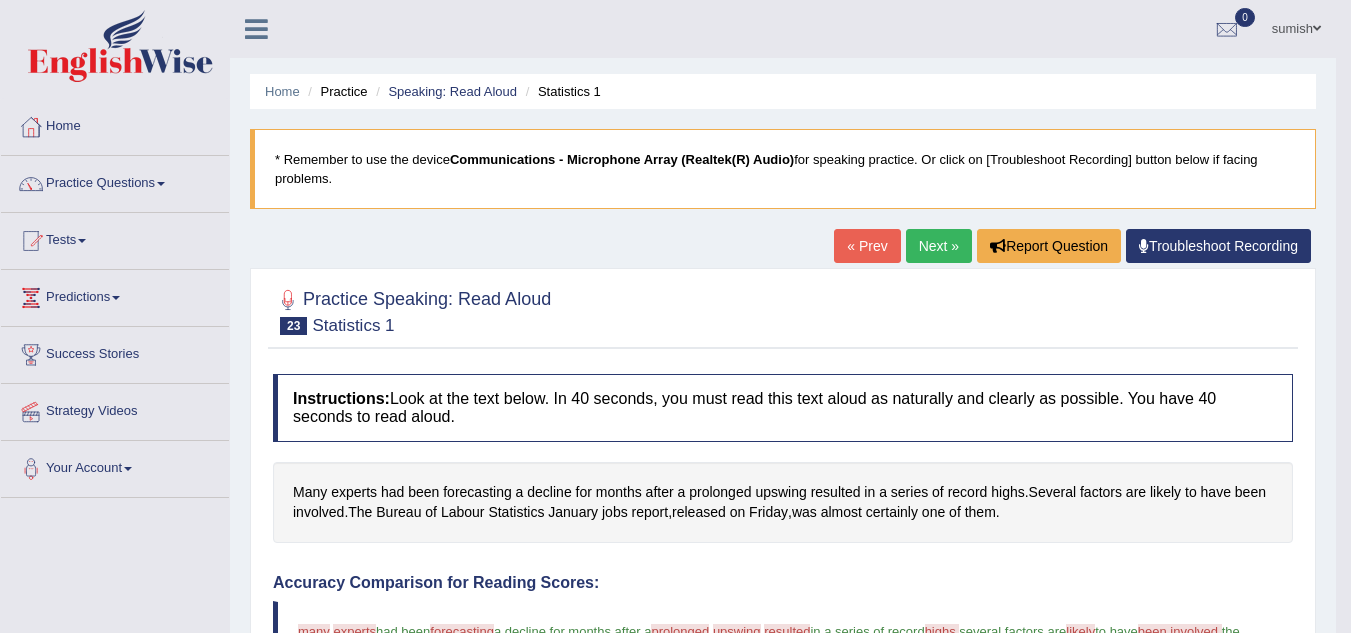 click on "Next »" at bounding box center [939, 246] 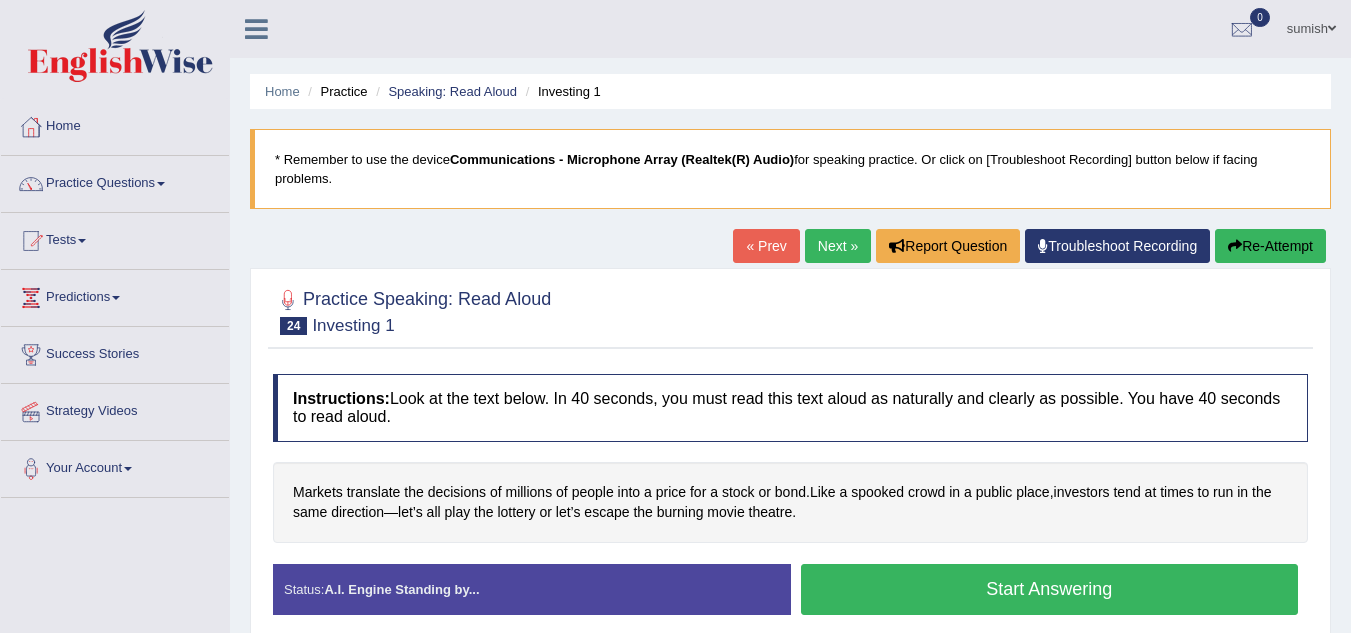 scroll, scrollTop: 0, scrollLeft: 0, axis: both 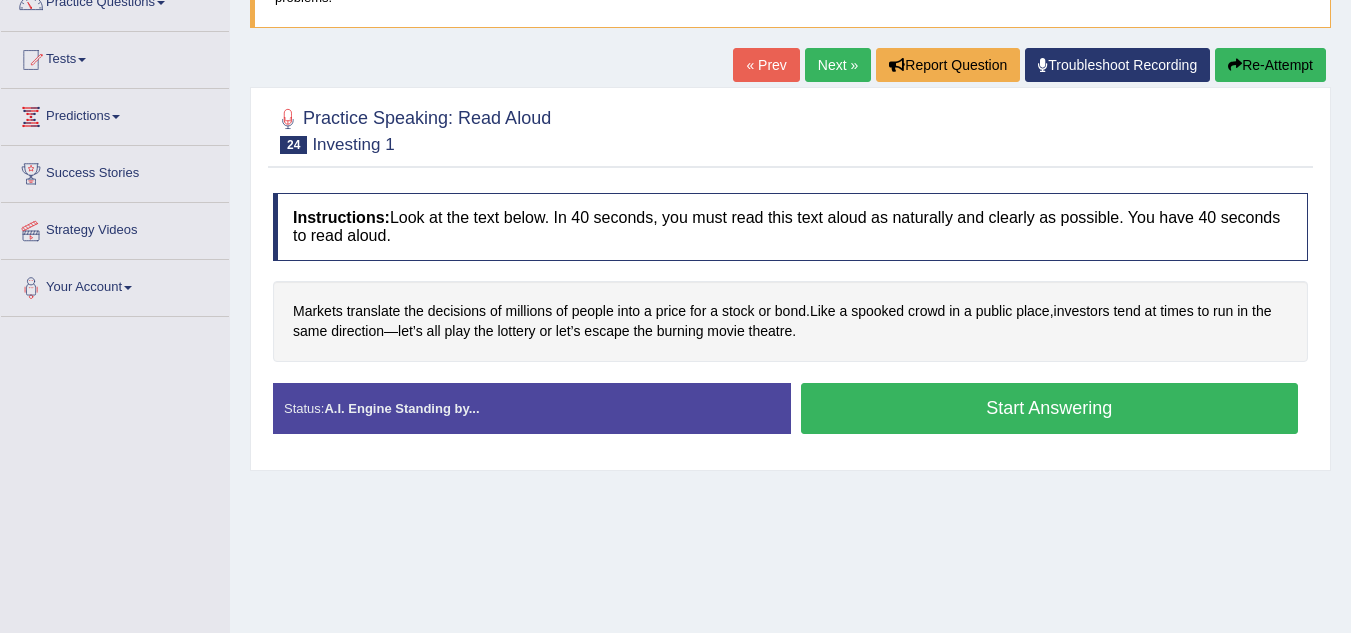 click on "Start Answering" at bounding box center [1050, 408] 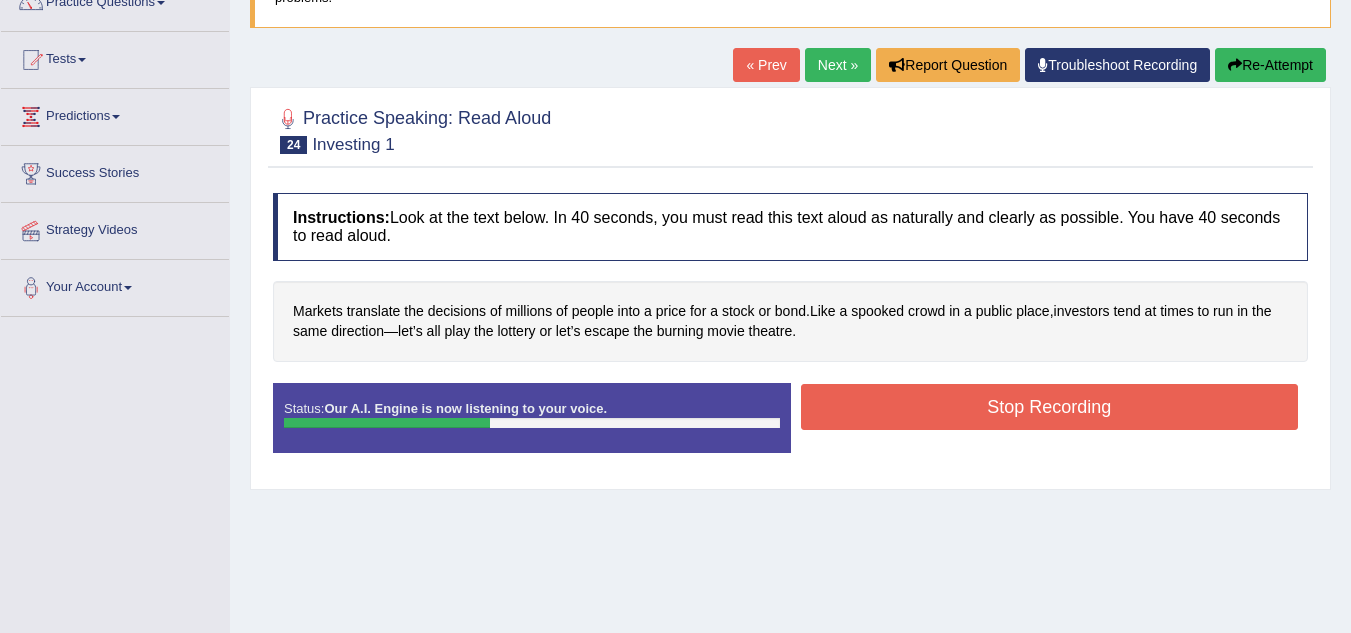 click on "Stop Recording" at bounding box center [1050, 407] 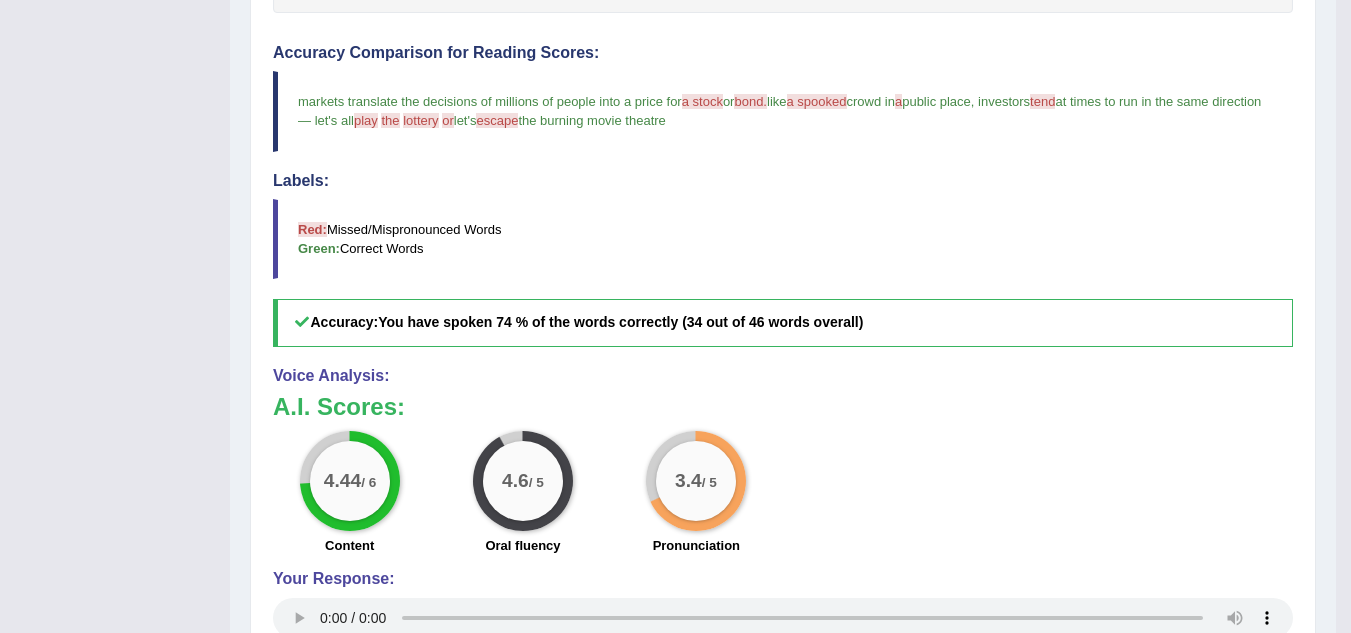 scroll, scrollTop: 0, scrollLeft: 0, axis: both 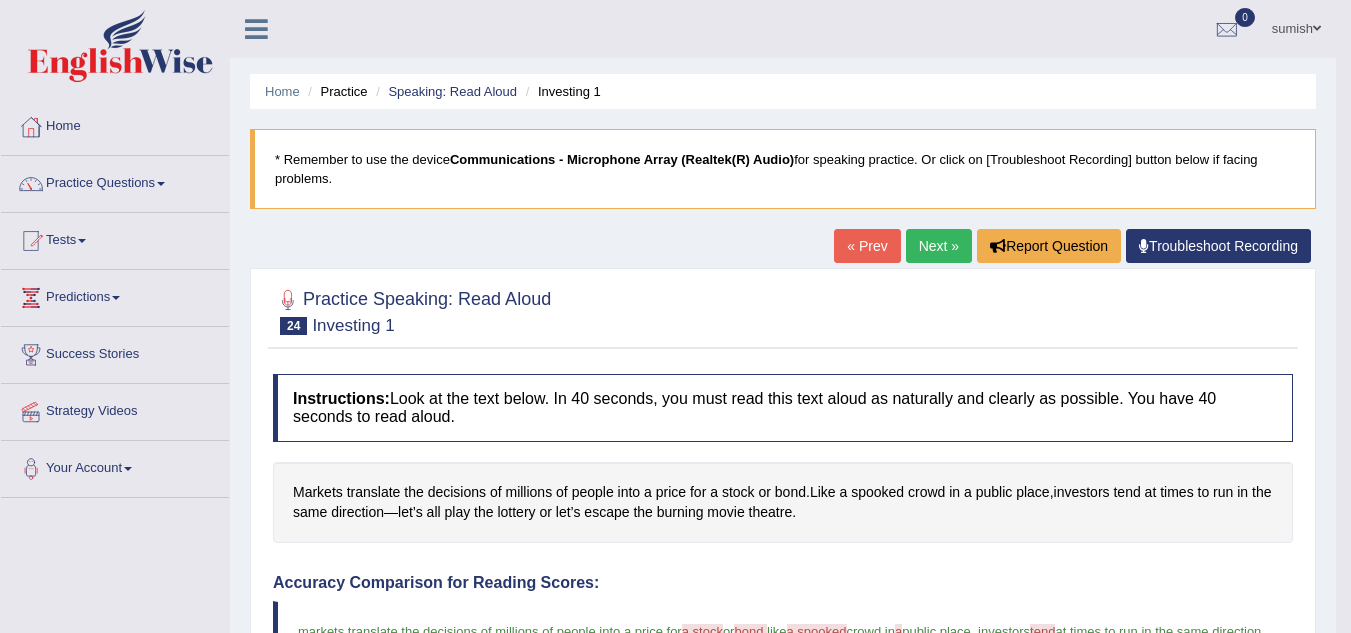 click on "Next »" at bounding box center (939, 246) 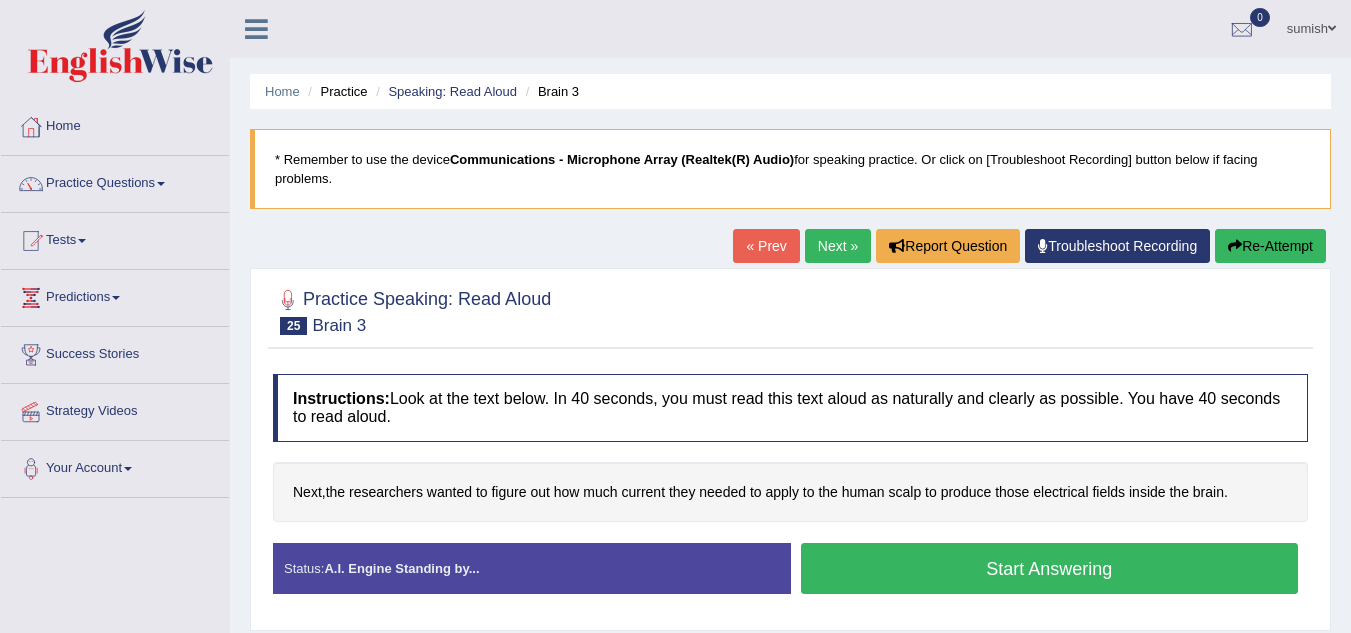 scroll, scrollTop: 0, scrollLeft: 0, axis: both 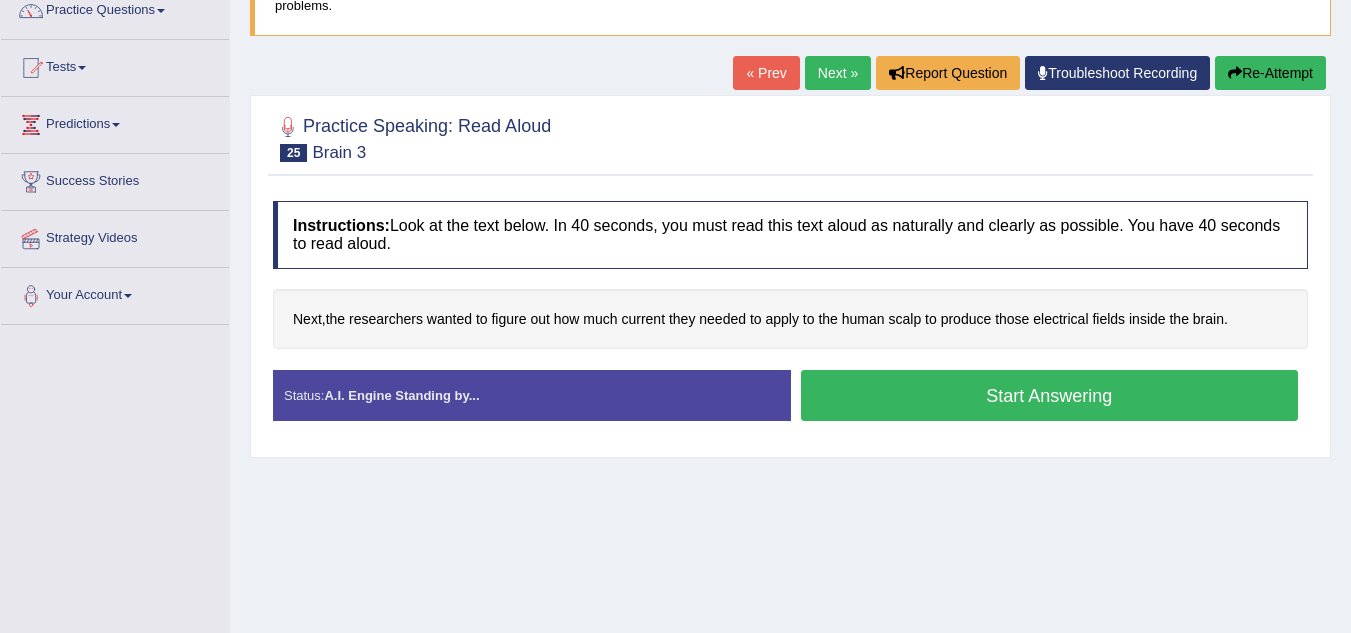 click on "Start Answering" at bounding box center [1050, 395] 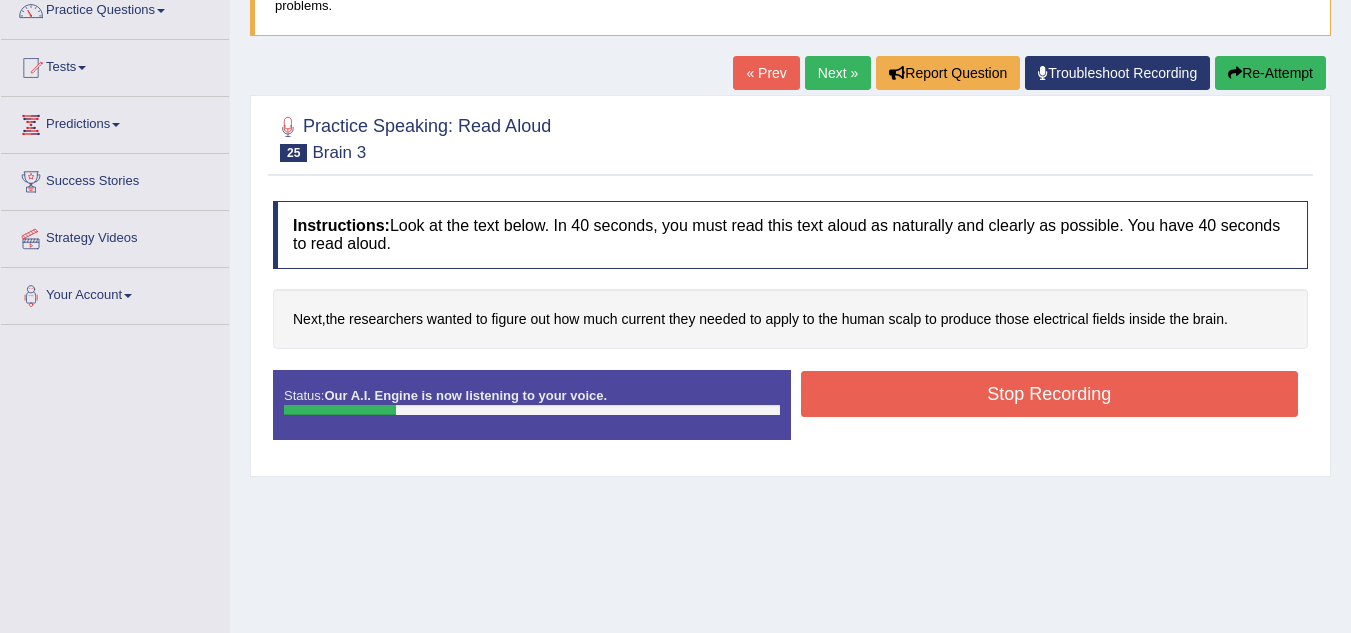 click on "Stop Recording" at bounding box center [1050, 394] 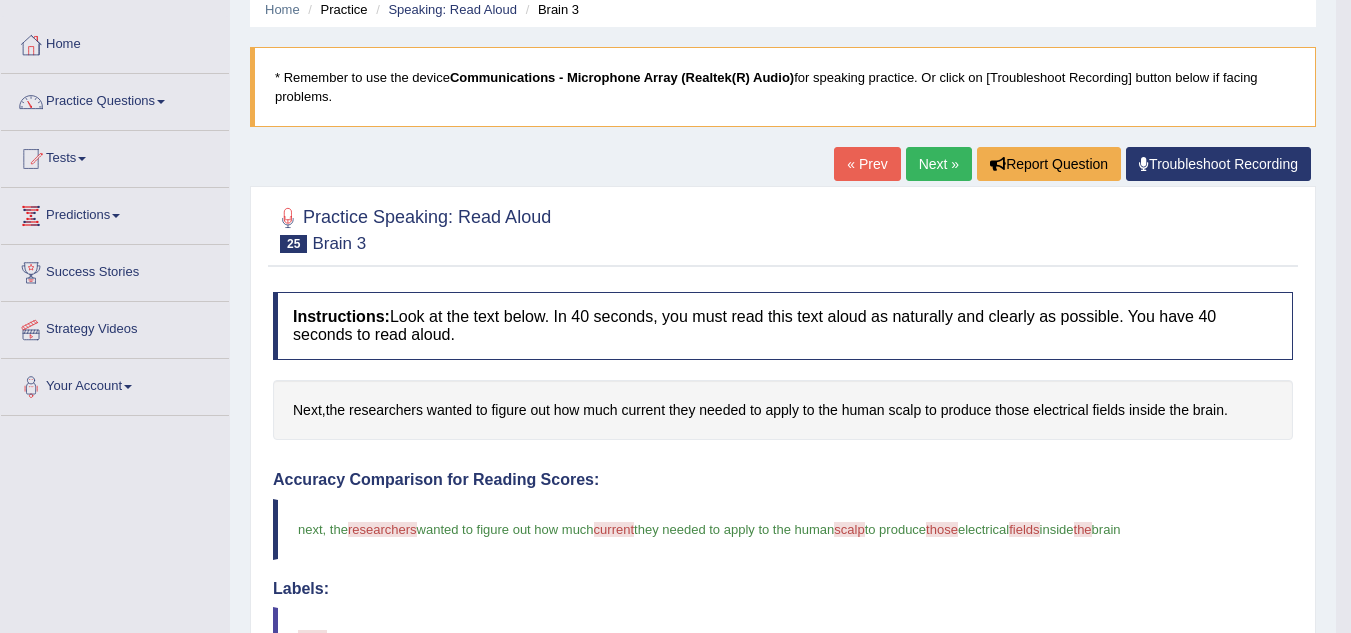 scroll, scrollTop: 81, scrollLeft: 0, axis: vertical 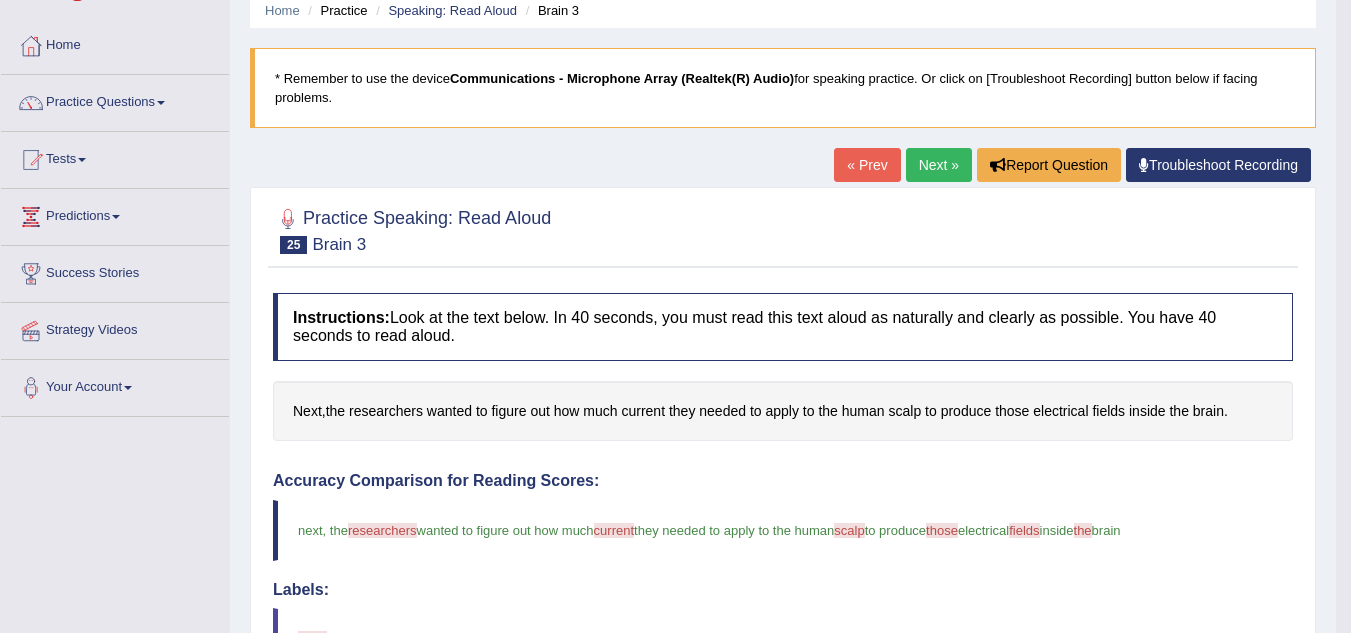 click on "Next »" at bounding box center [939, 165] 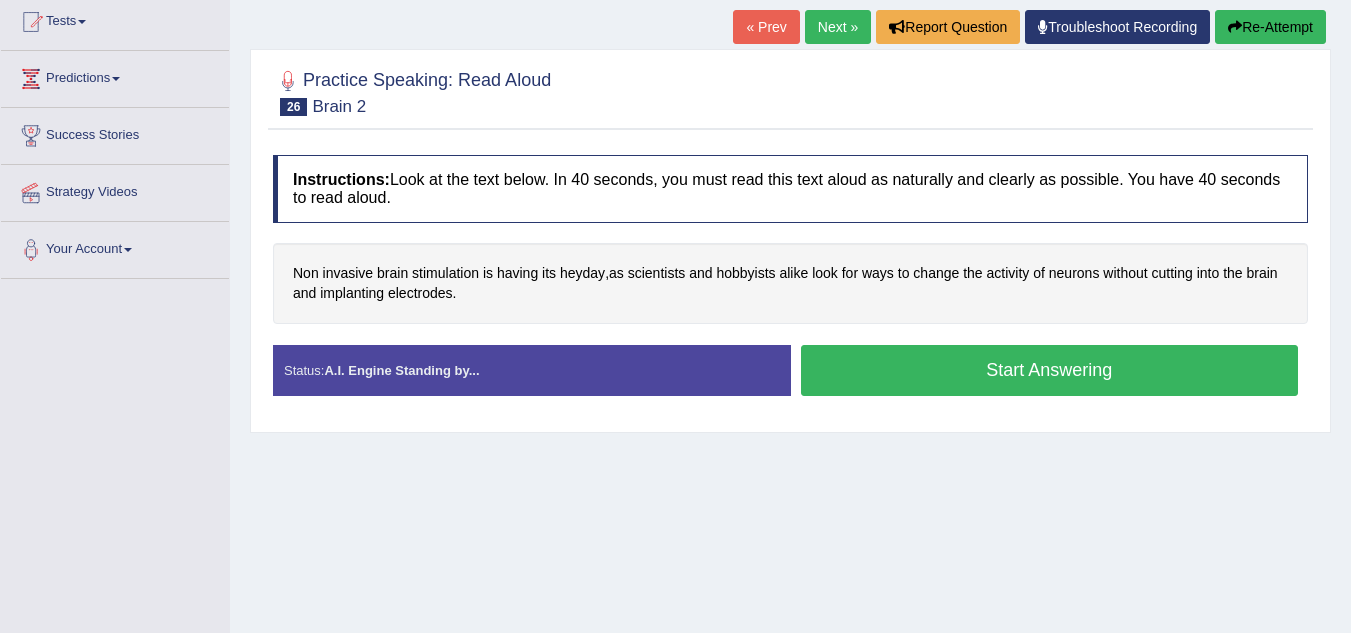 scroll, scrollTop: 0, scrollLeft: 0, axis: both 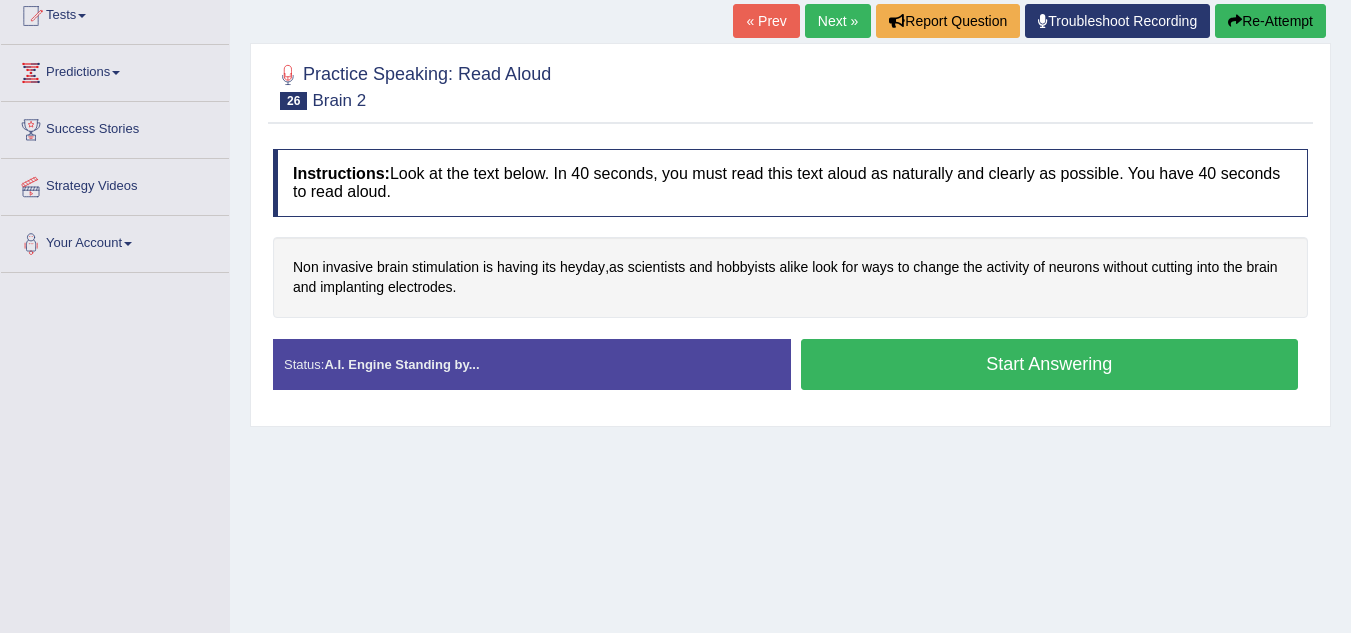 click on "Start Answering" at bounding box center (1050, 364) 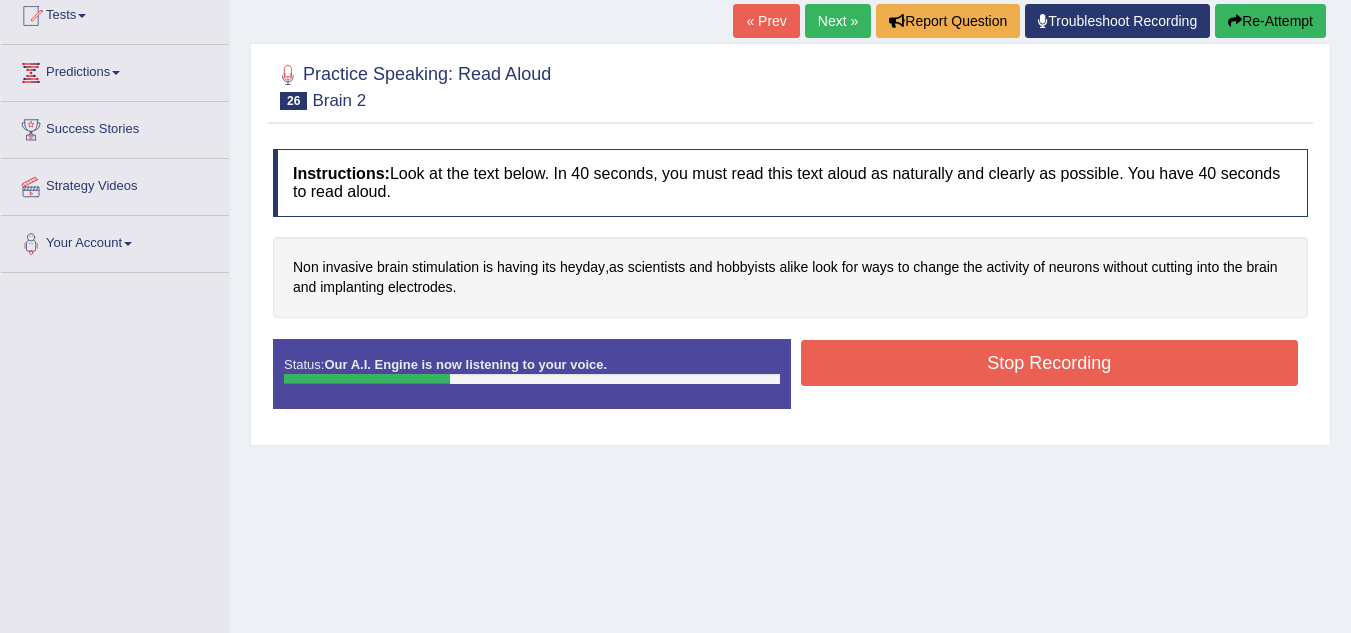click on "Stop Recording" at bounding box center (1050, 363) 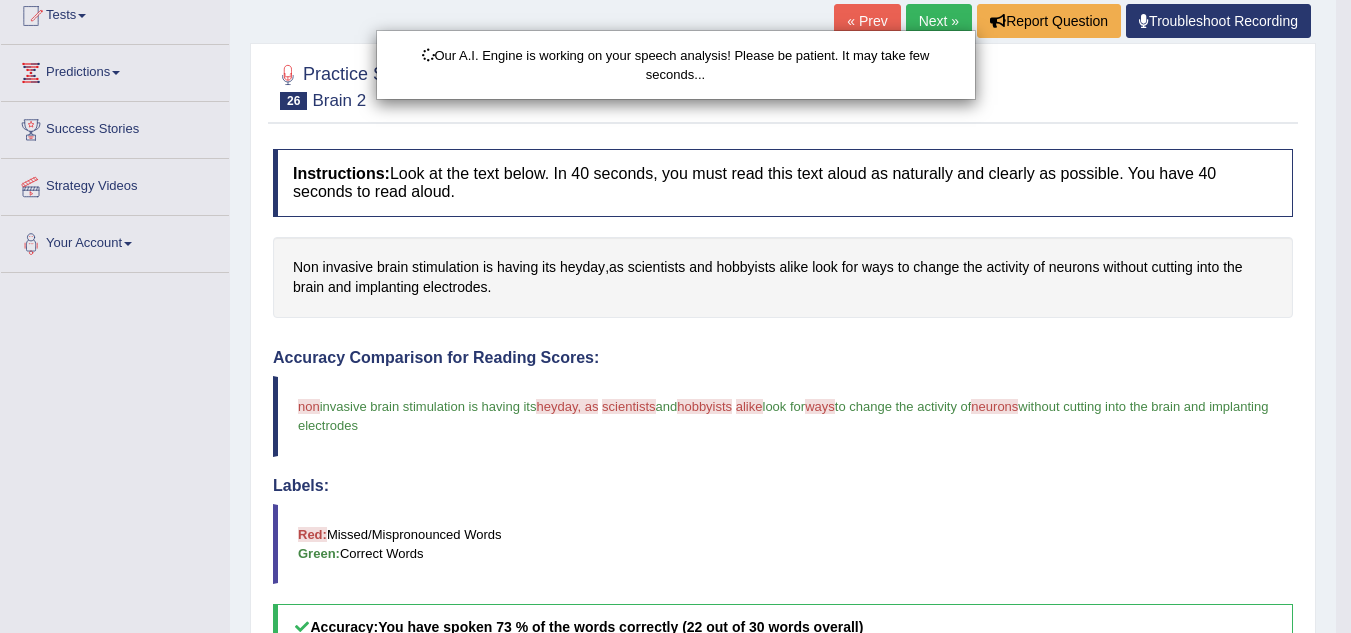 scroll, scrollTop: 457, scrollLeft: 0, axis: vertical 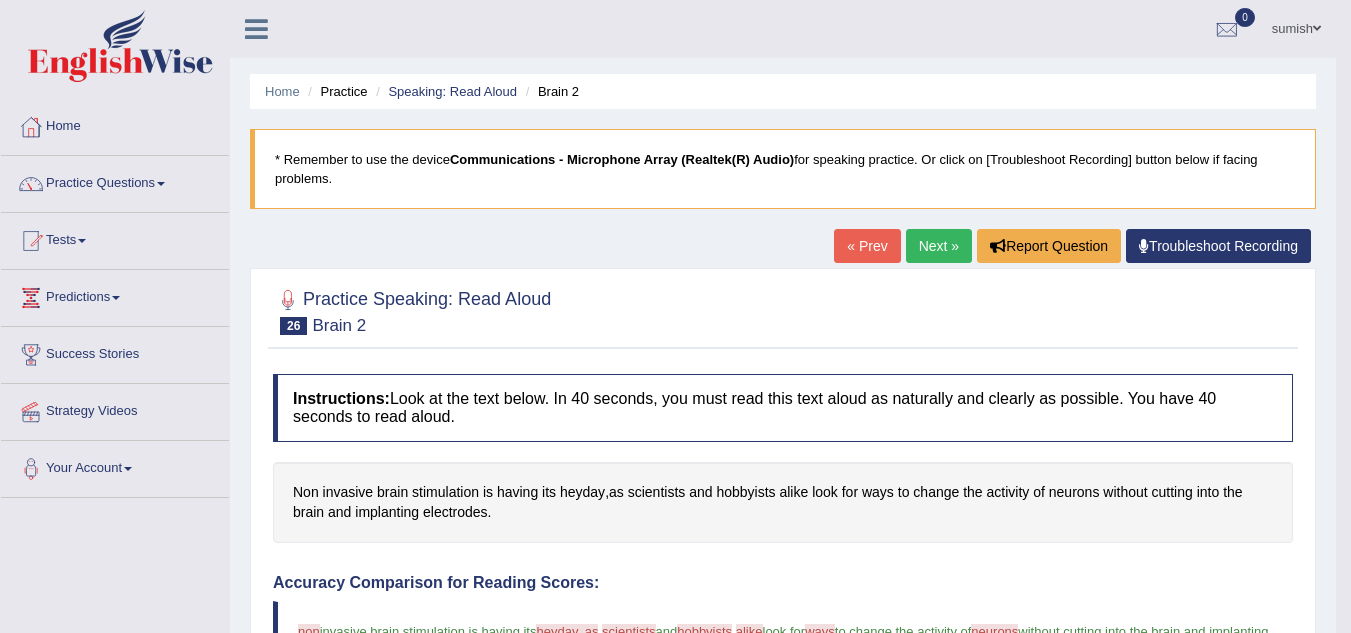 click on "Next »" at bounding box center (939, 246) 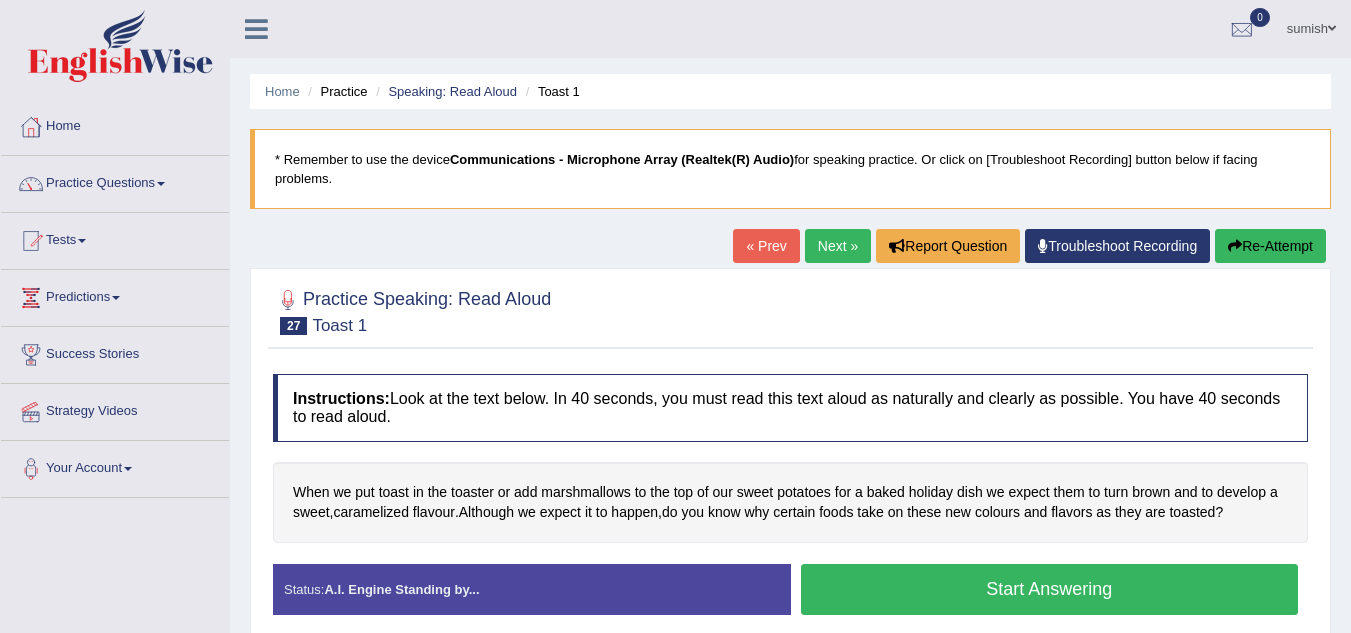 scroll, scrollTop: 0, scrollLeft: 0, axis: both 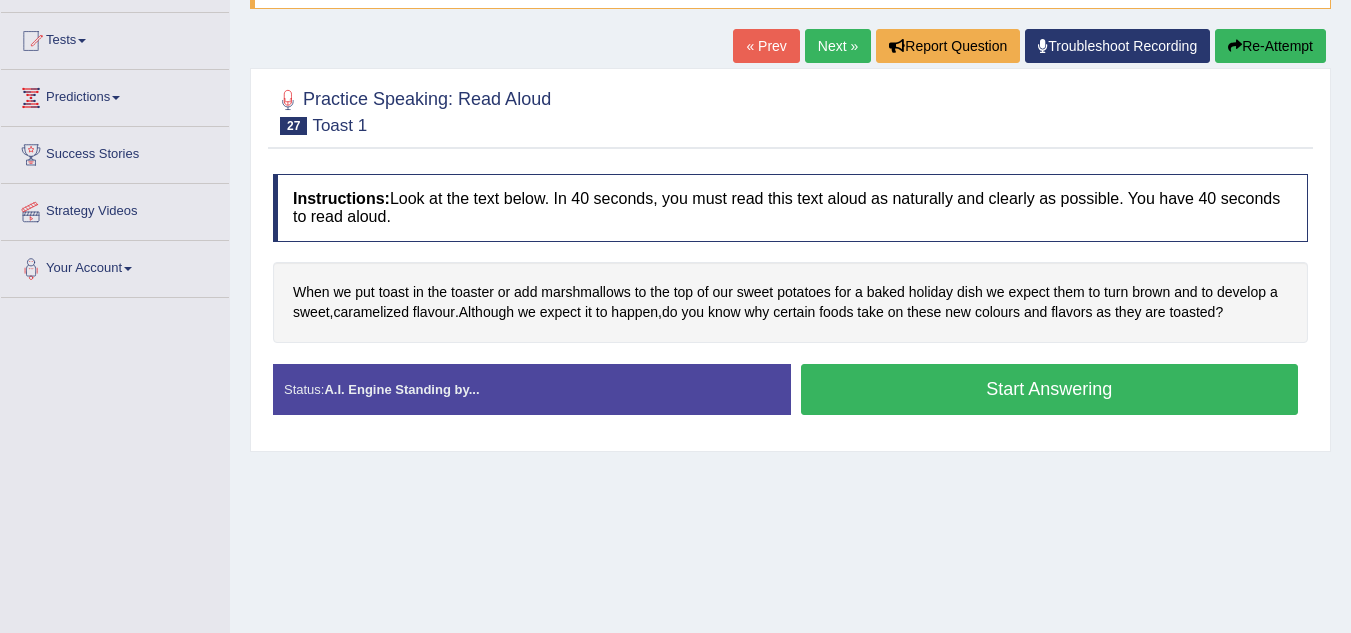 click on "Start Answering" at bounding box center (1050, 389) 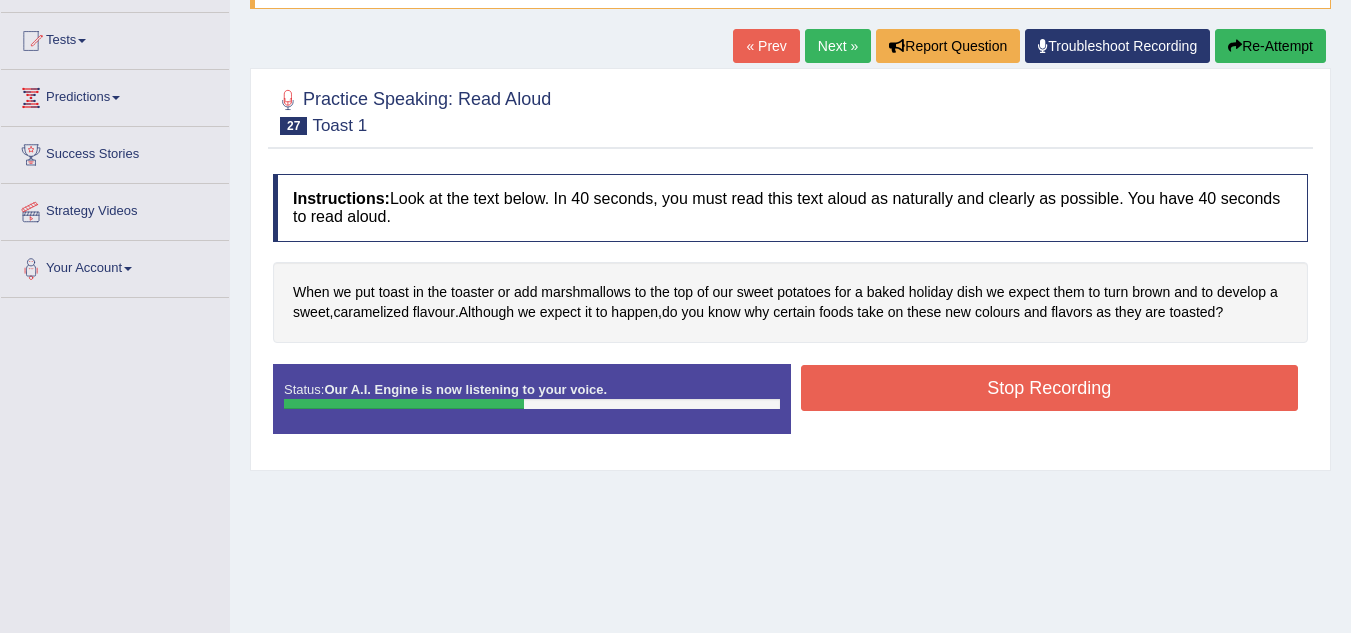 click on "Stop Recording" at bounding box center (1050, 388) 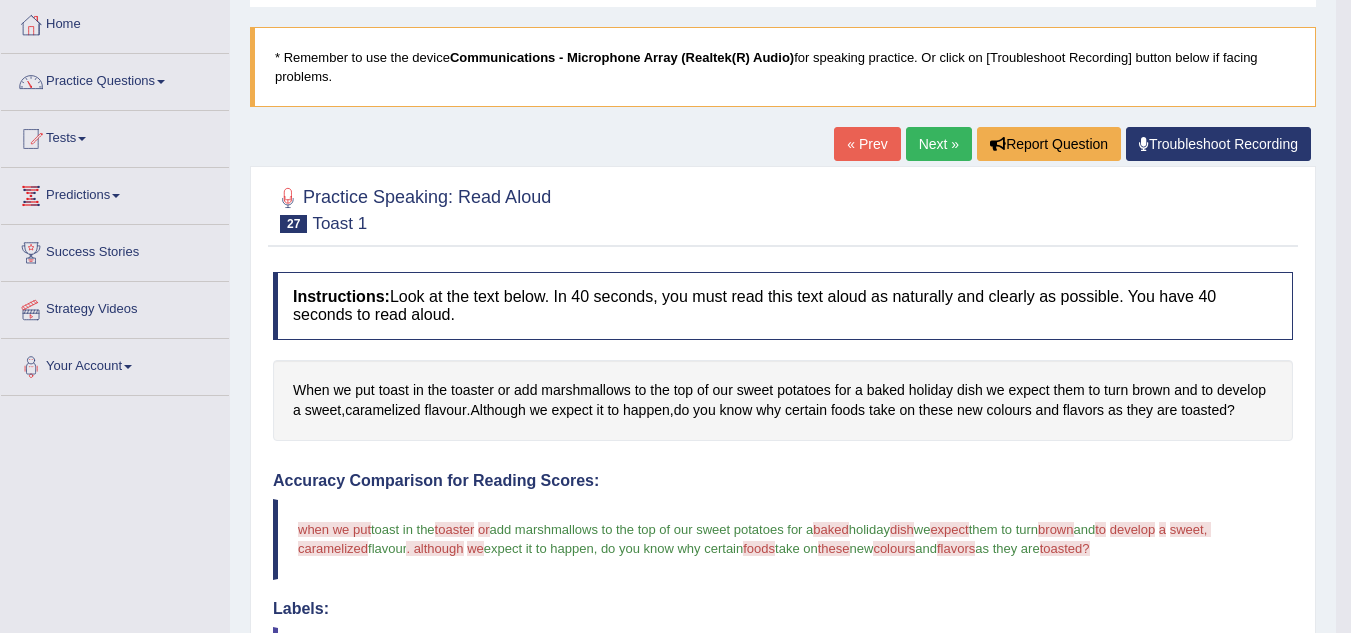 scroll, scrollTop: 101, scrollLeft: 0, axis: vertical 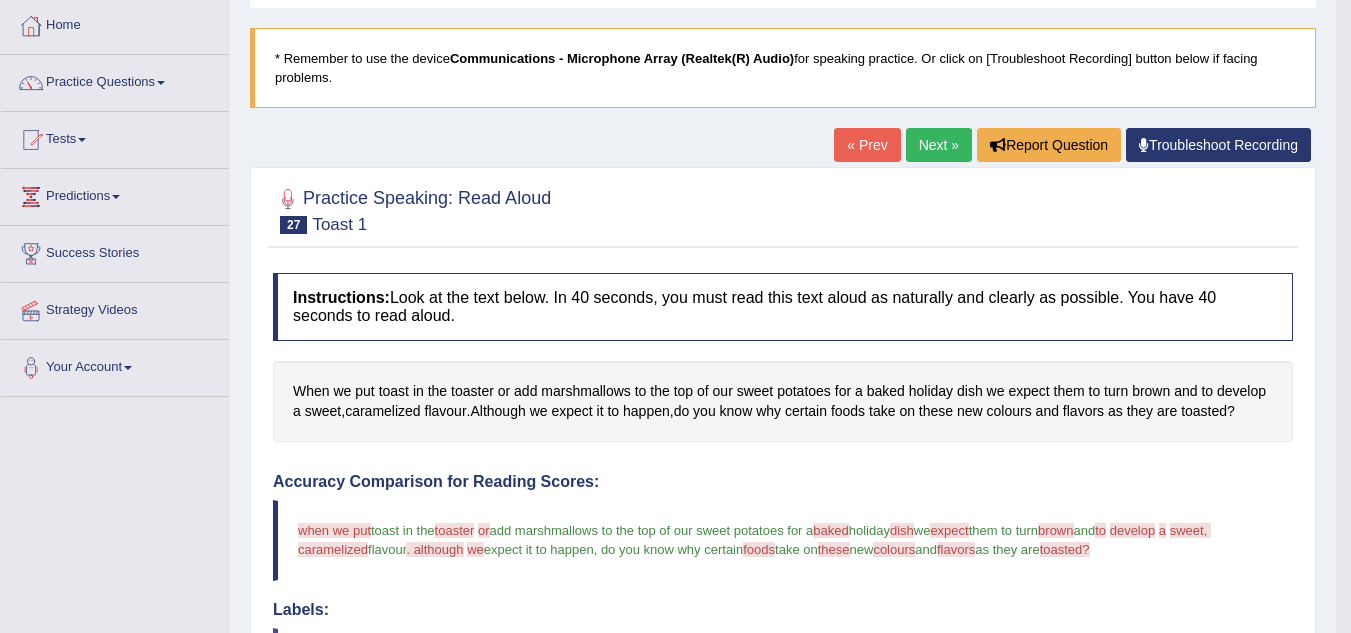 click on "Next »" at bounding box center (939, 145) 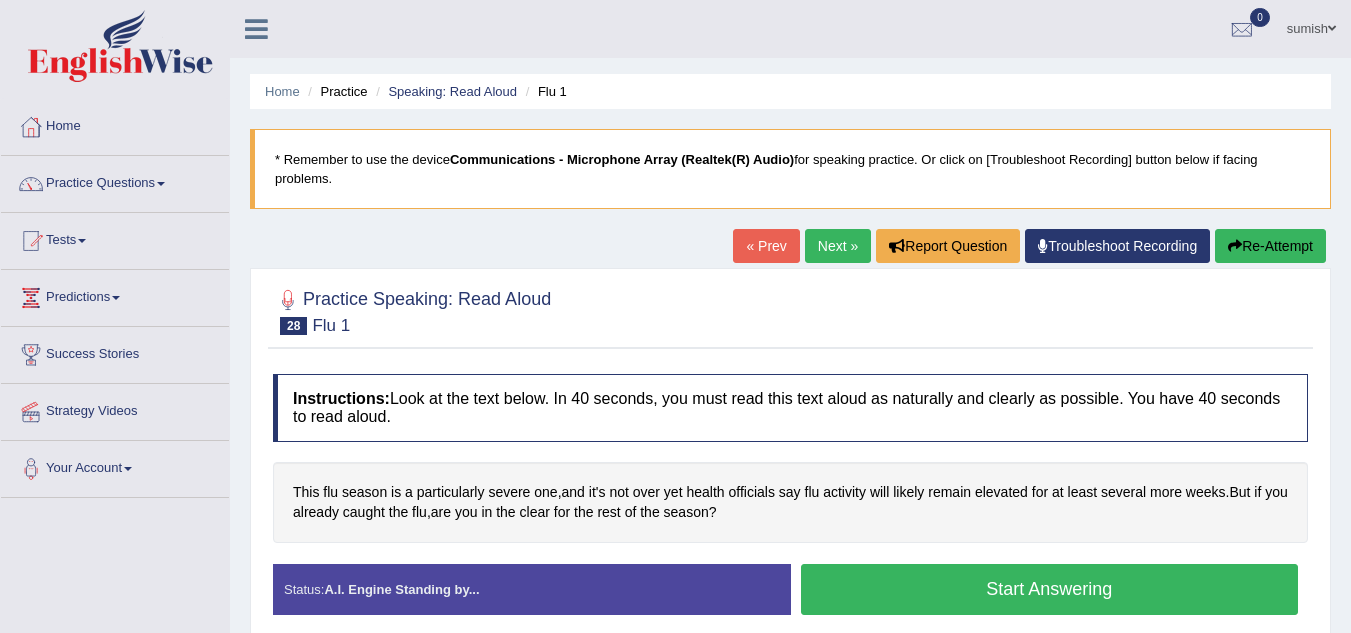 scroll, scrollTop: 0, scrollLeft: 0, axis: both 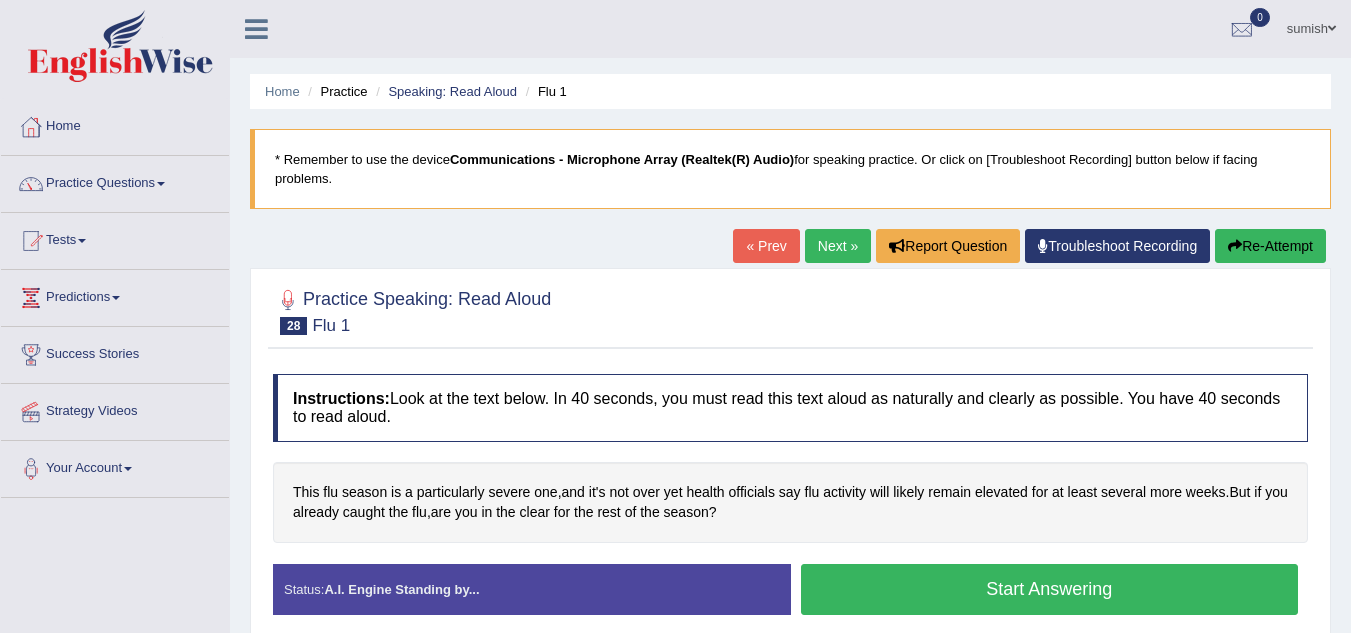 click on "Start Answering" at bounding box center (1050, 589) 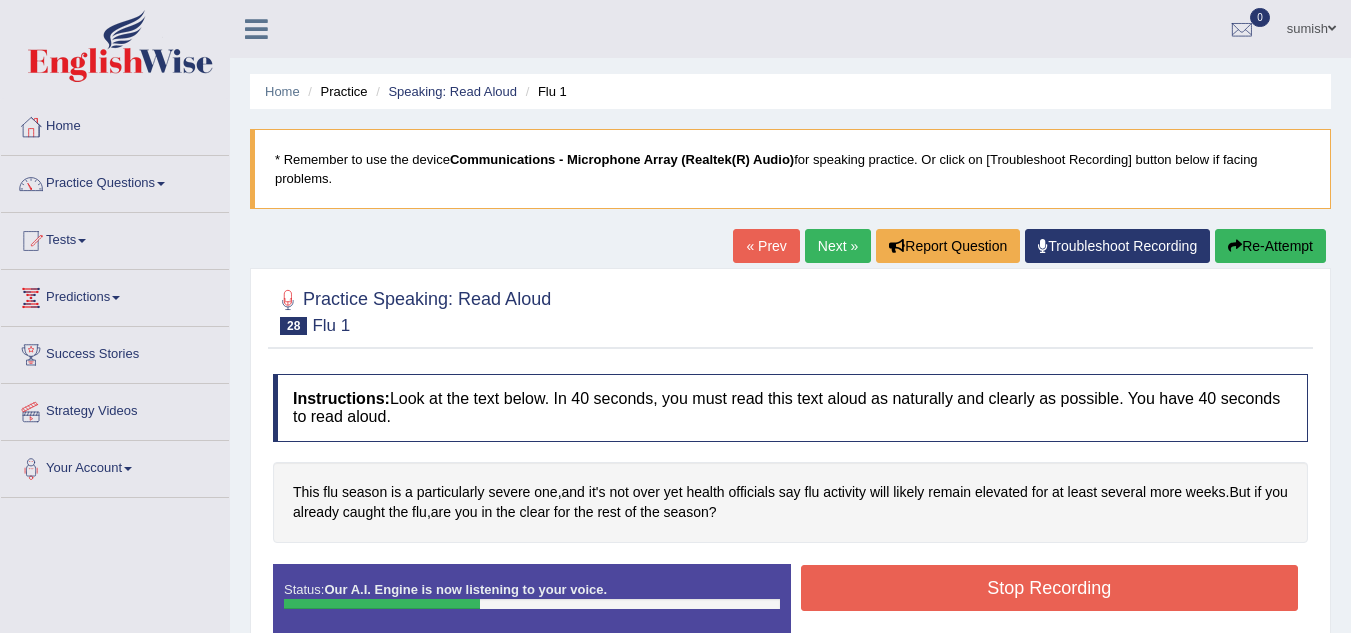 click on "Stop Recording" at bounding box center (1050, 588) 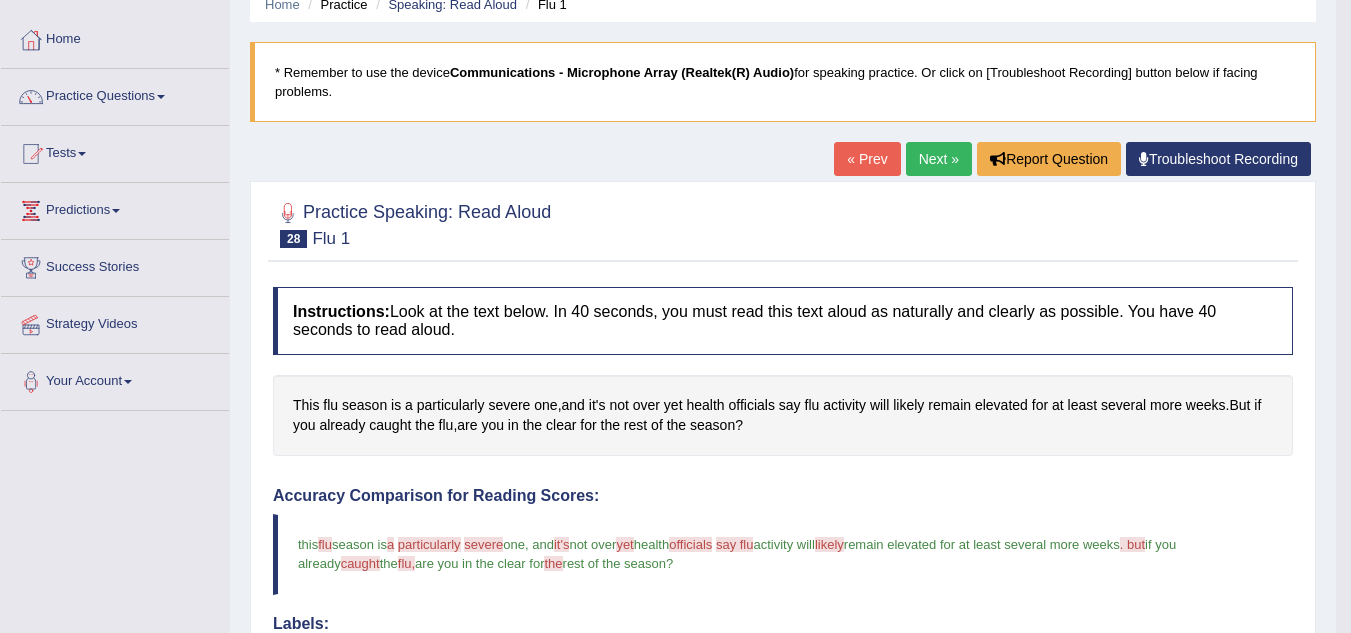 scroll, scrollTop: 88, scrollLeft: 0, axis: vertical 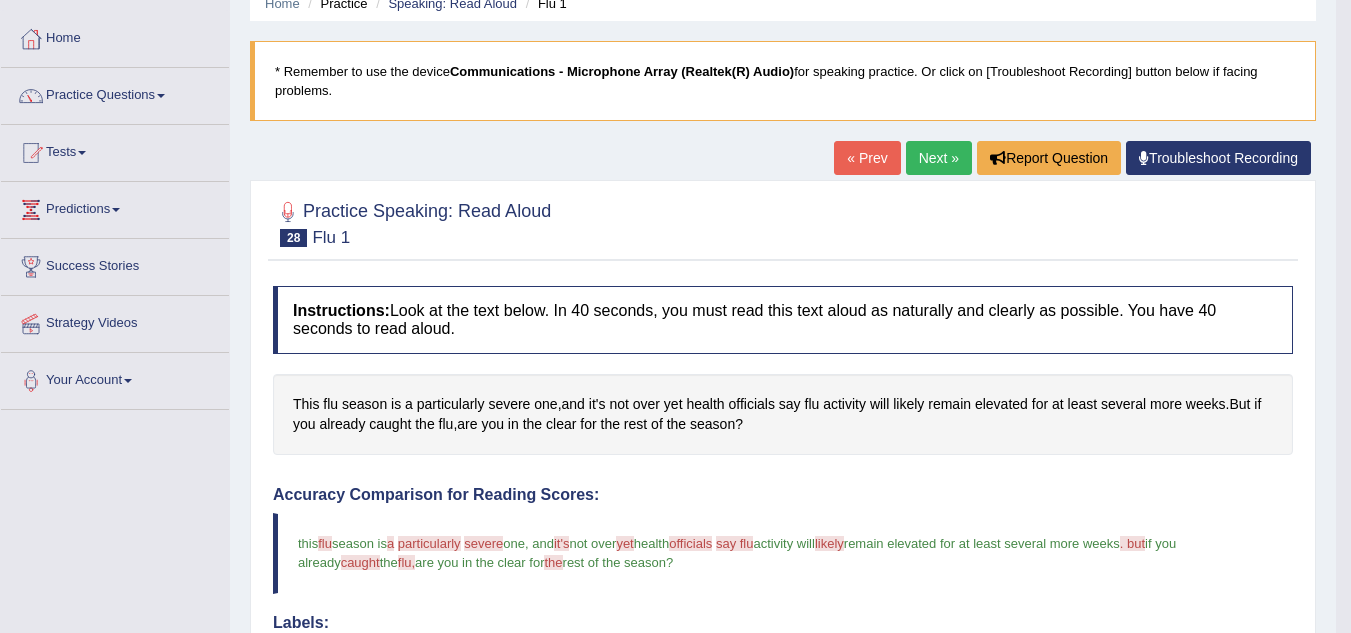 click on "Next »" at bounding box center [939, 158] 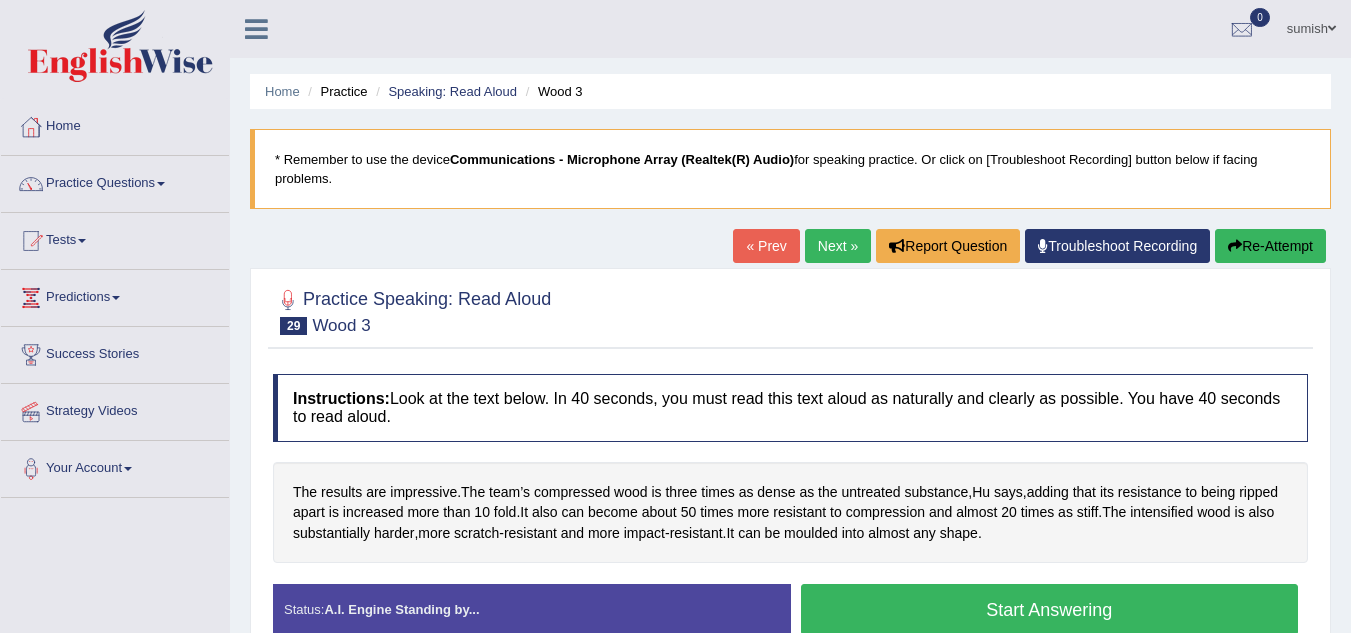 scroll, scrollTop: 217, scrollLeft: 0, axis: vertical 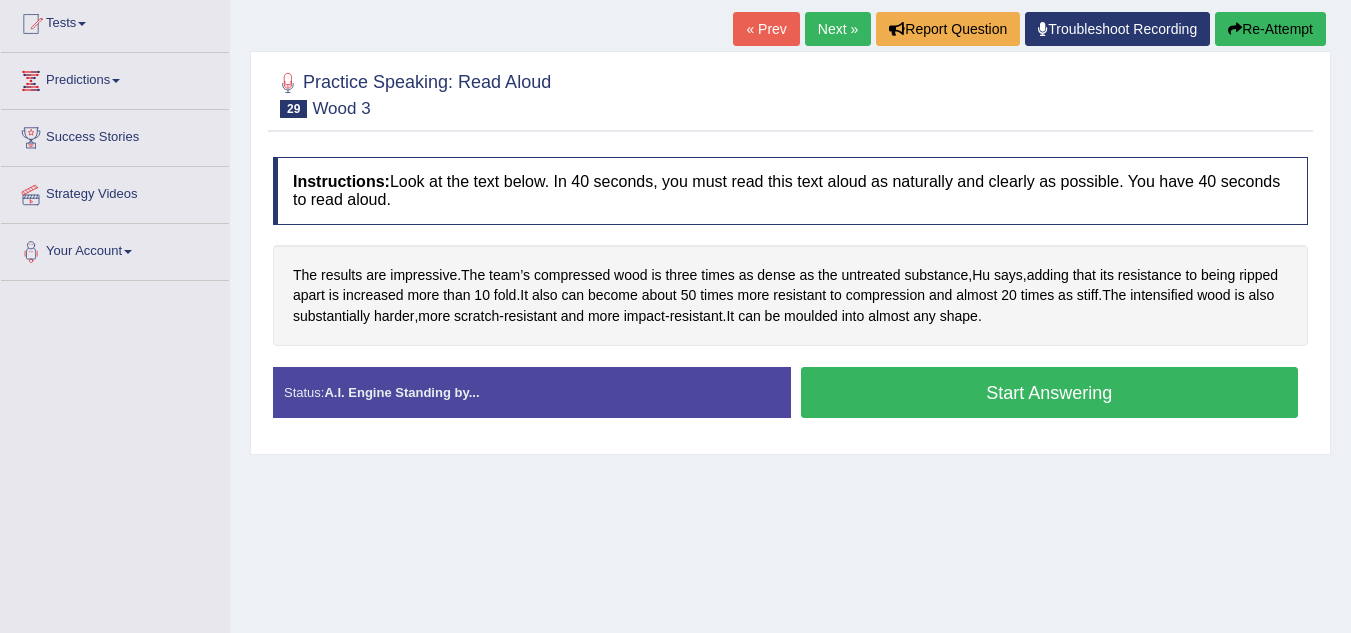 click on "Start Answering" at bounding box center [1050, 392] 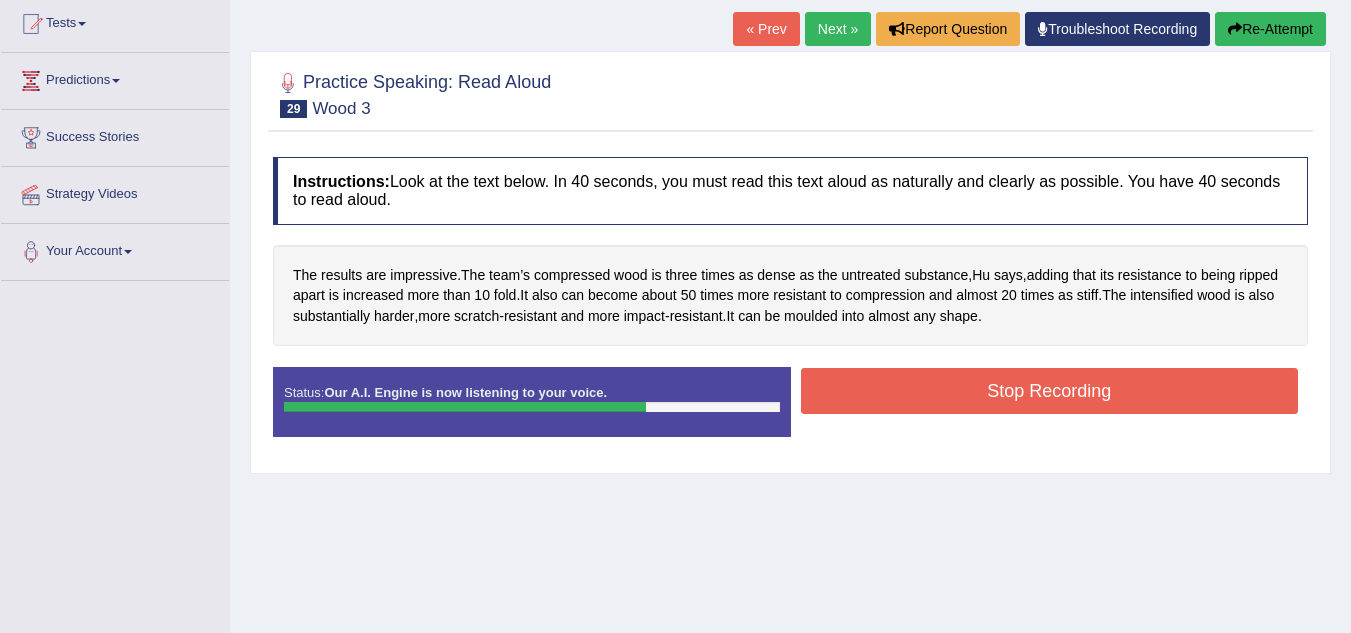 click on "Stop Recording" at bounding box center (1050, 391) 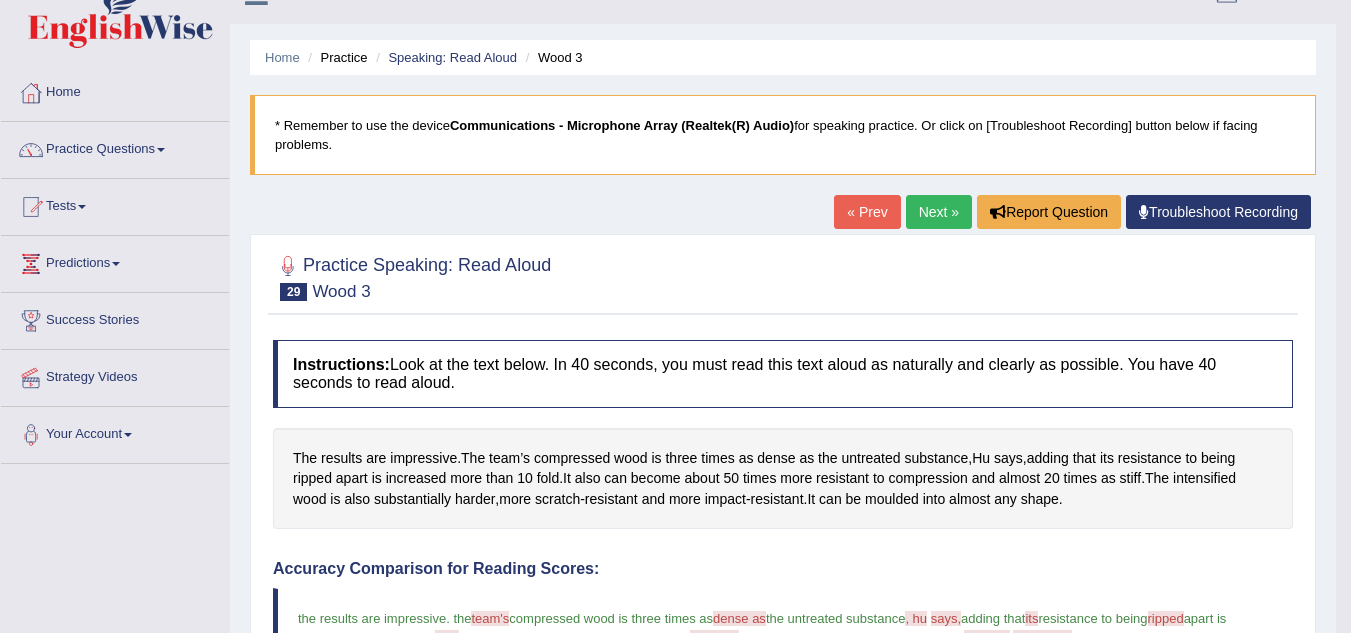 scroll, scrollTop: 33, scrollLeft: 0, axis: vertical 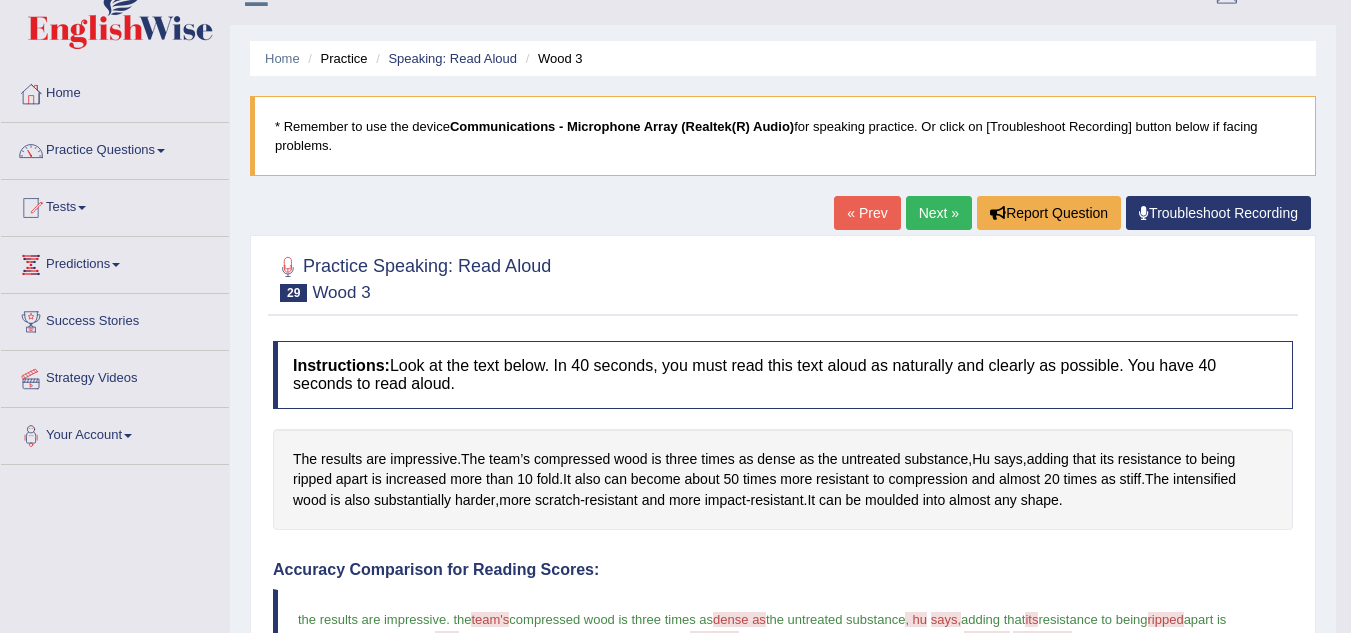 click on "Next »" at bounding box center [939, 213] 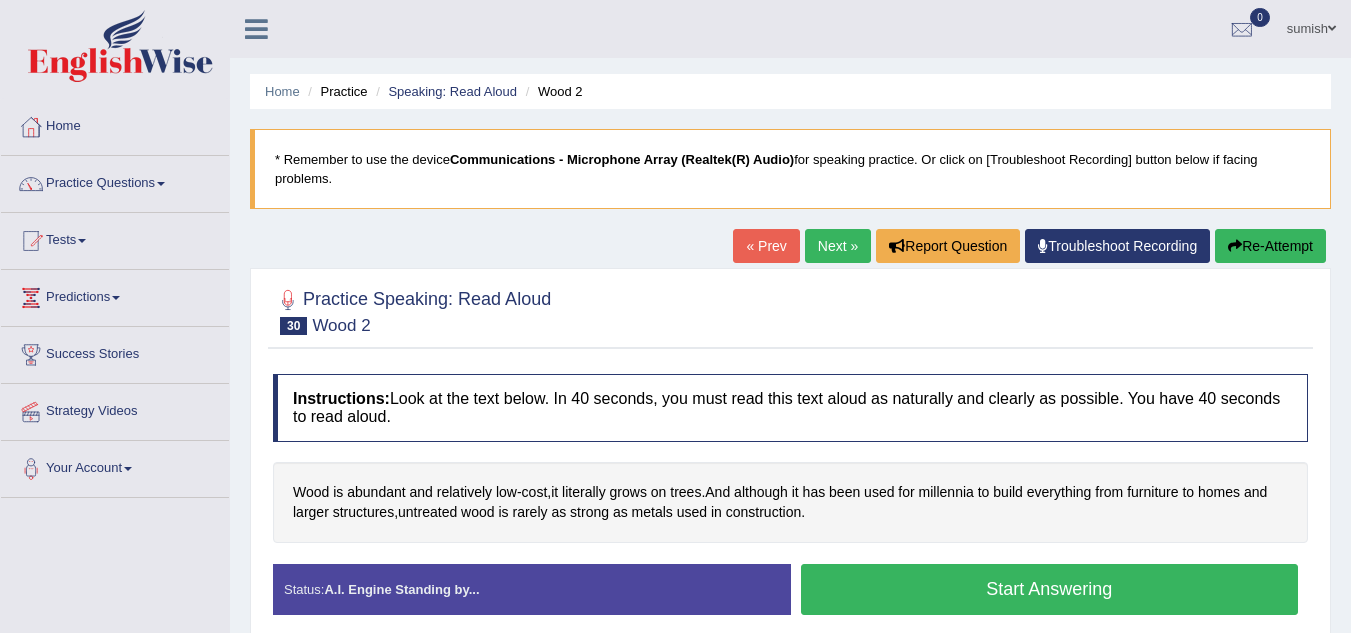 scroll, scrollTop: 0, scrollLeft: 0, axis: both 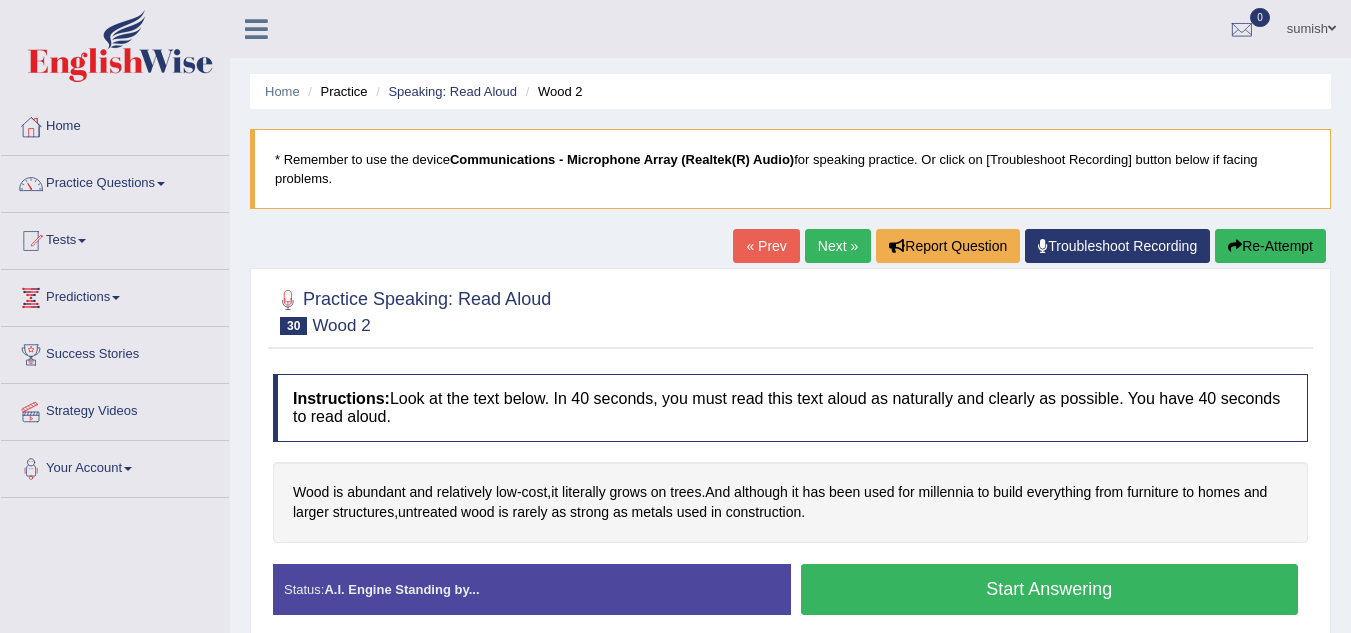 click on "Start Answering" at bounding box center (1050, 589) 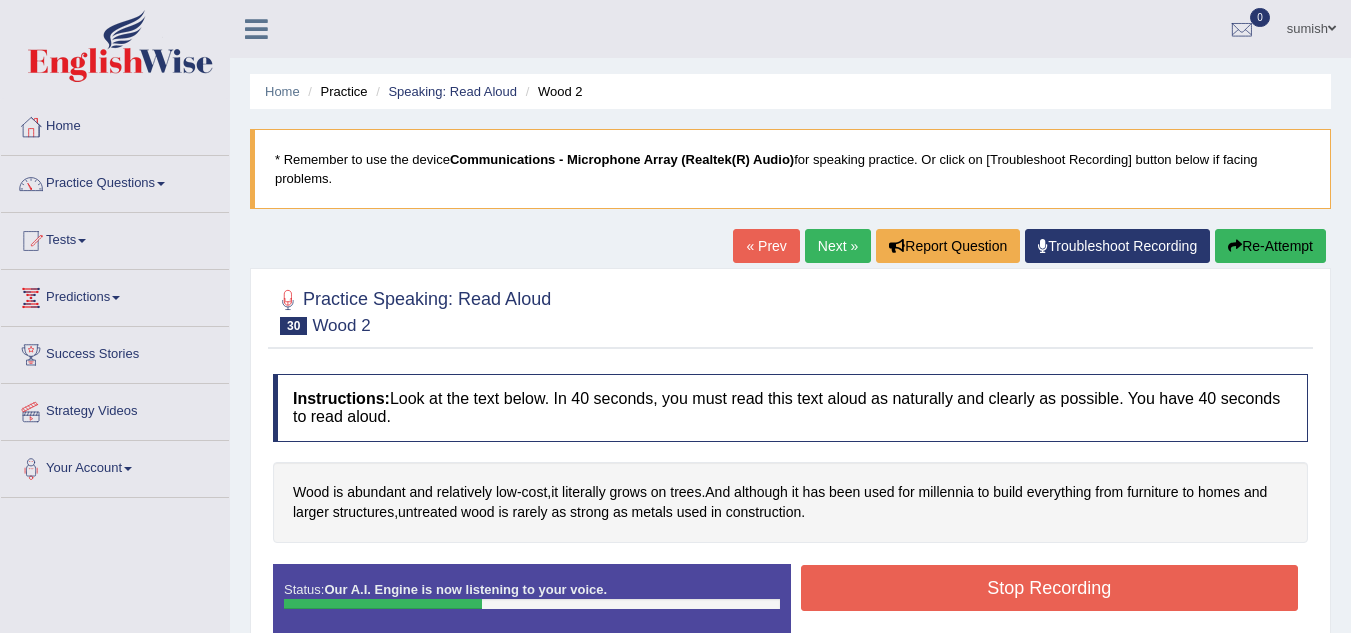 click on "Stop Recording" at bounding box center [1050, 588] 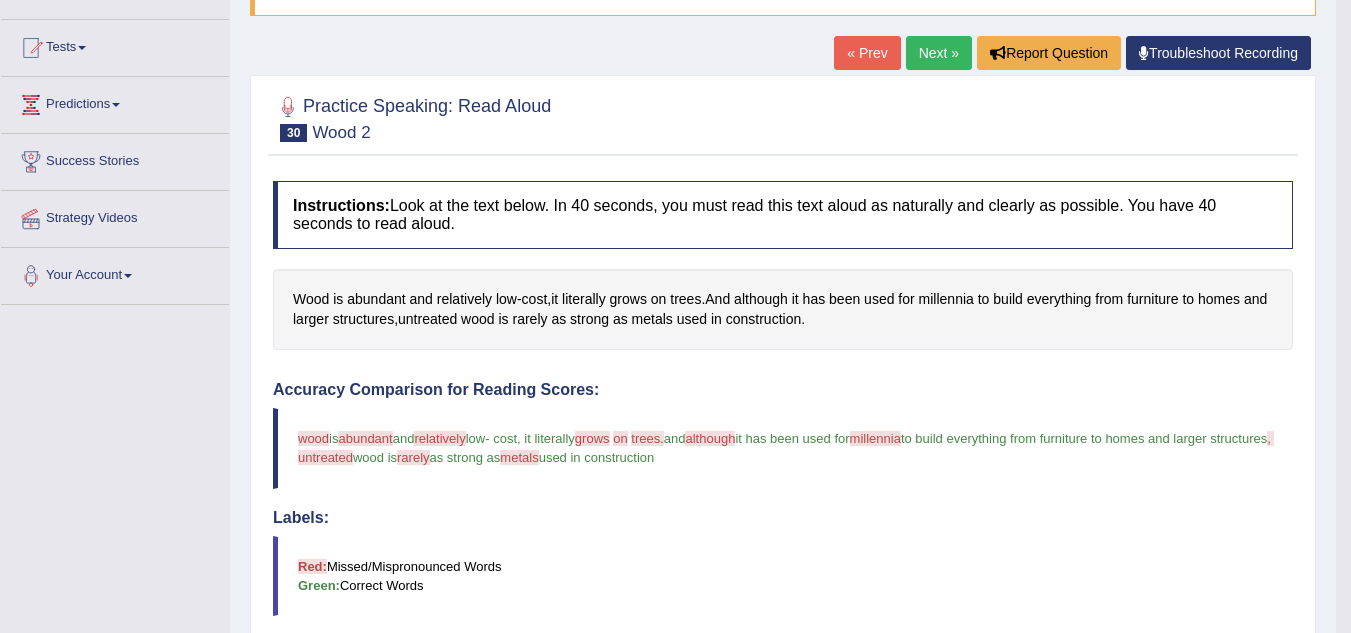 scroll, scrollTop: 0, scrollLeft: 0, axis: both 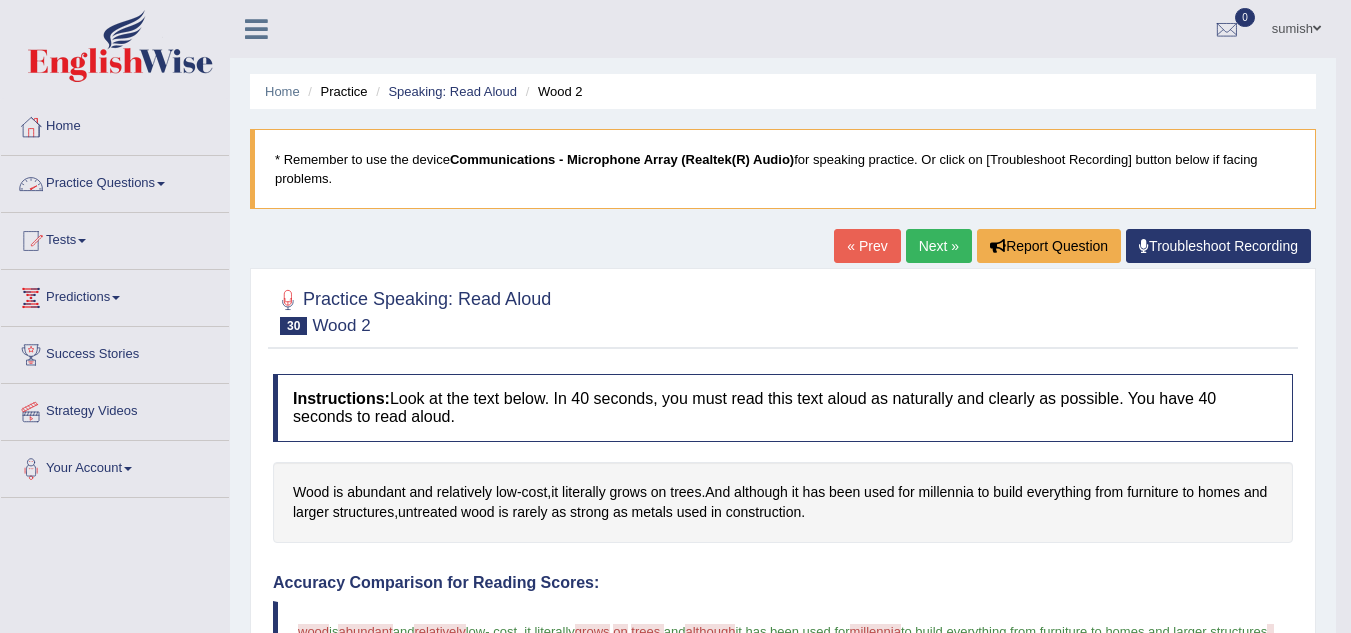 click on "Practice Questions" at bounding box center (115, 181) 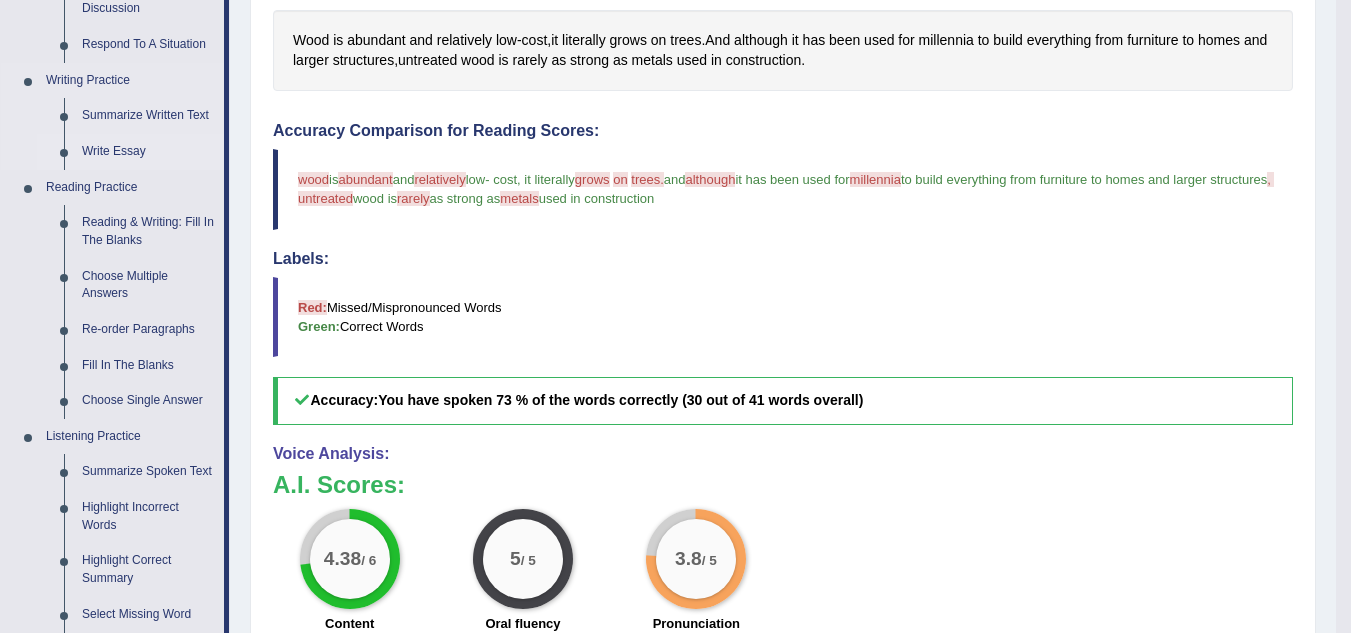 scroll, scrollTop: 456, scrollLeft: 0, axis: vertical 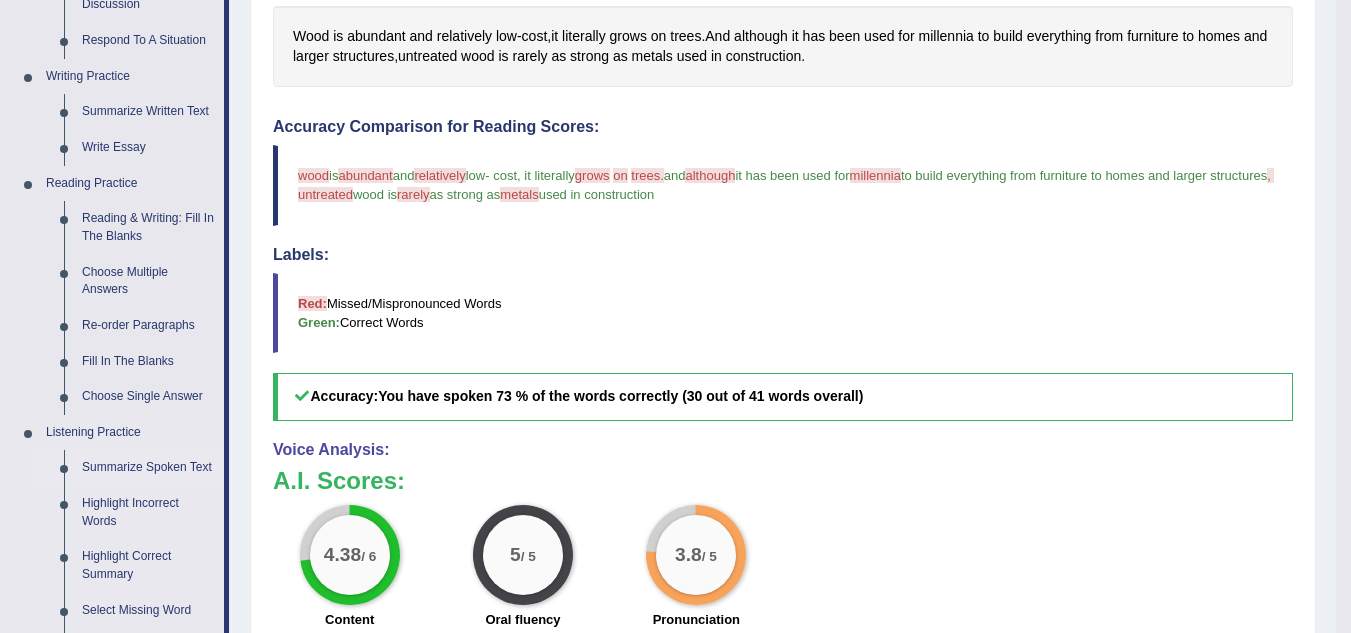 click on "Summarize Spoken Text" at bounding box center [148, 468] 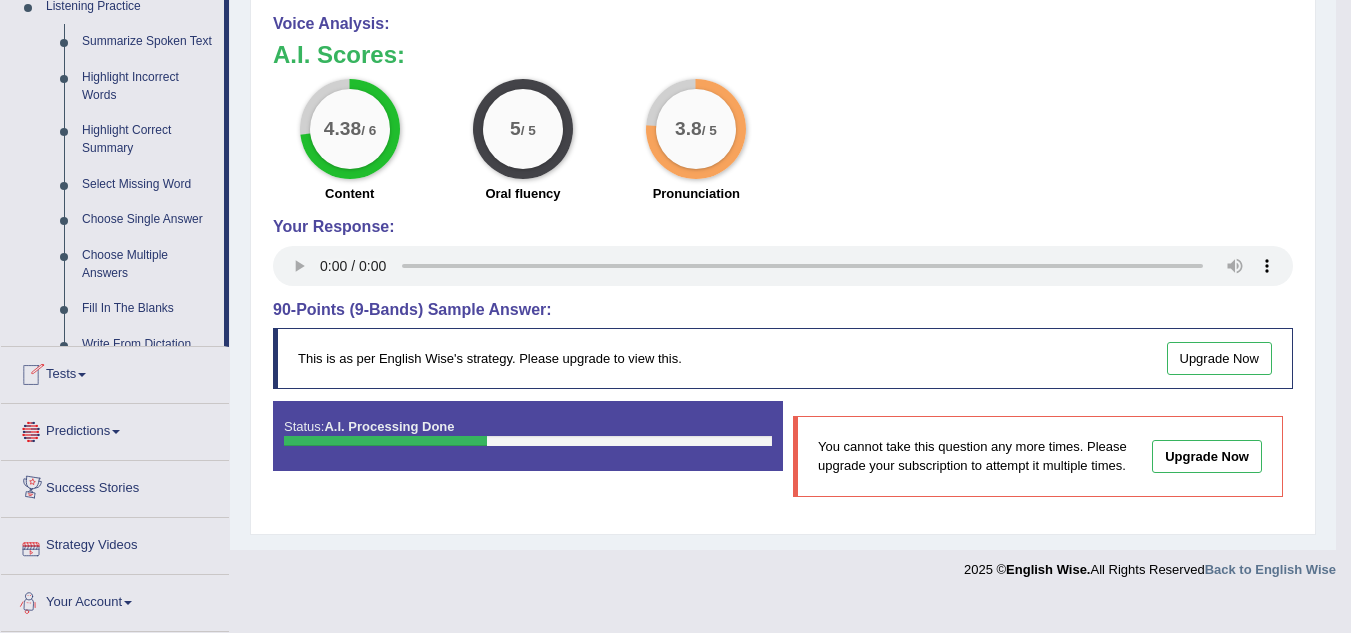 scroll, scrollTop: 934, scrollLeft: 0, axis: vertical 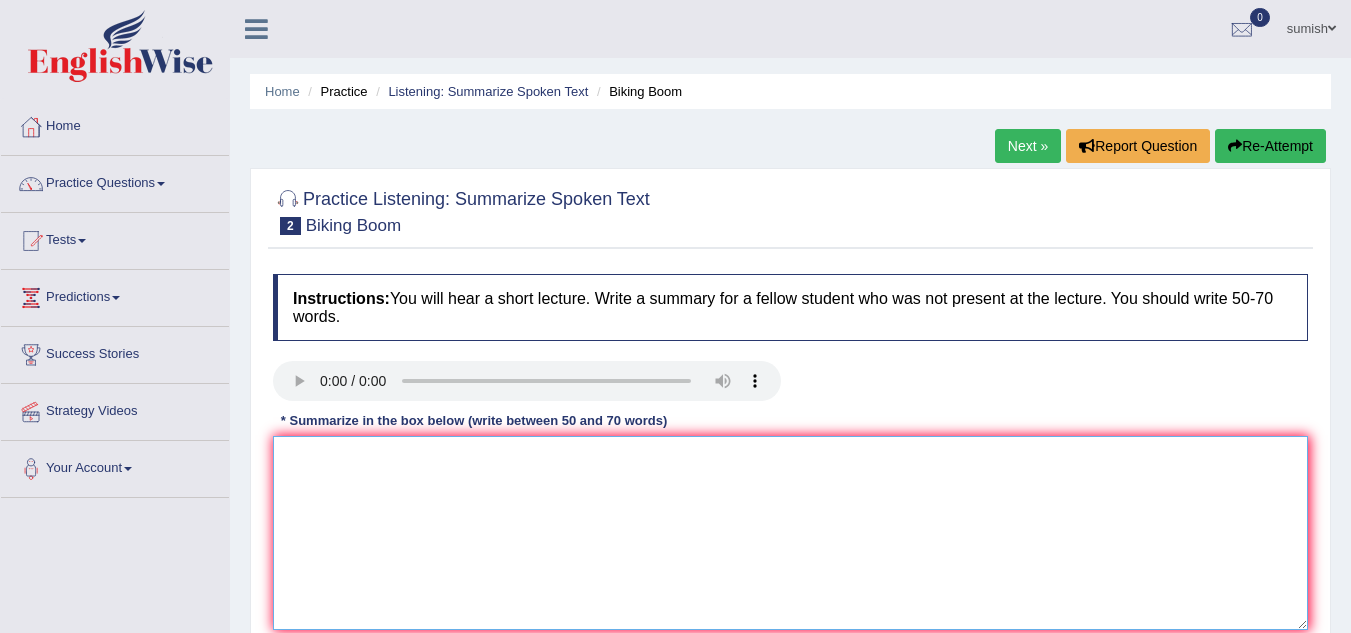 click at bounding box center [790, 533] 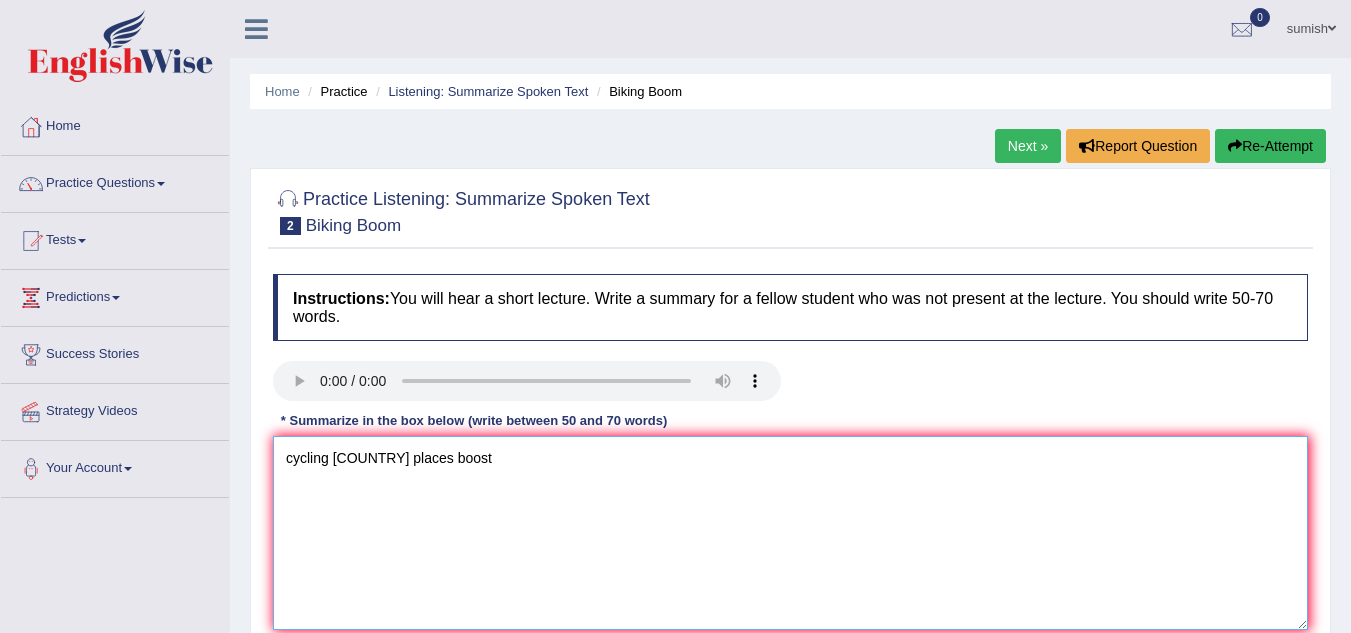 click on "cycling united state places boost" at bounding box center (790, 533) 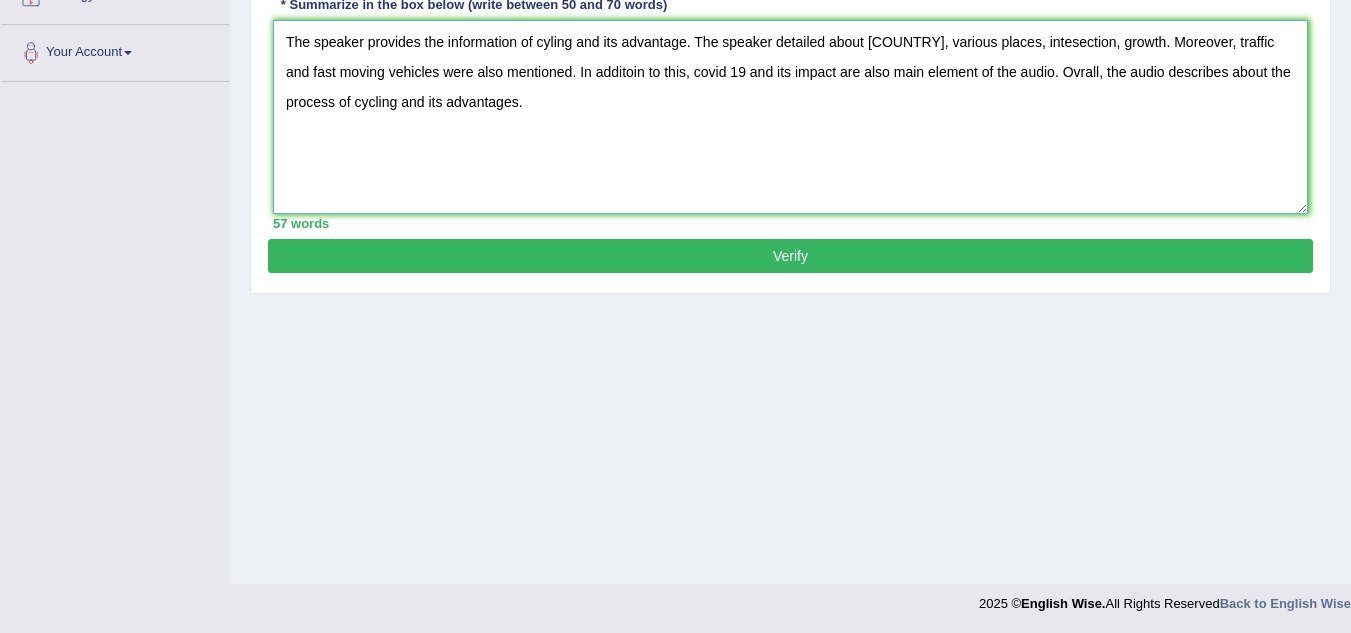 scroll, scrollTop: 415, scrollLeft: 0, axis: vertical 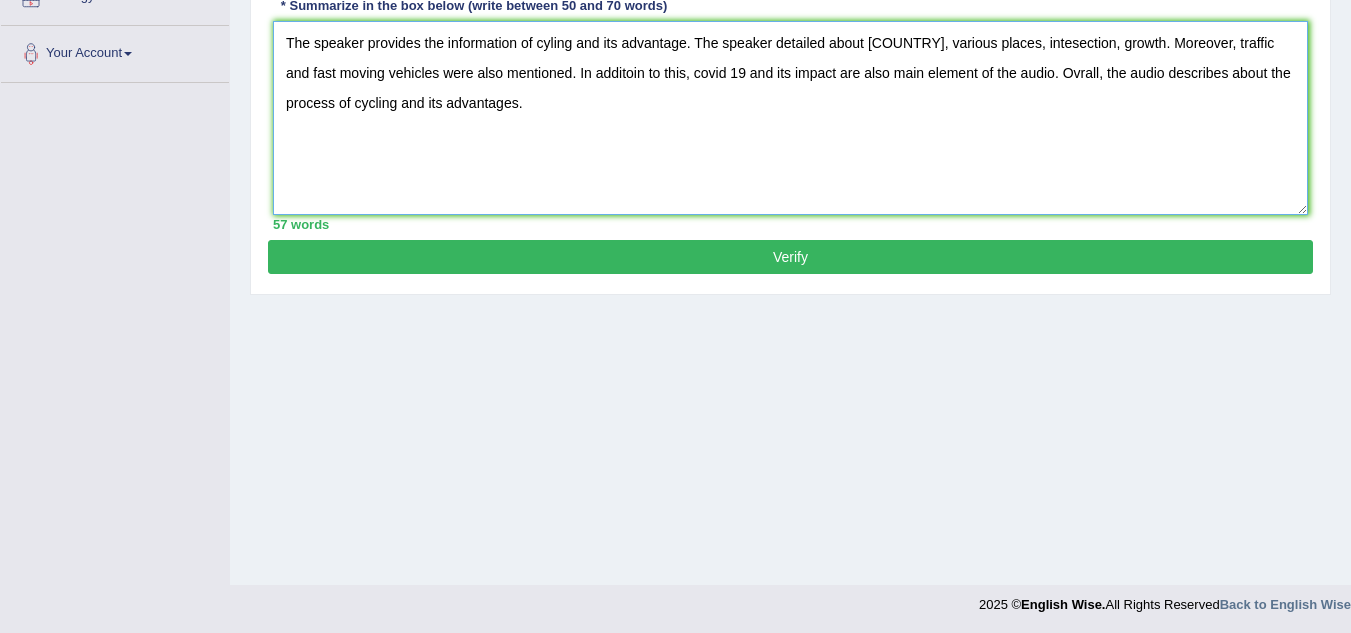 type on "The speaker provides the information of cyling and its advantage. The speaker detailed about united states, various places, intesection, growth. Moreover, traffic and fast moving vehicles were also mentioned. In additoin to this, covid 19 and its impact are also main element of the audio. Ovrall, the audio describes about the process of cycling and its advantages." 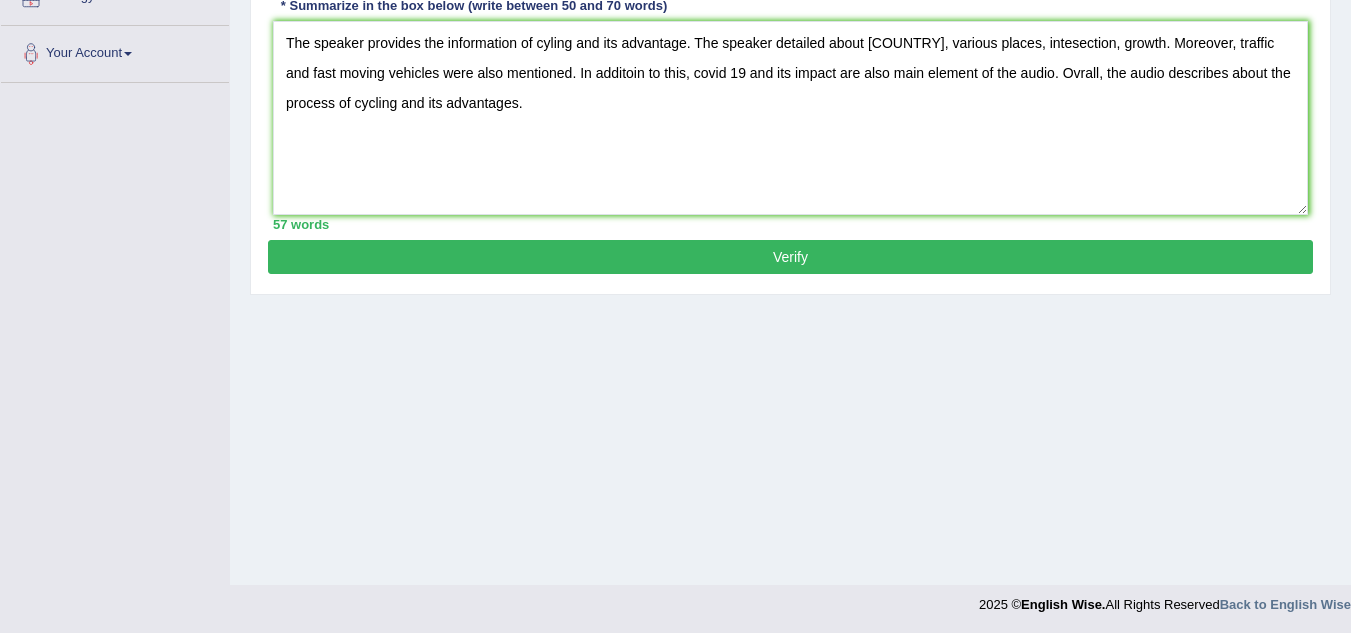 click on "Verify" at bounding box center (790, 257) 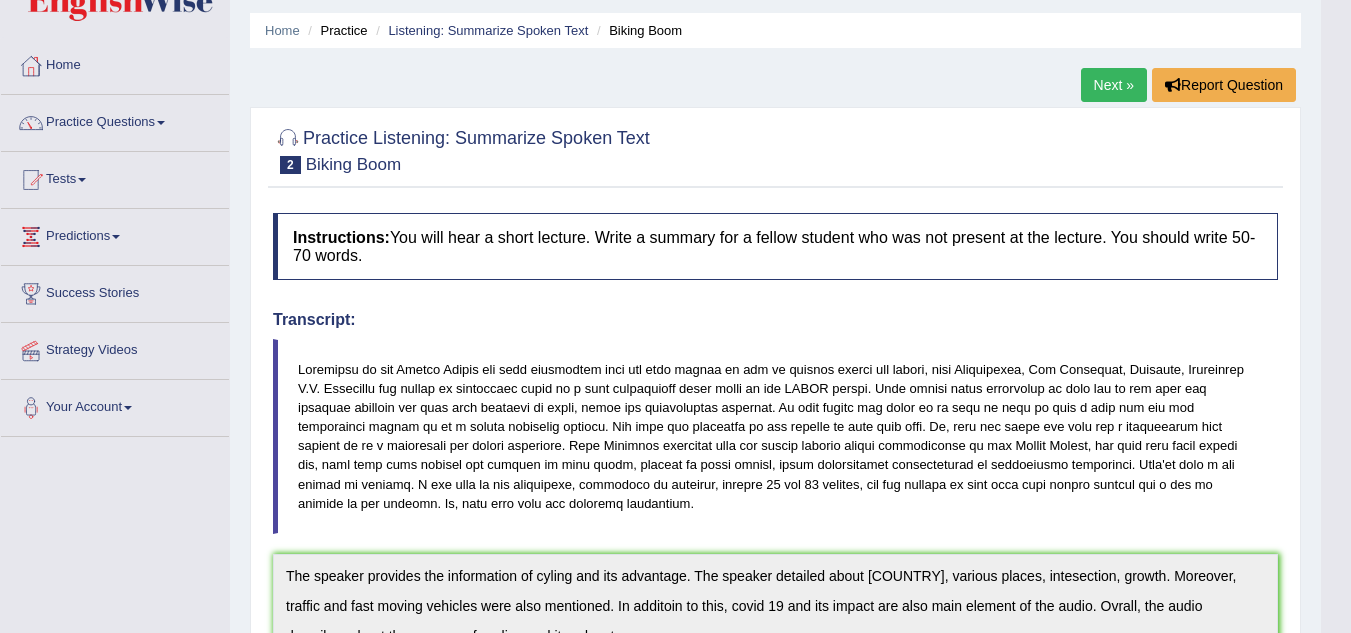 scroll, scrollTop: 60, scrollLeft: 0, axis: vertical 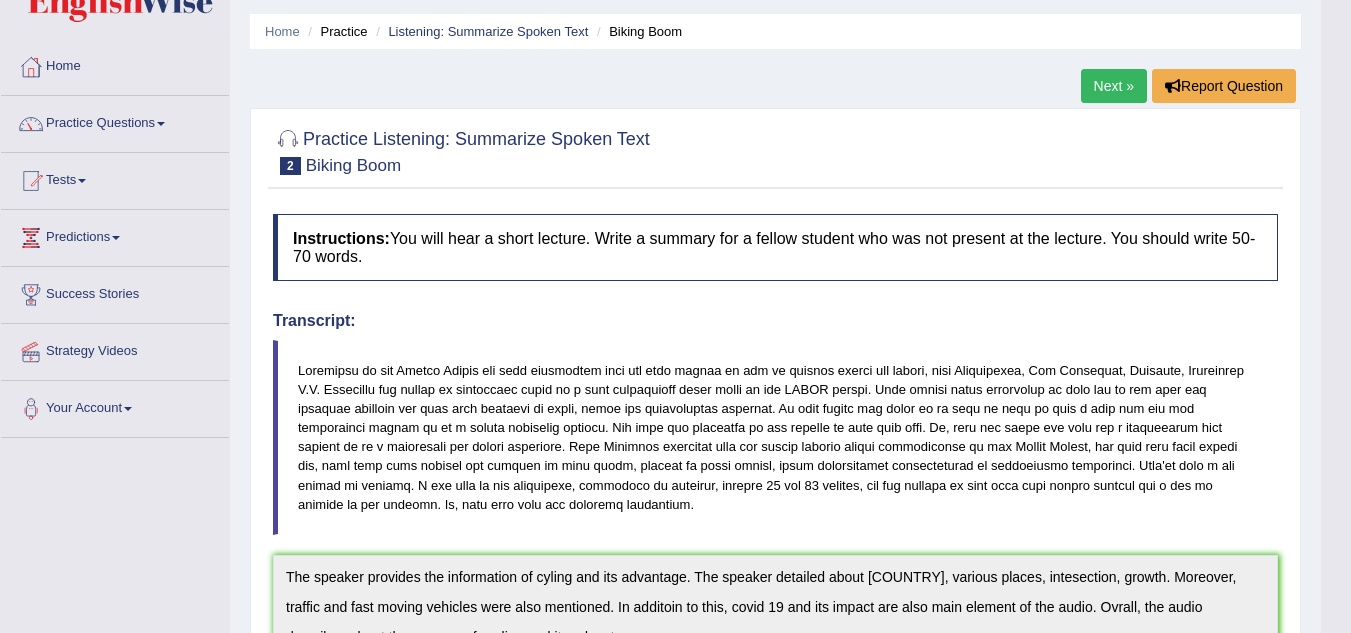 click on "Next »" at bounding box center (1114, 86) 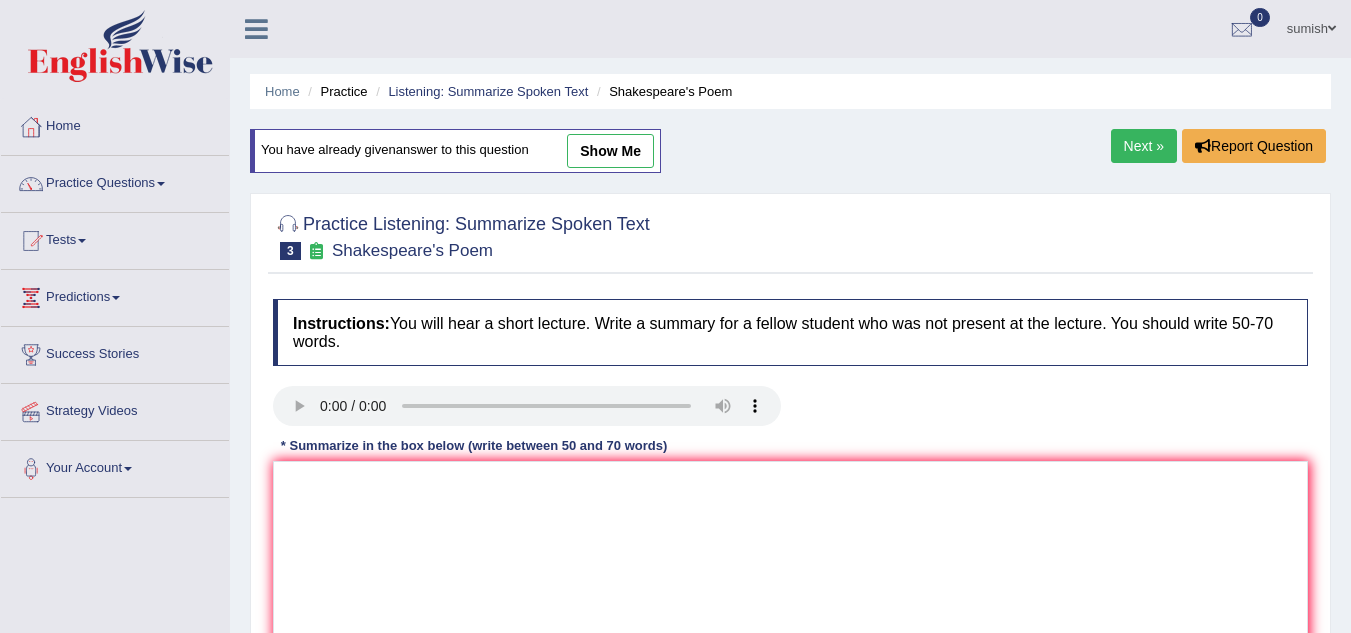 scroll, scrollTop: 0, scrollLeft: 0, axis: both 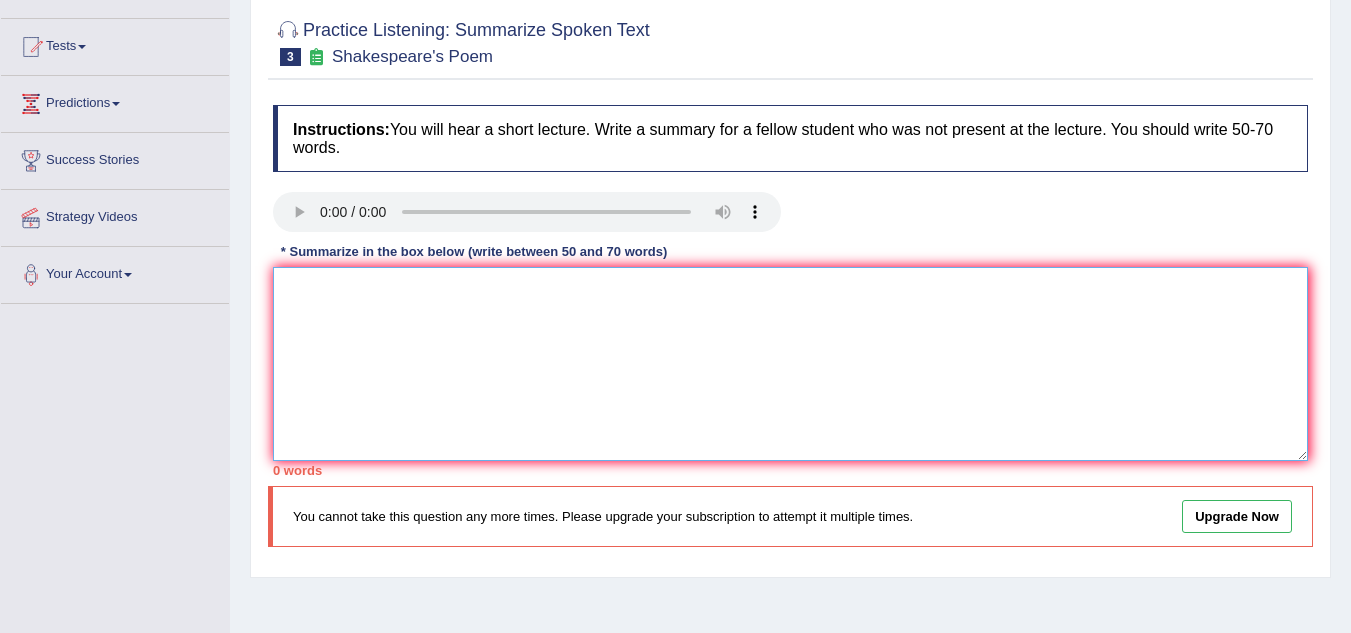 click at bounding box center [790, 364] 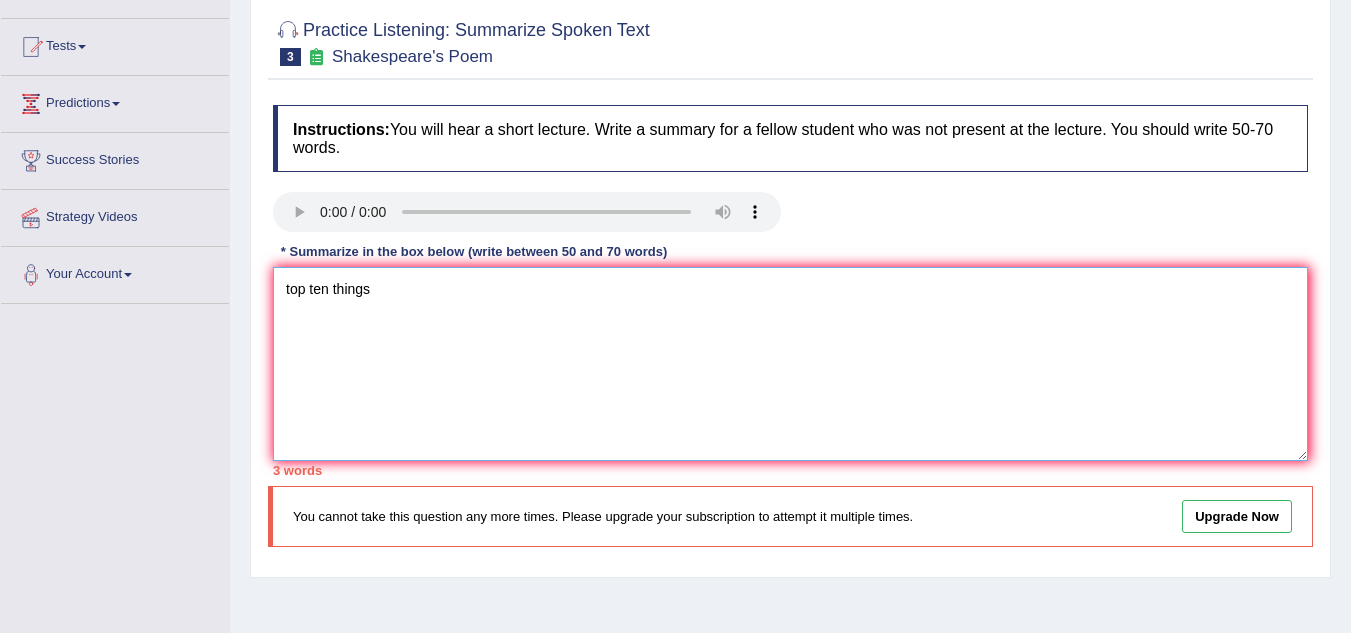 scroll, scrollTop: 0, scrollLeft: 0, axis: both 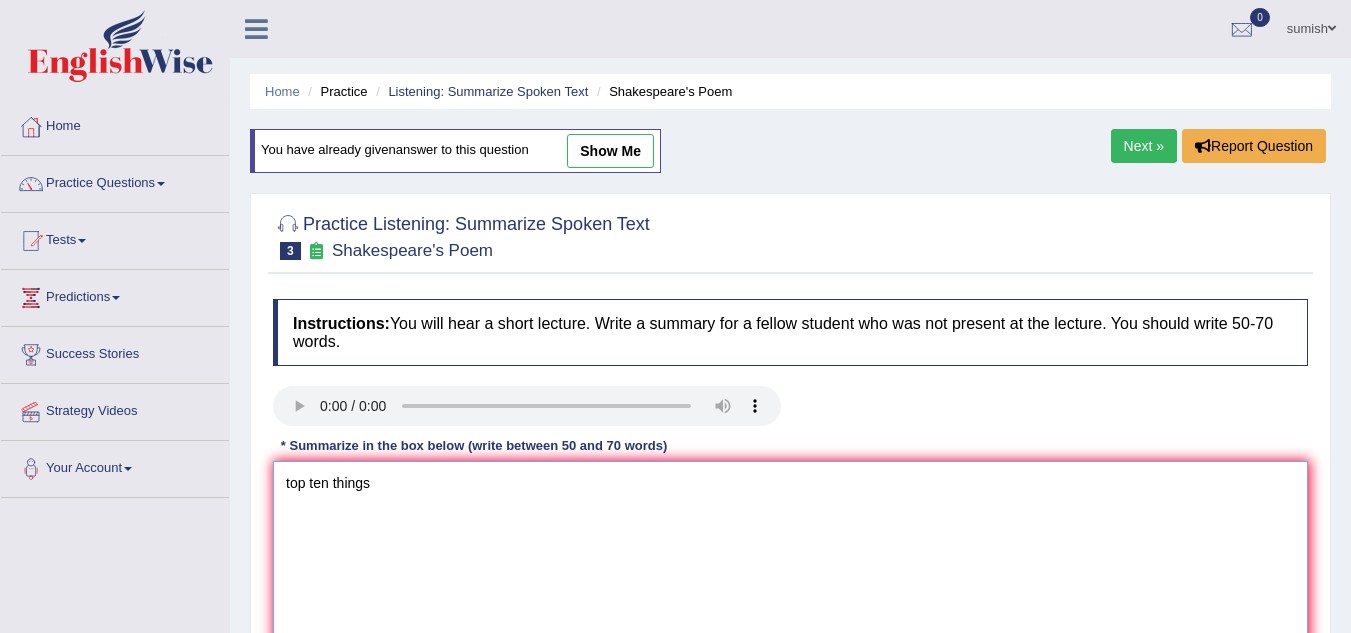 type on "top ten things" 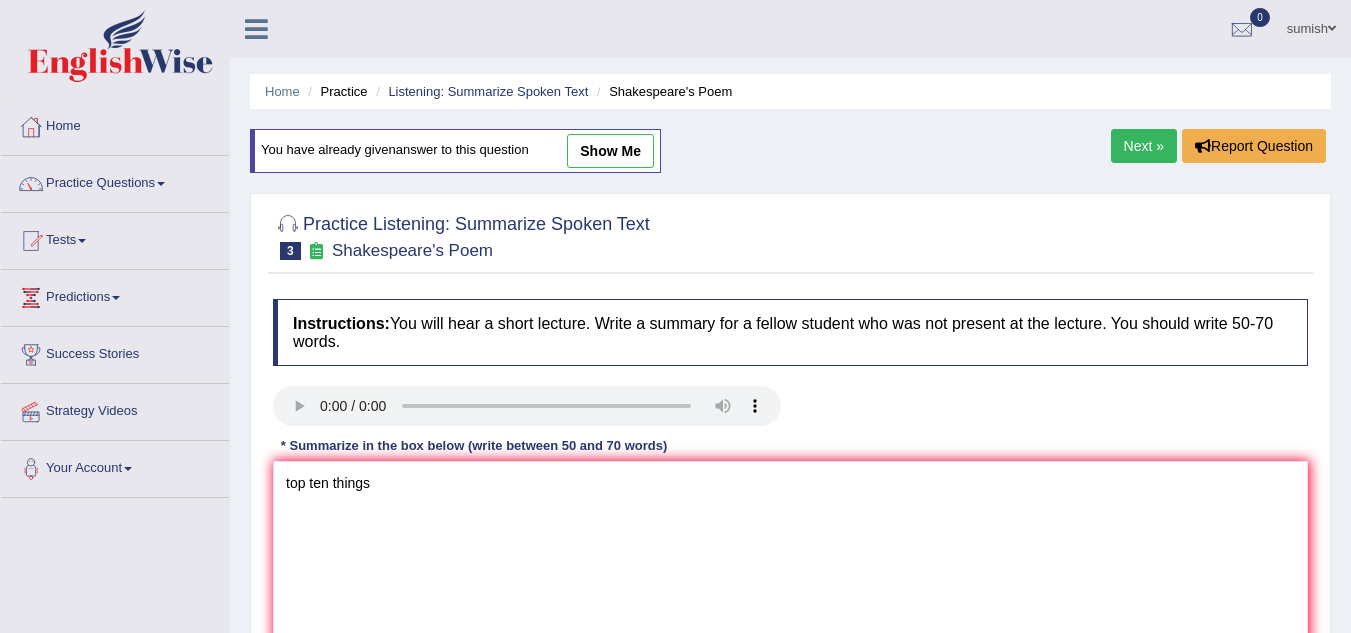 click on "Next »" at bounding box center [1144, 146] 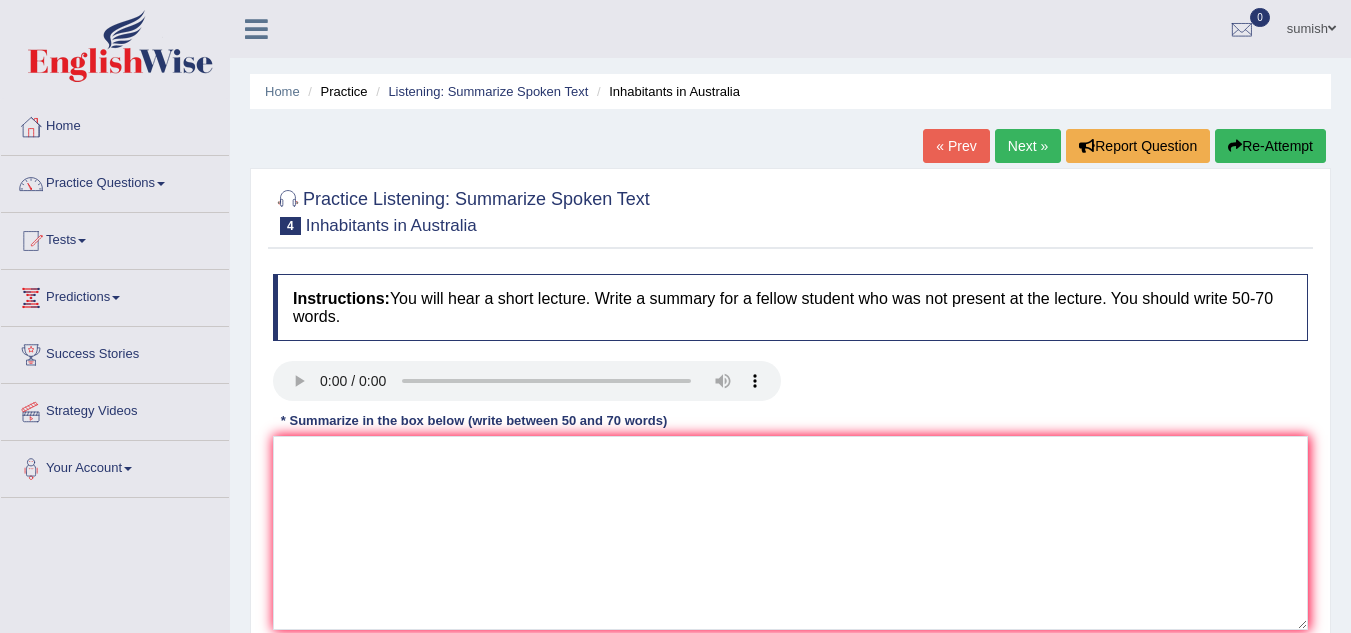 scroll, scrollTop: 0, scrollLeft: 0, axis: both 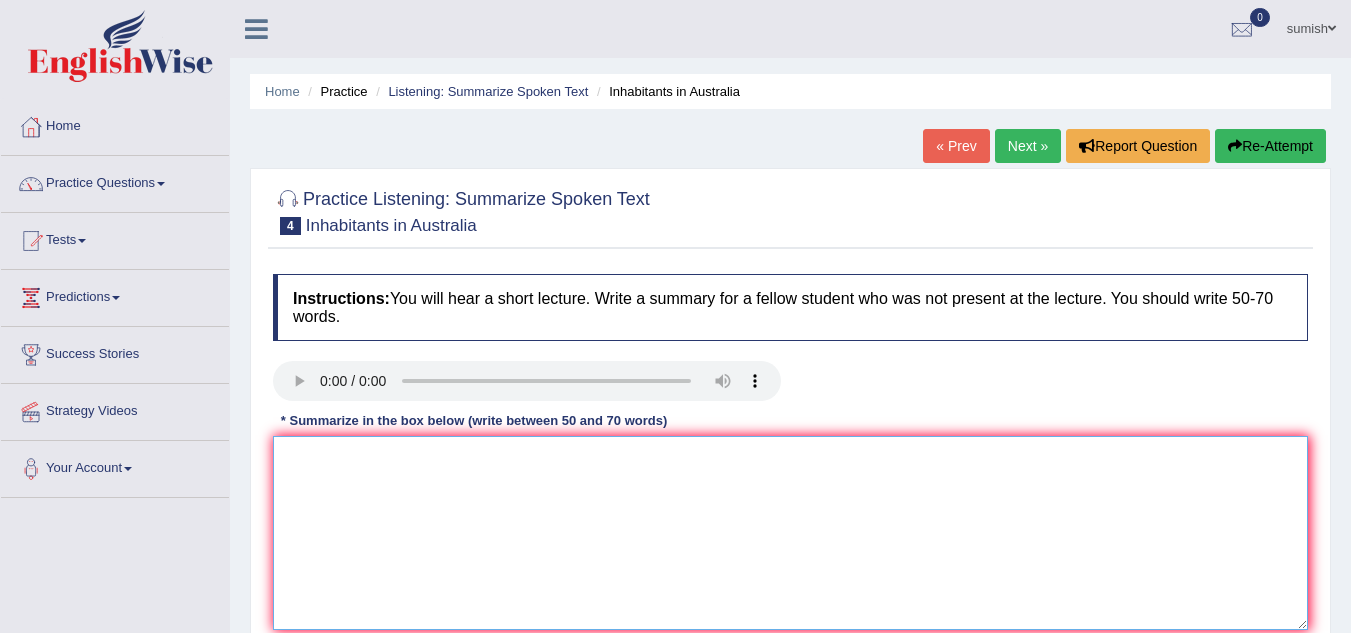 click at bounding box center [790, 533] 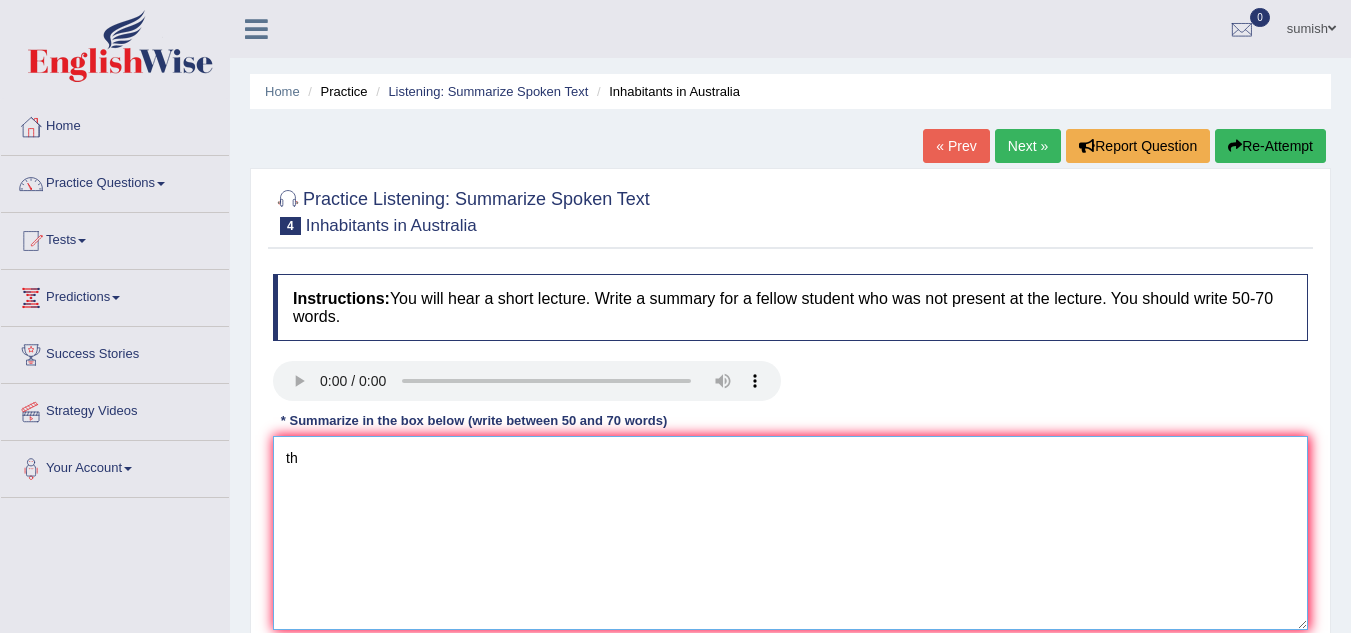 type on "t" 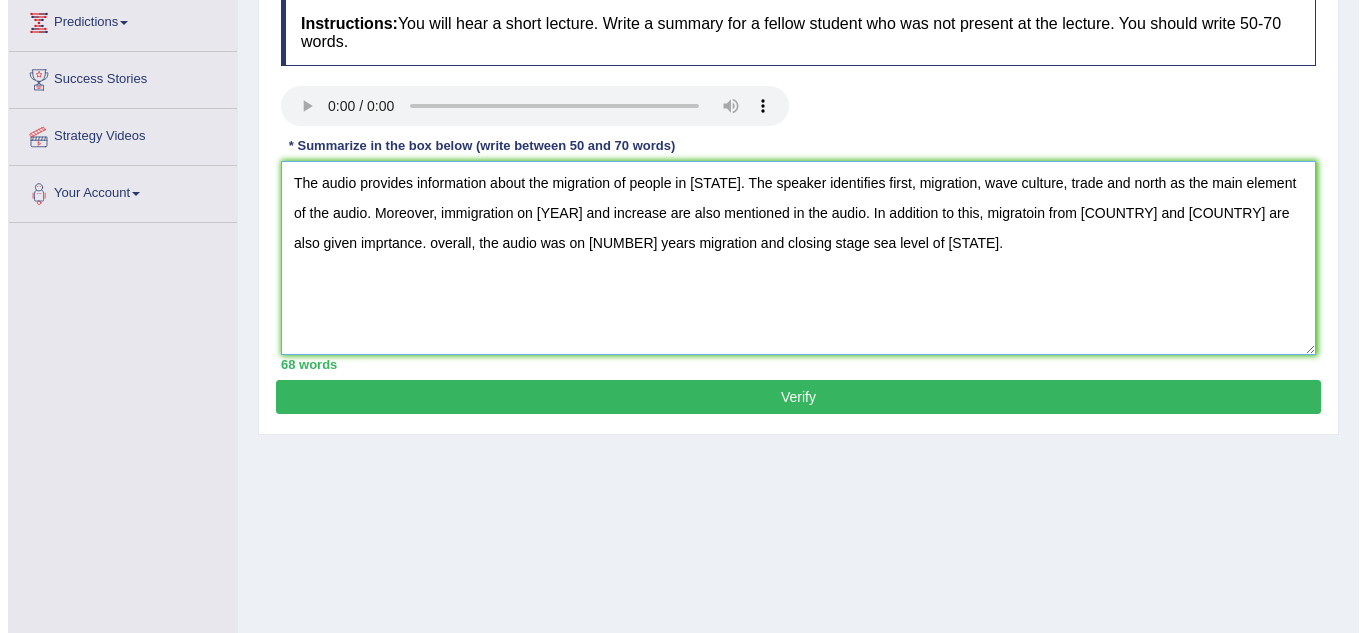 scroll, scrollTop: 222, scrollLeft: 0, axis: vertical 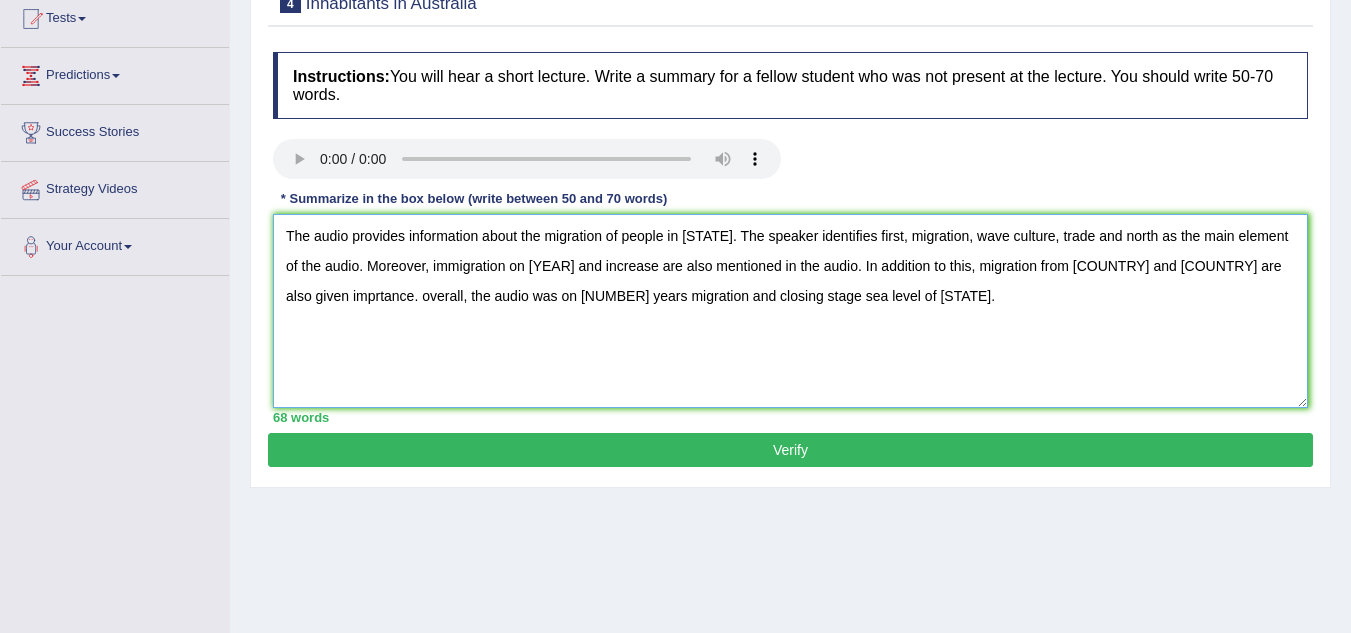 click on "The audio provides information about the migration of people in [STATE]. The speaker identifies first, migration, wave culture, trade and north as the main element of the audio. Moreover, immigration on [YEAR] and increase are also mentioned in the audio. In addition to this, migration from [COUNTRY] and [COUNTRY] are also given imprtance. overall, the audio was on [NUMBER] years migration and closing stage sea level of [STATE]." at bounding box center (790, 311) 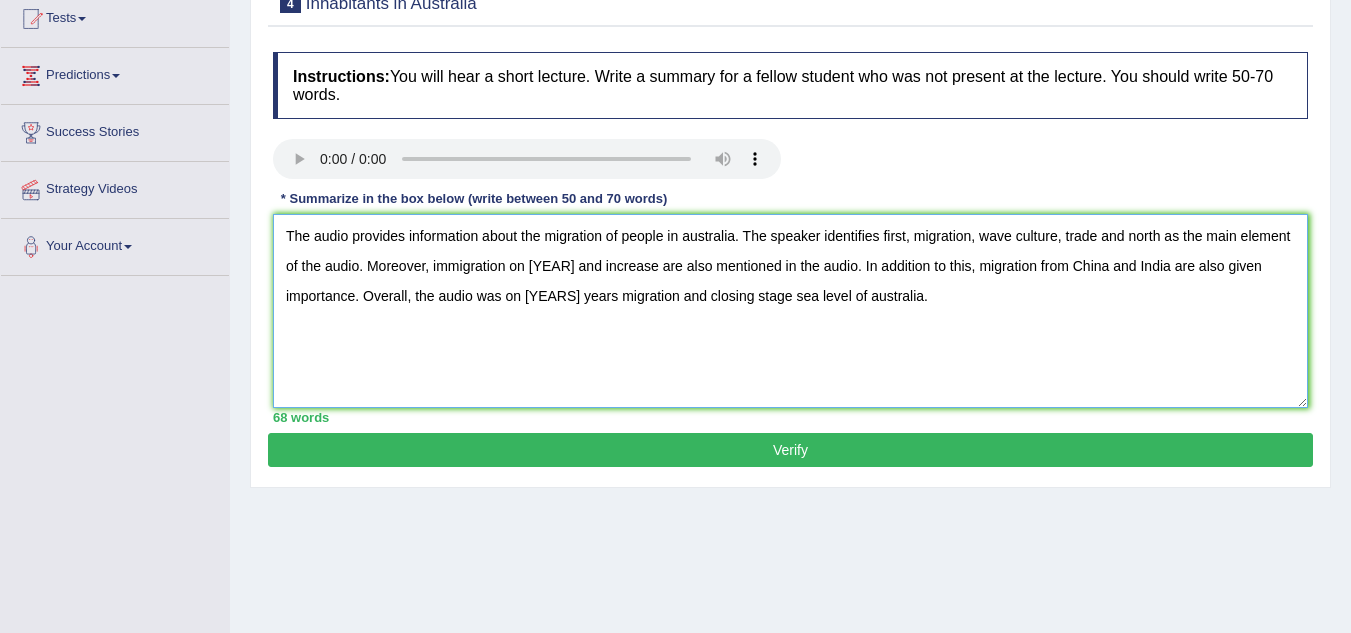 type on "The audio provides information about the migration of people in australia. The speaker identifies first, migration, wave culture, trade and north as the main element of the audio. Moreover, immigration on [YEAR] and increase are also mentioned in the audio. In addition to this, migration from China and India are also given importance. Overall, the audio was on [YEARS] years migration and closing stage sea level of australia." 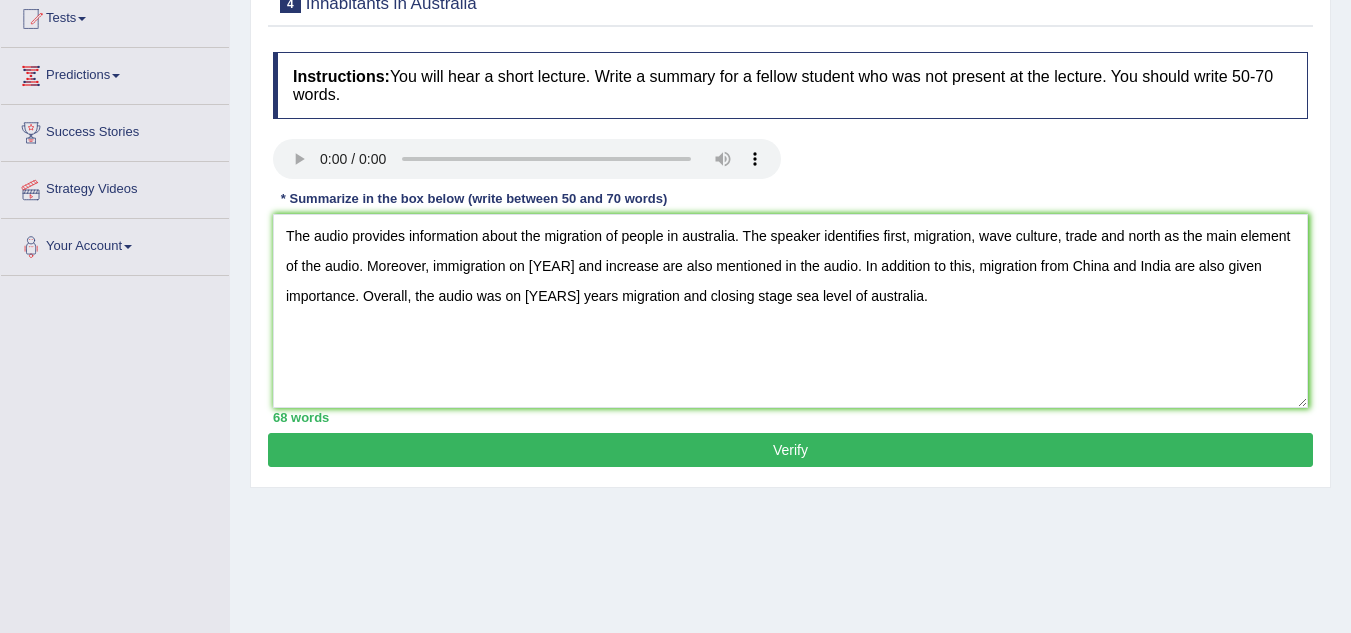 click on "Verify" at bounding box center (790, 450) 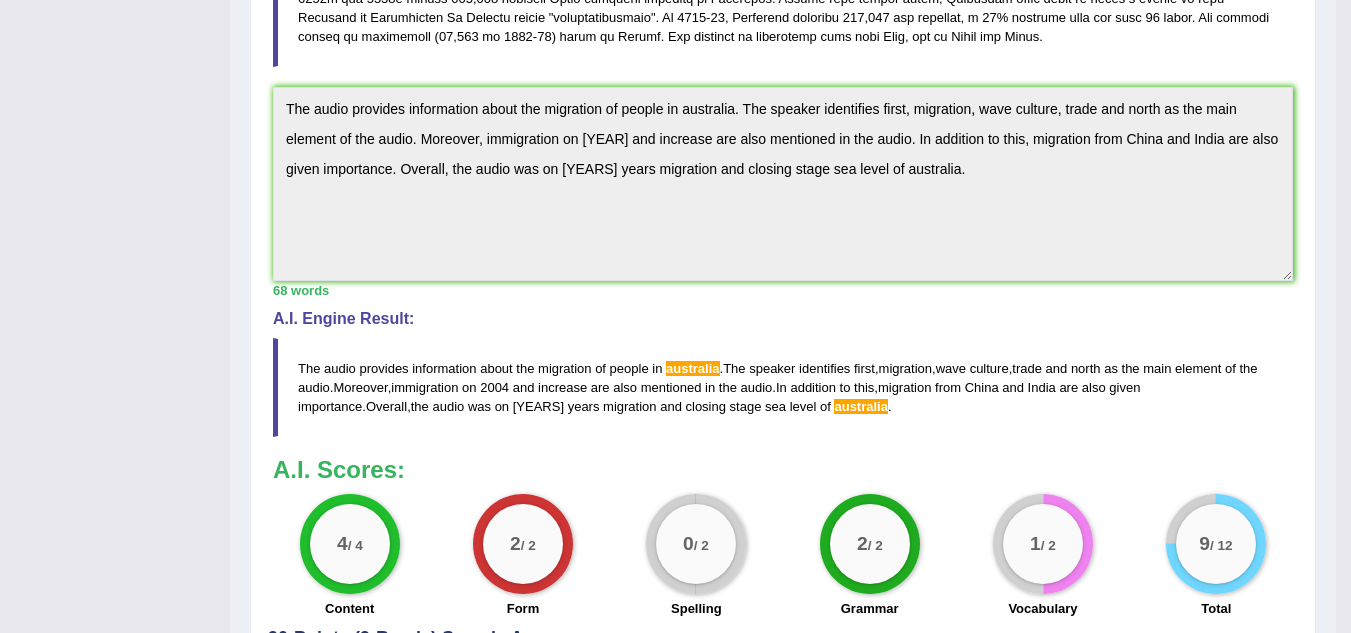 scroll, scrollTop: 0, scrollLeft: 0, axis: both 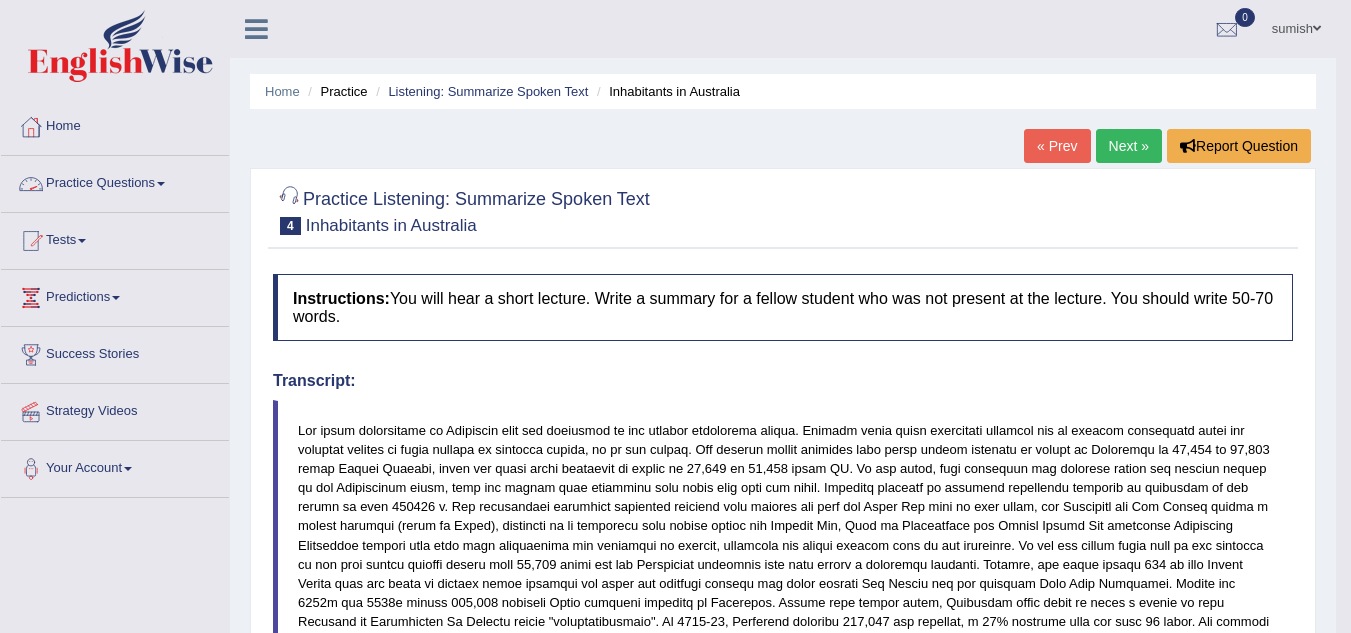 click on "Practice Questions" at bounding box center (115, 181) 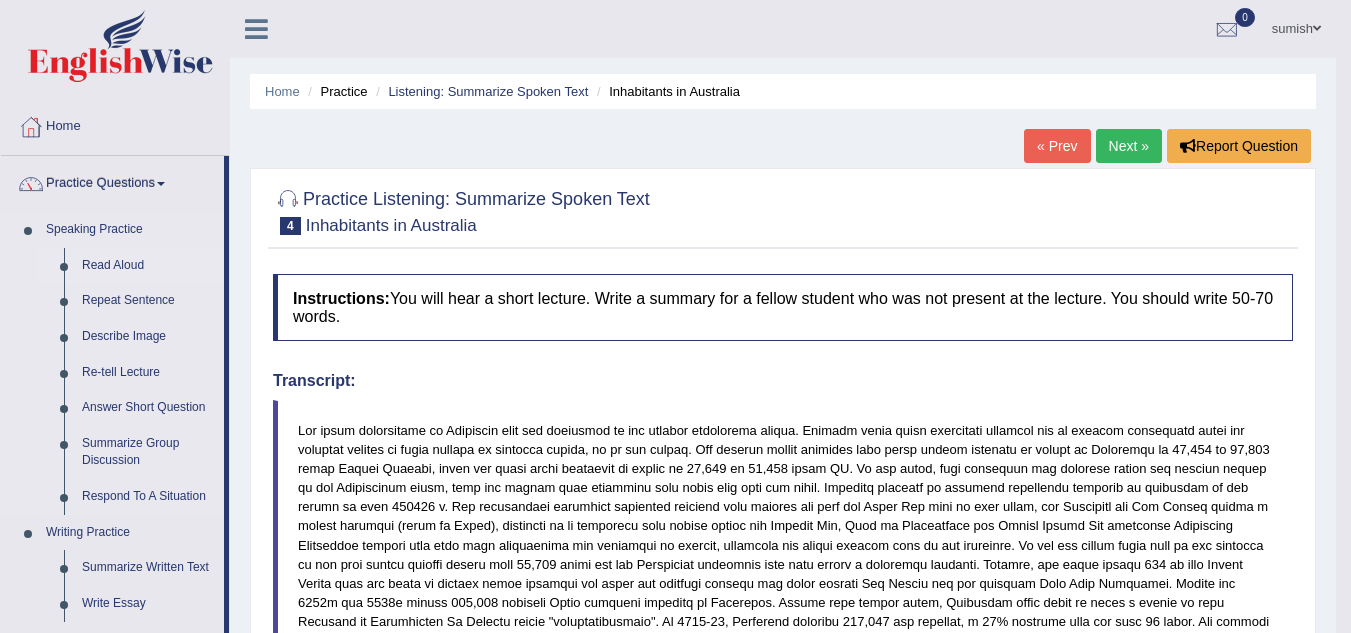 click on "Read Aloud" at bounding box center [148, 266] 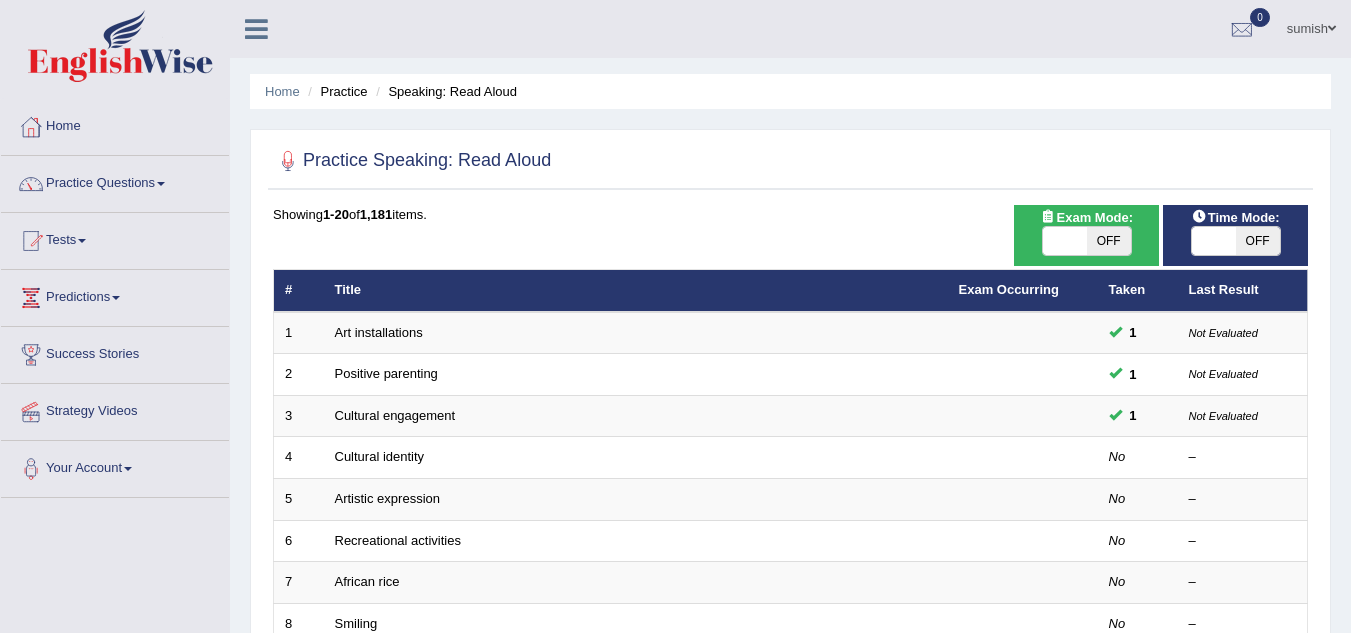 scroll, scrollTop: 691, scrollLeft: 0, axis: vertical 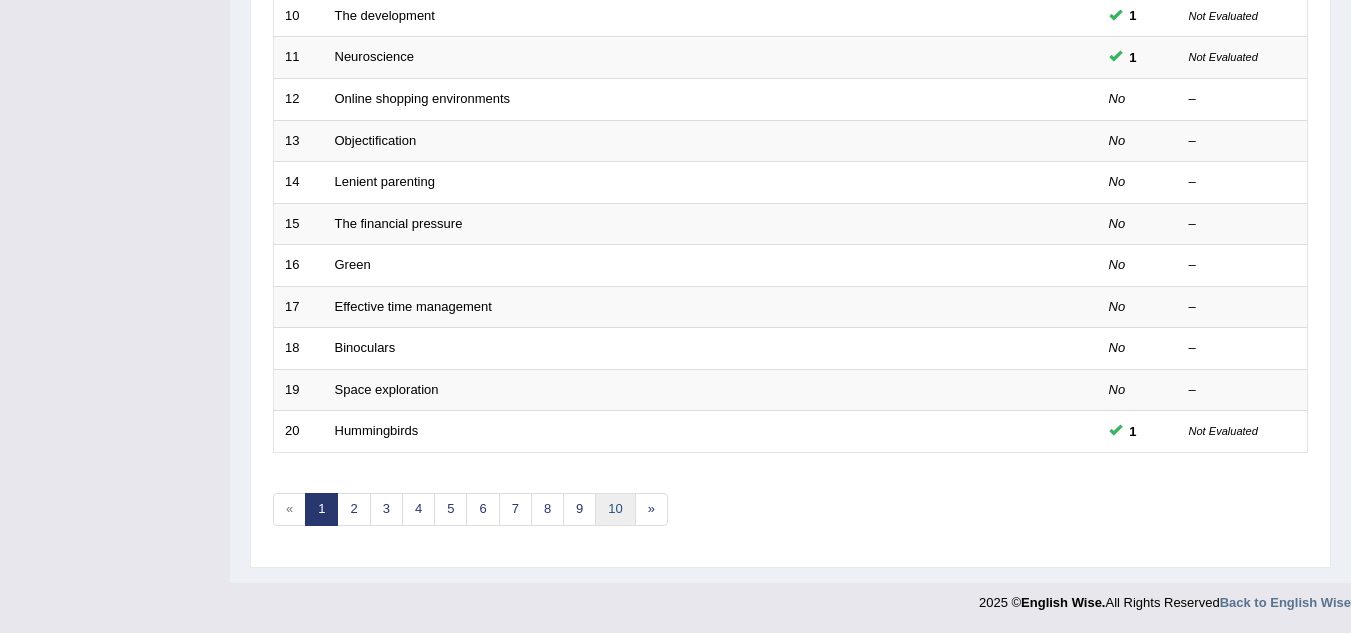 click on "10" at bounding box center (615, 509) 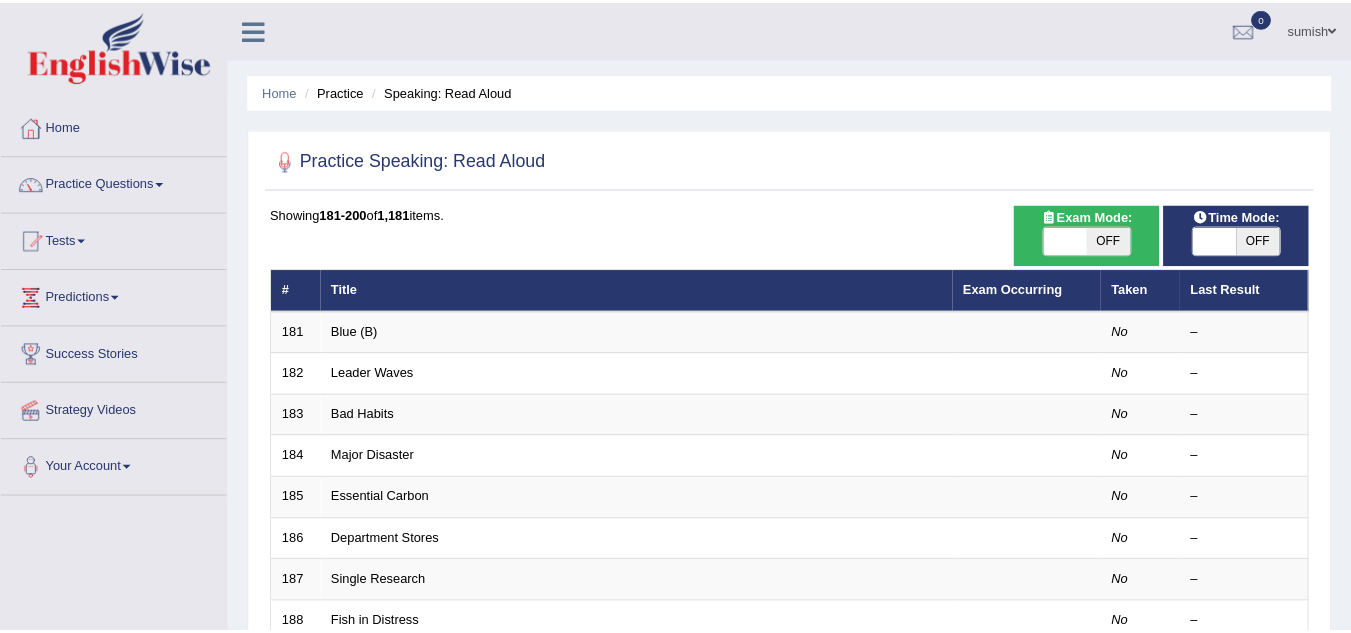 scroll, scrollTop: 0, scrollLeft: 0, axis: both 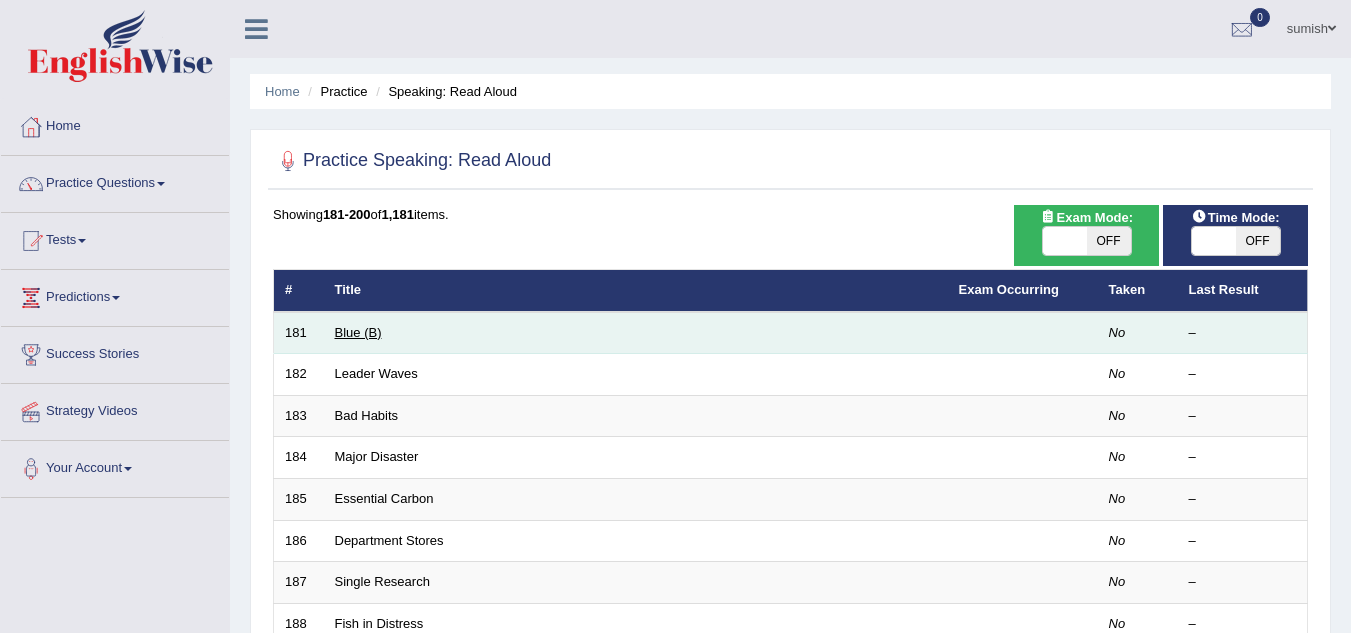 click on "Blue (B)" at bounding box center (358, 332) 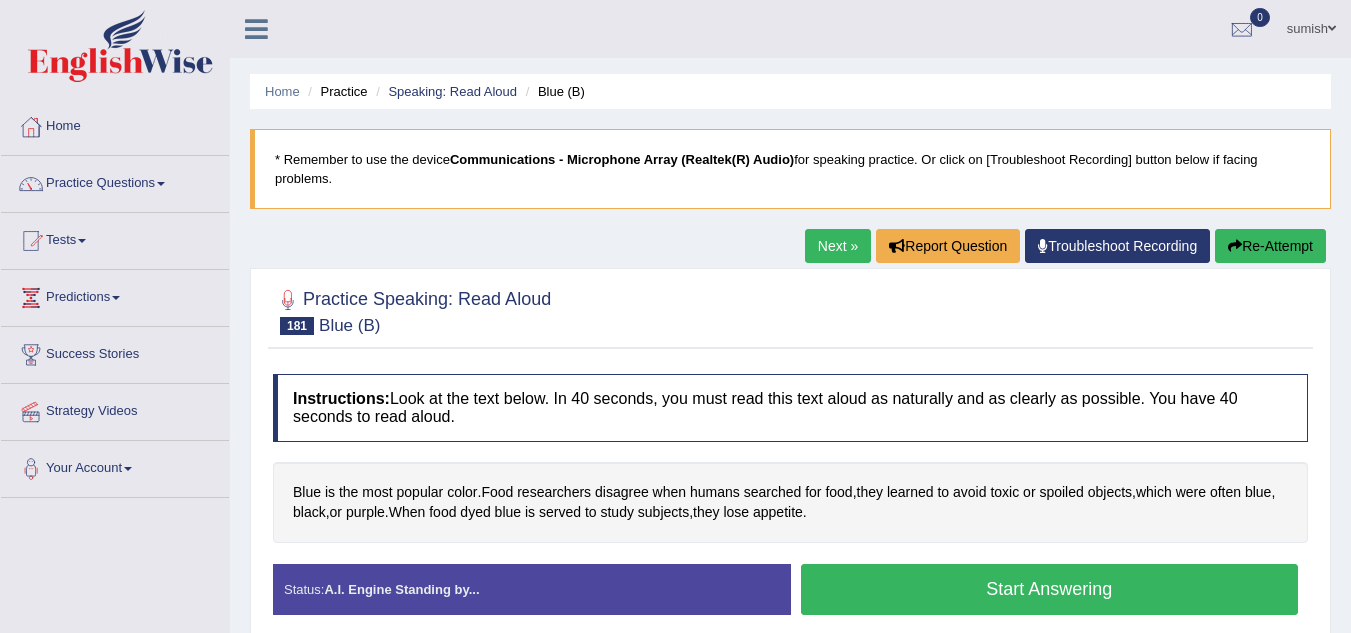 scroll, scrollTop: 0, scrollLeft: 0, axis: both 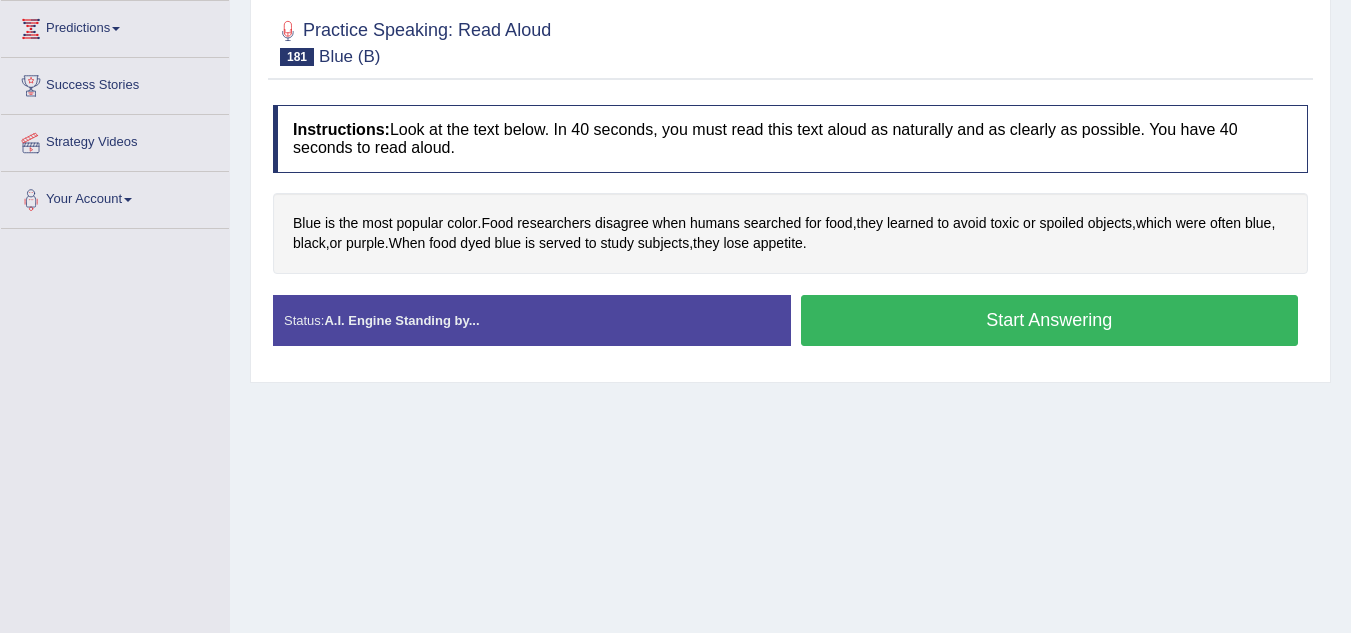 click on "Start Answering" at bounding box center (1050, 320) 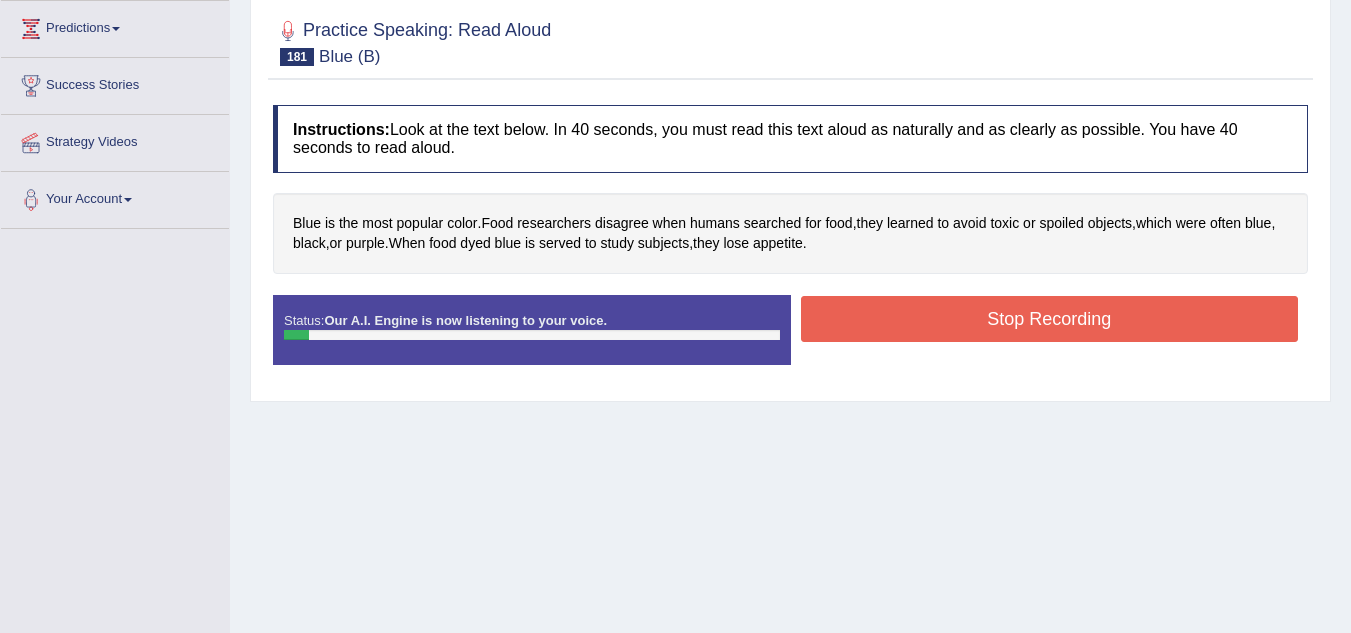 click on "Stop Recording" at bounding box center [1050, 319] 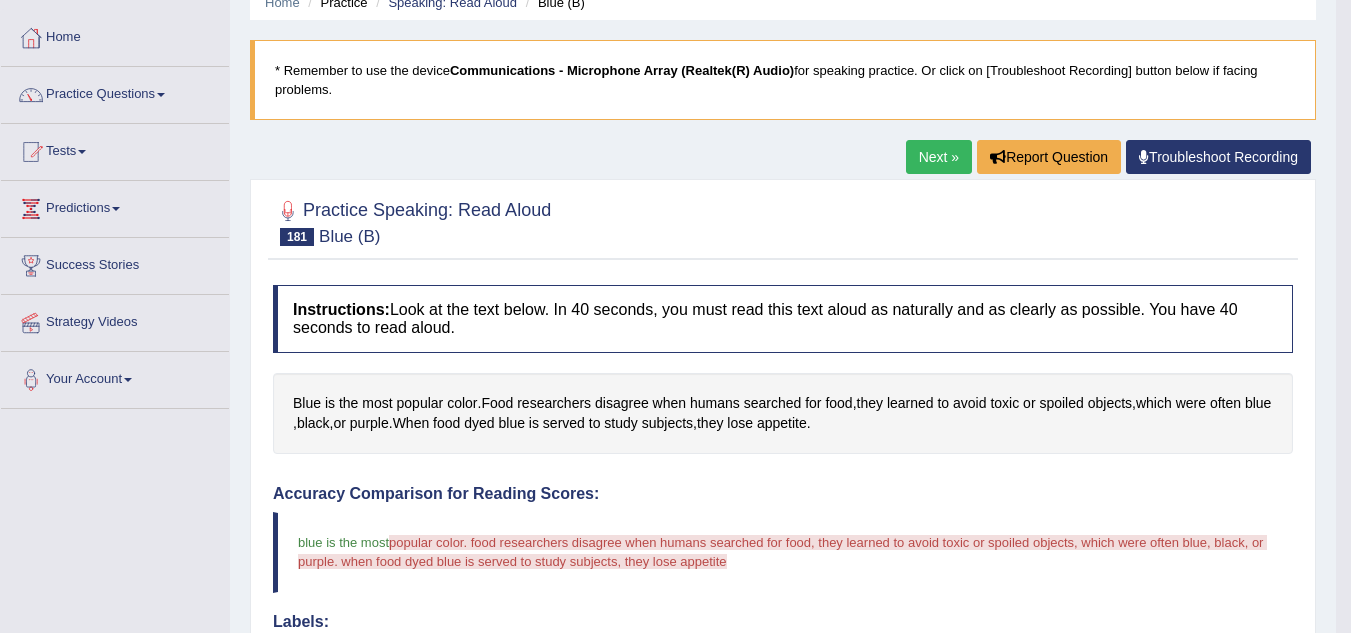 scroll, scrollTop: 85, scrollLeft: 0, axis: vertical 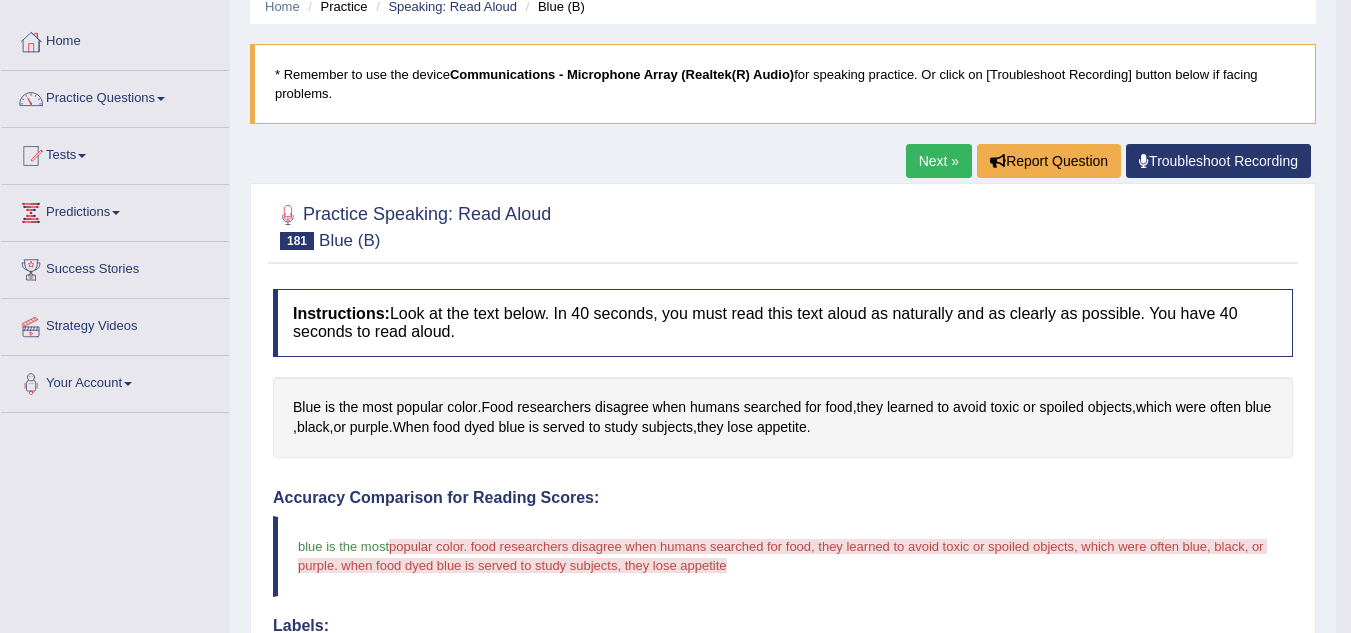 click on "Next »" at bounding box center (939, 161) 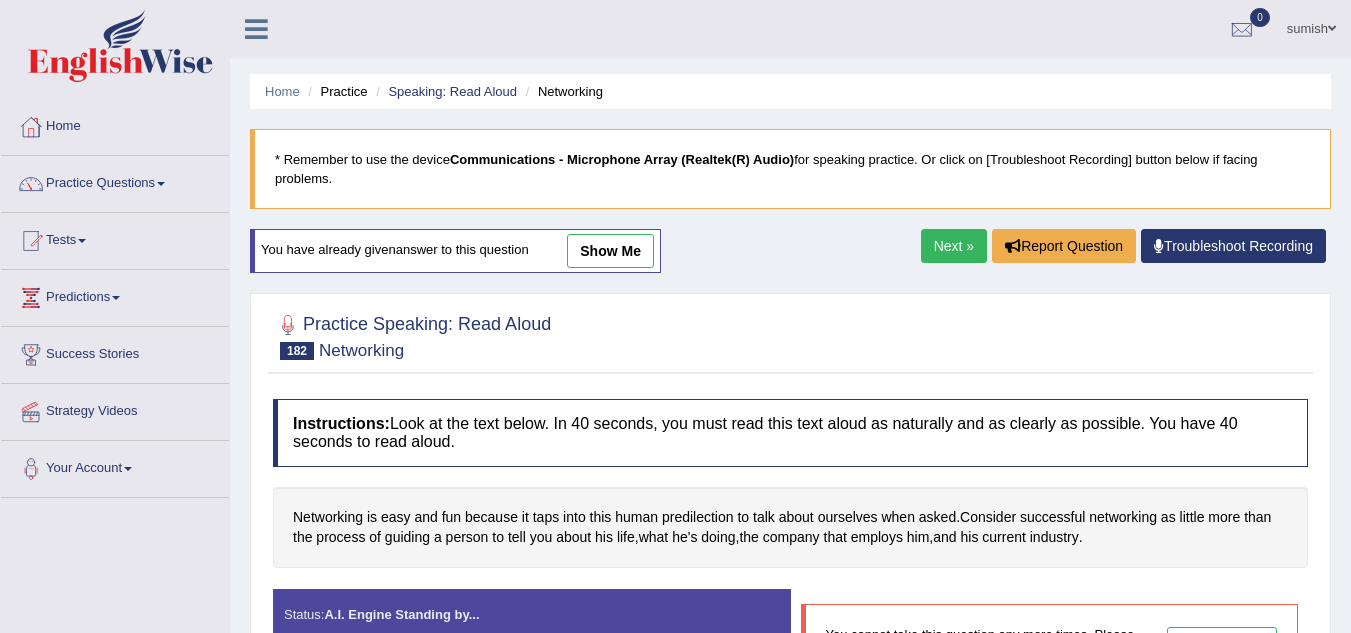 scroll, scrollTop: 0, scrollLeft: 0, axis: both 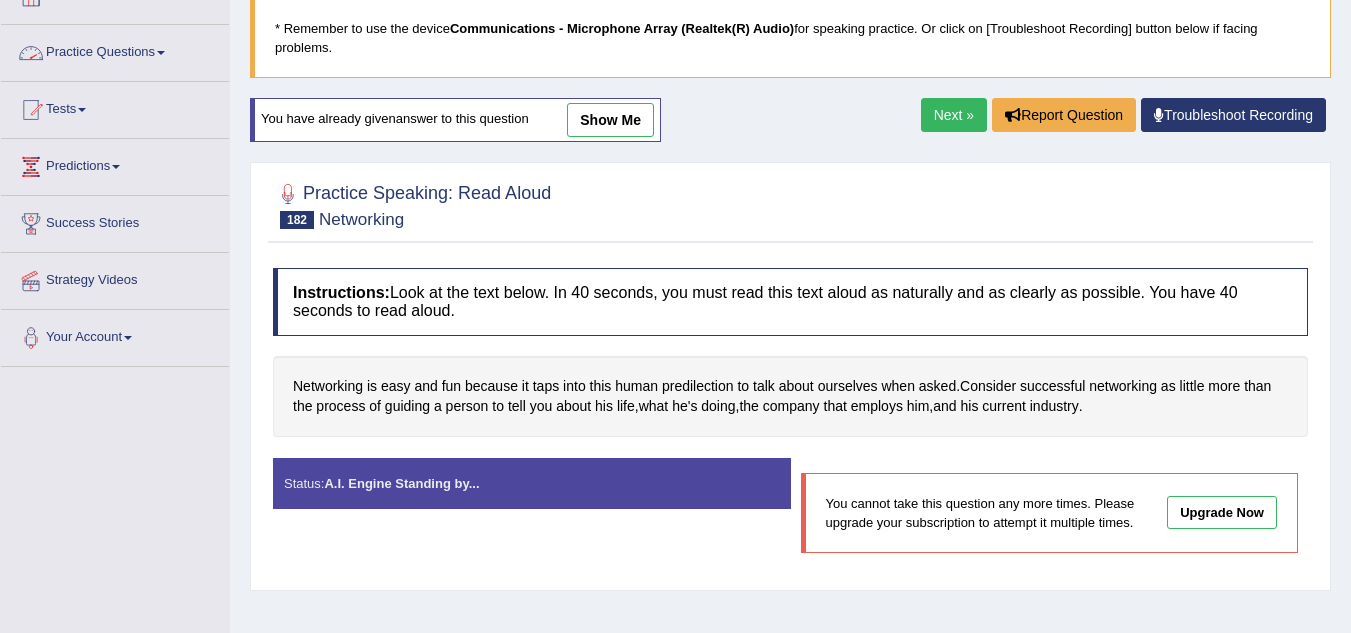 click on "Practice Questions" at bounding box center [115, 50] 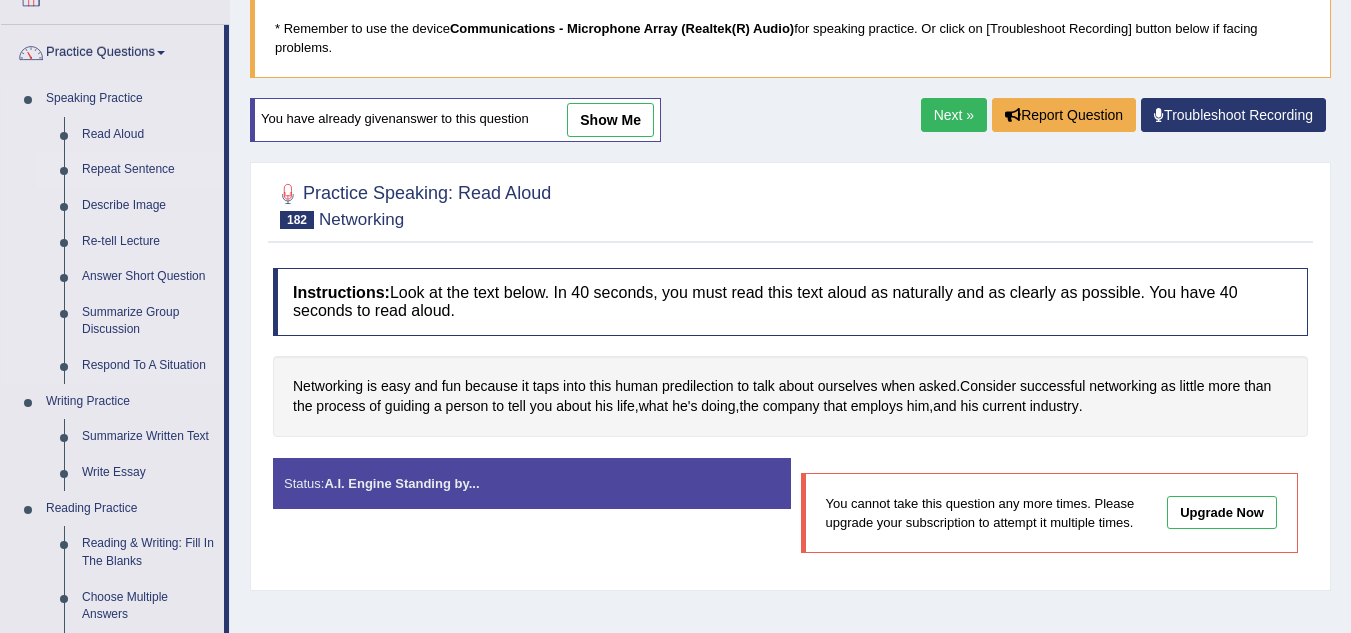 click on "Repeat Sentence" at bounding box center (148, 170) 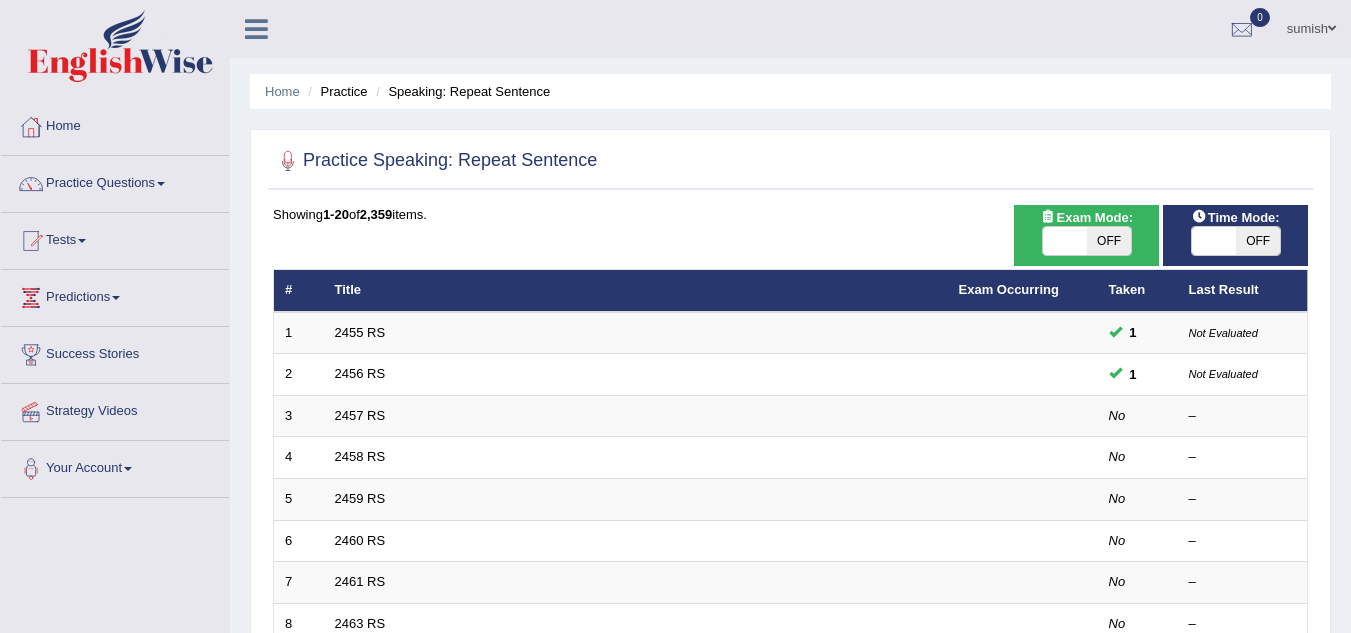 scroll, scrollTop: 0, scrollLeft: 0, axis: both 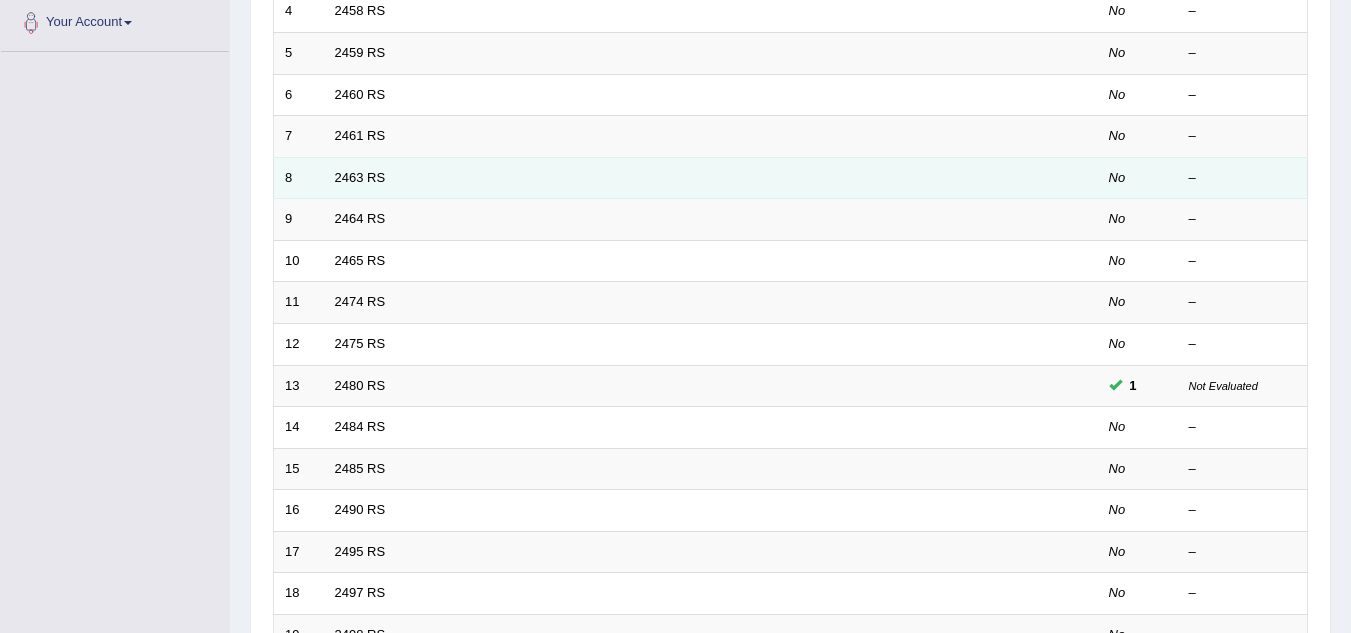 click on "2463 RS" at bounding box center [636, 178] 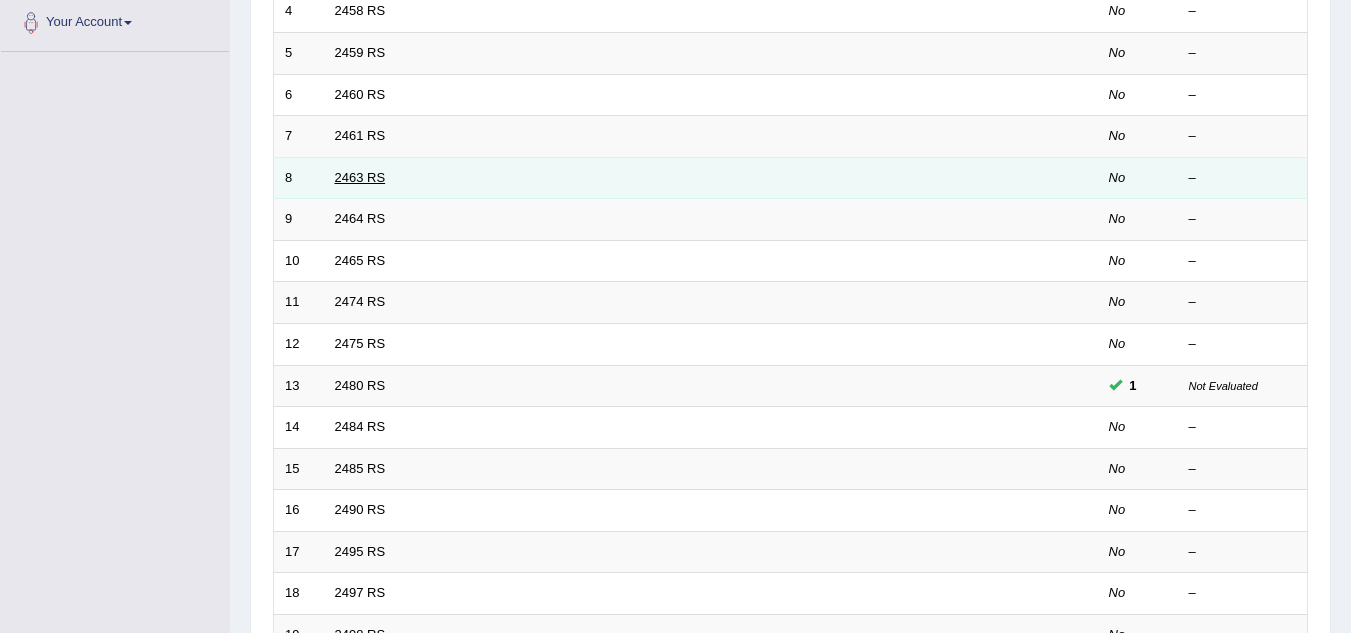 click on "2463 RS" at bounding box center [360, 177] 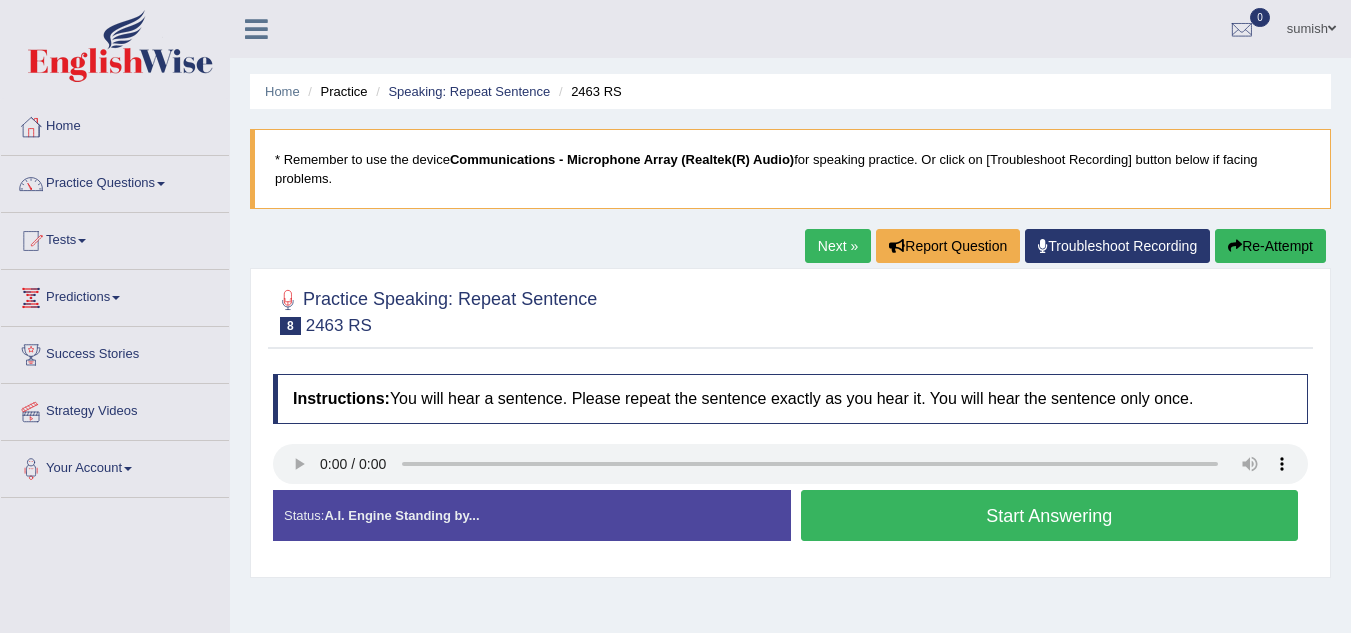scroll, scrollTop: 0, scrollLeft: 0, axis: both 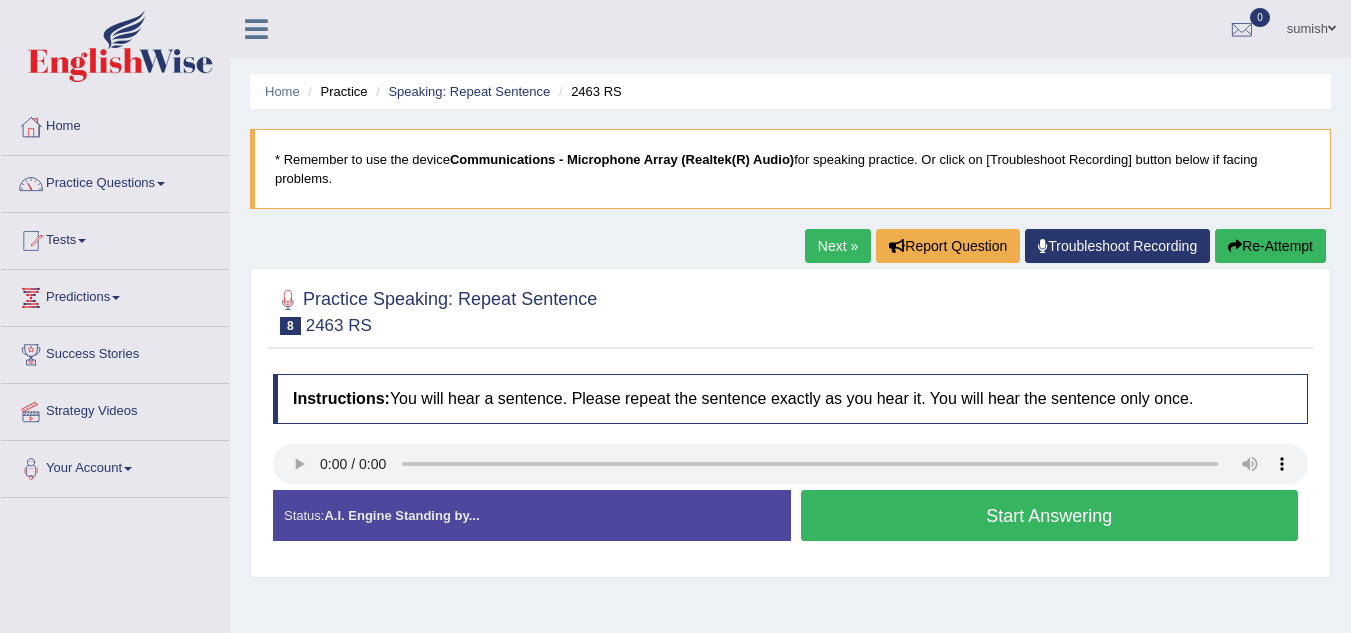 click on "Start Answering" at bounding box center (1050, 515) 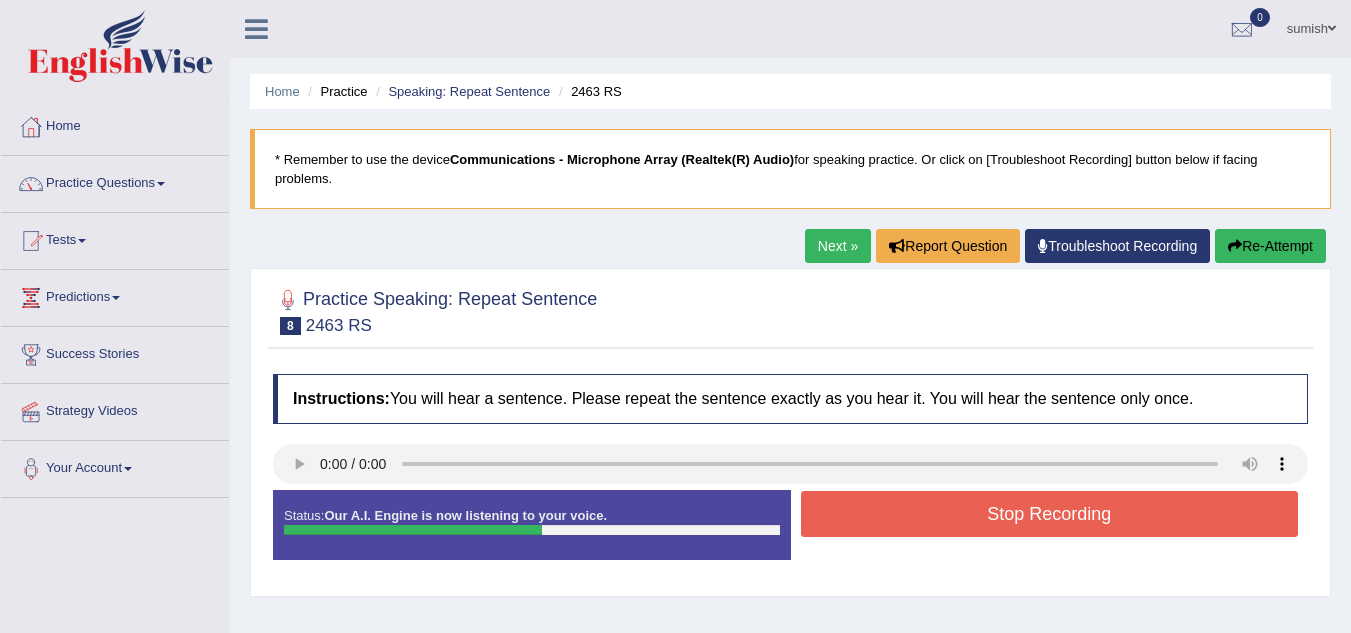 click on "Stop Recording" at bounding box center [1050, 514] 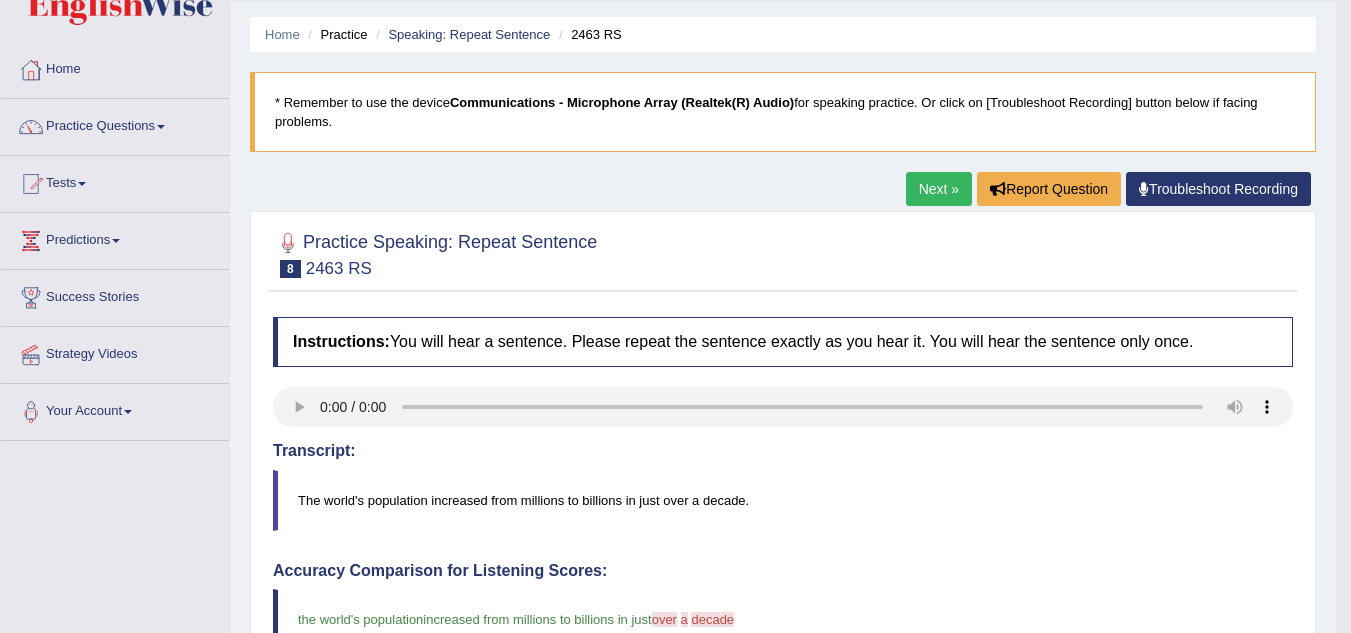 scroll, scrollTop: 0, scrollLeft: 0, axis: both 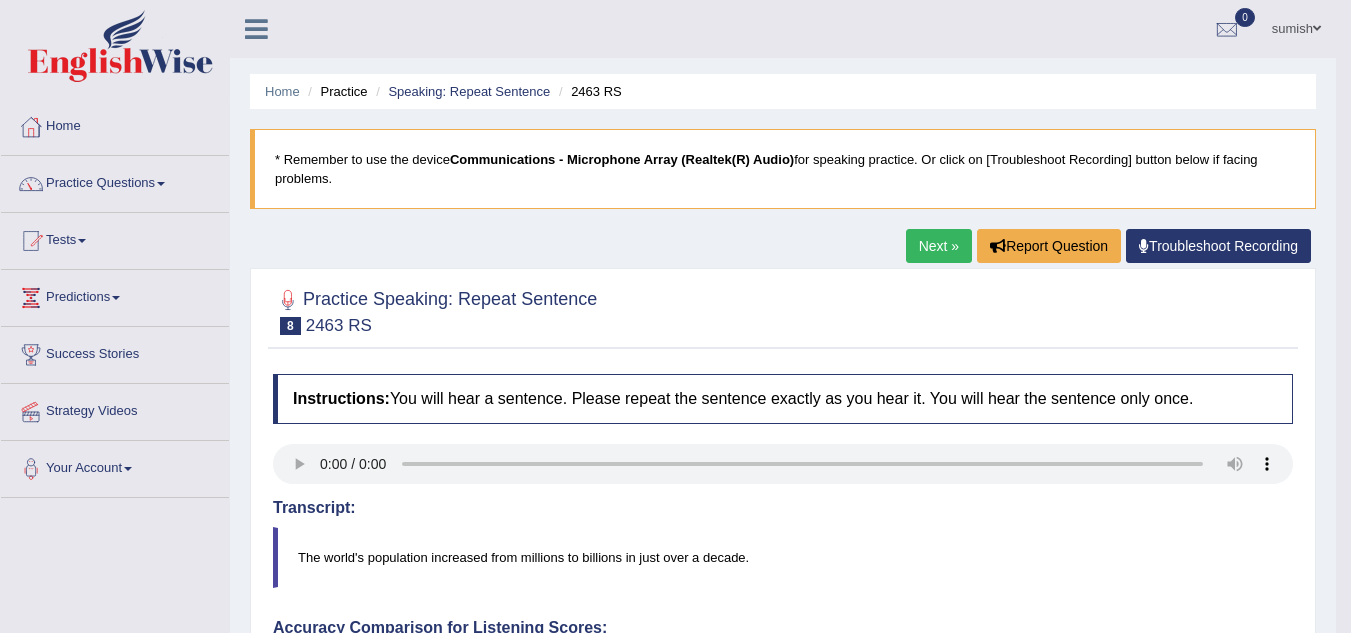 click on "Next »" at bounding box center (939, 246) 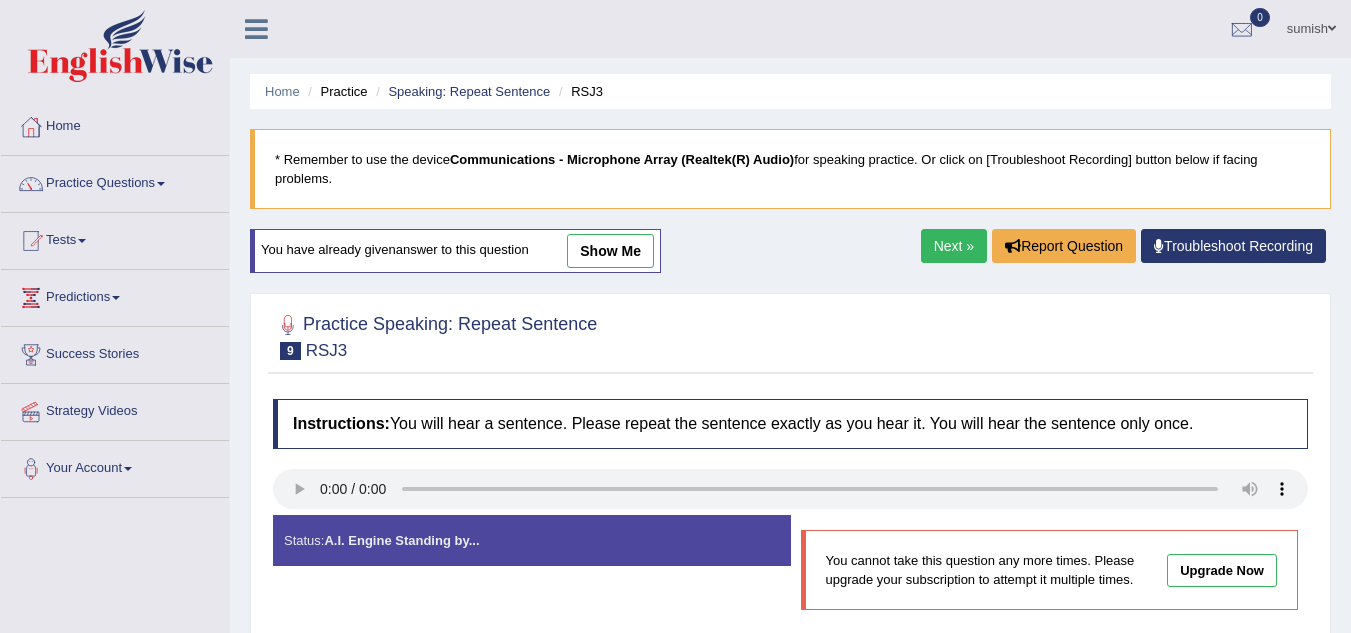 scroll, scrollTop: 0, scrollLeft: 0, axis: both 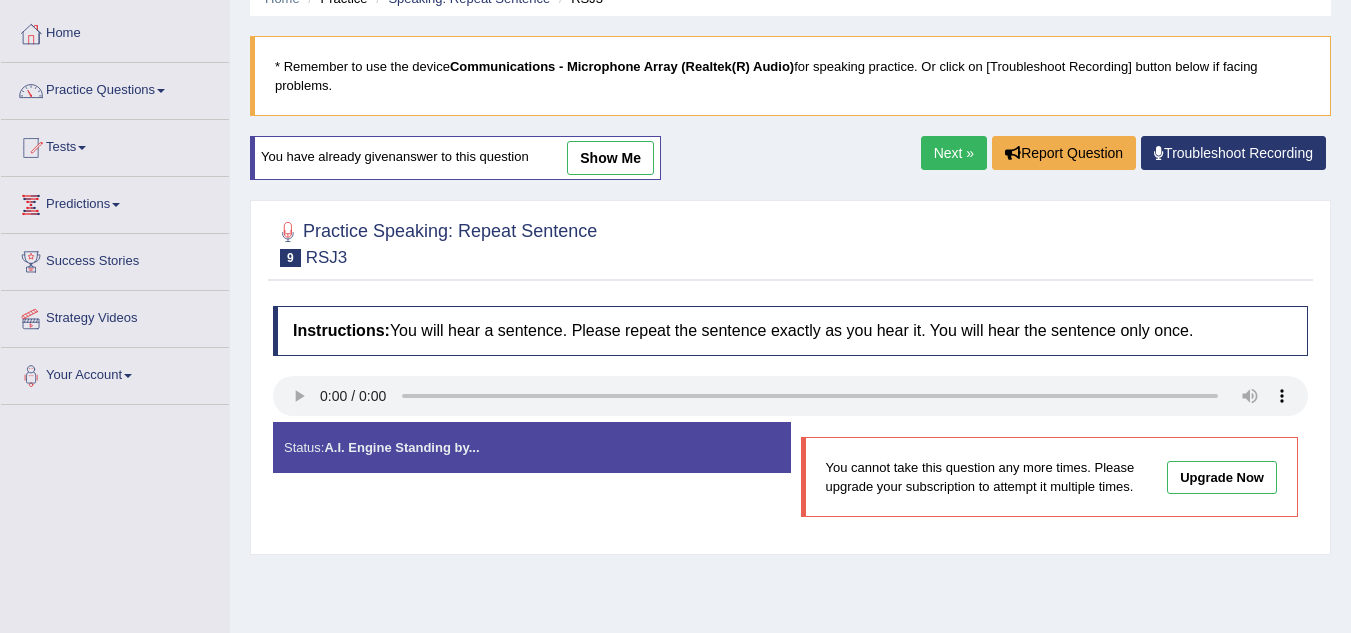 click on "show me" at bounding box center [610, 158] 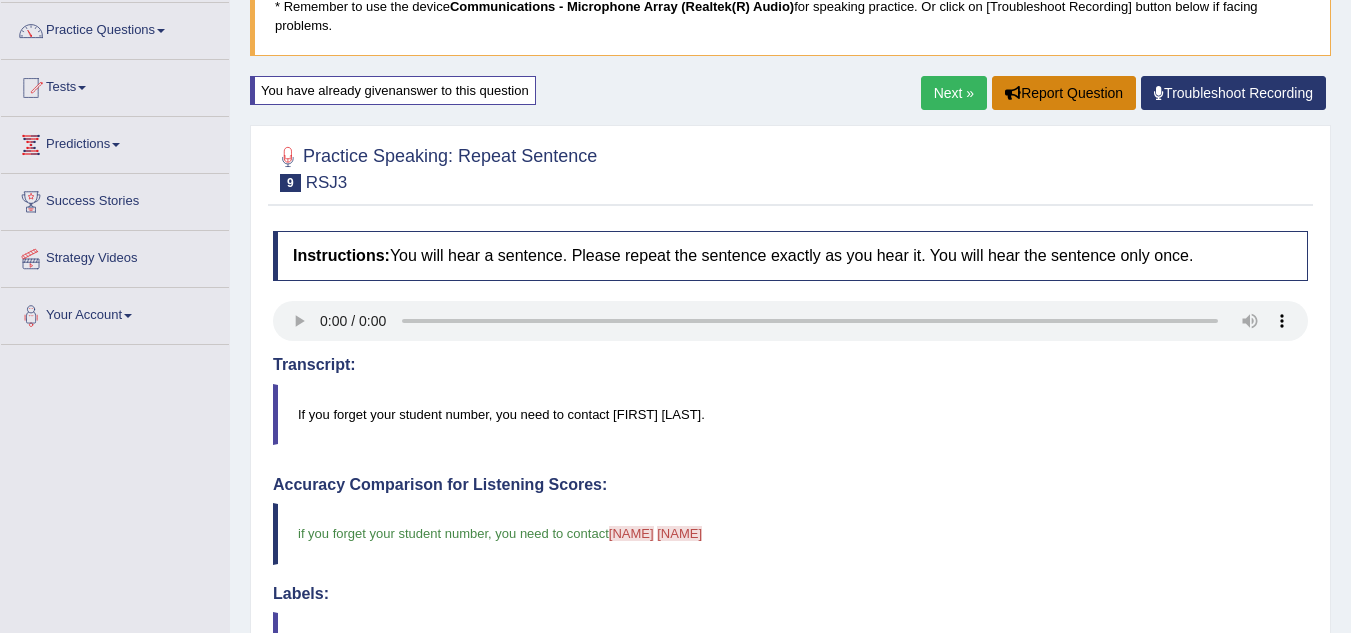 scroll, scrollTop: 152, scrollLeft: 0, axis: vertical 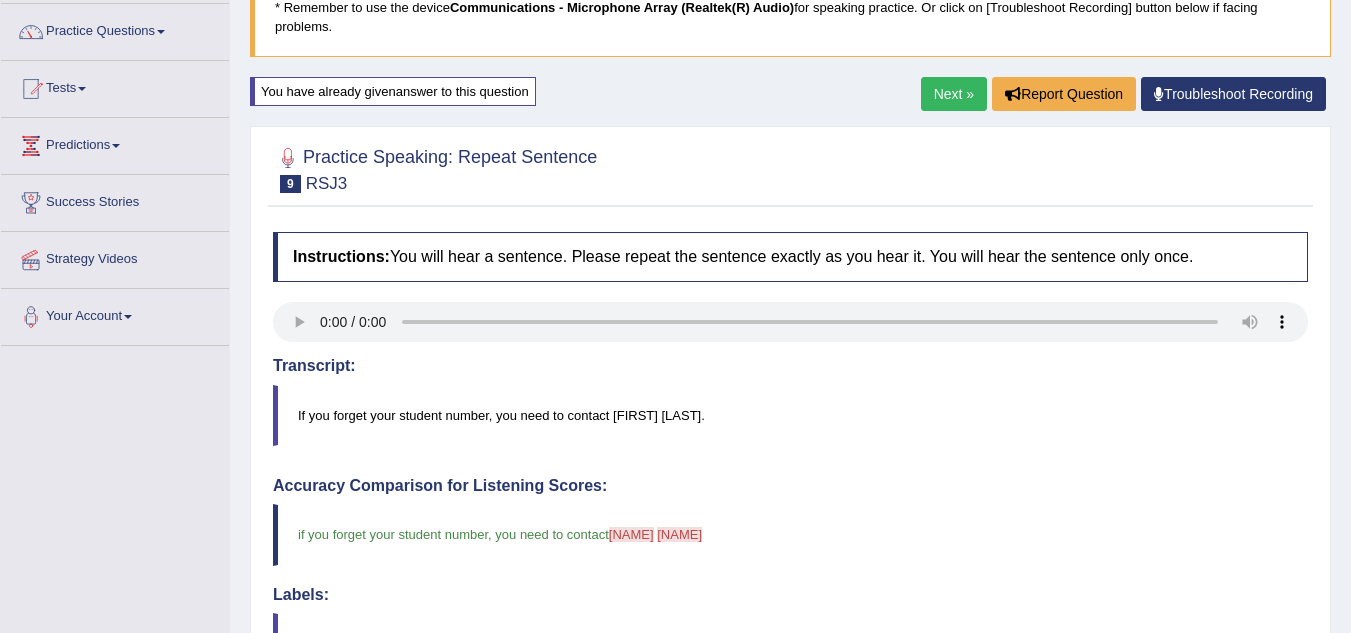 click on "Next »" at bounding box center (954, 94) 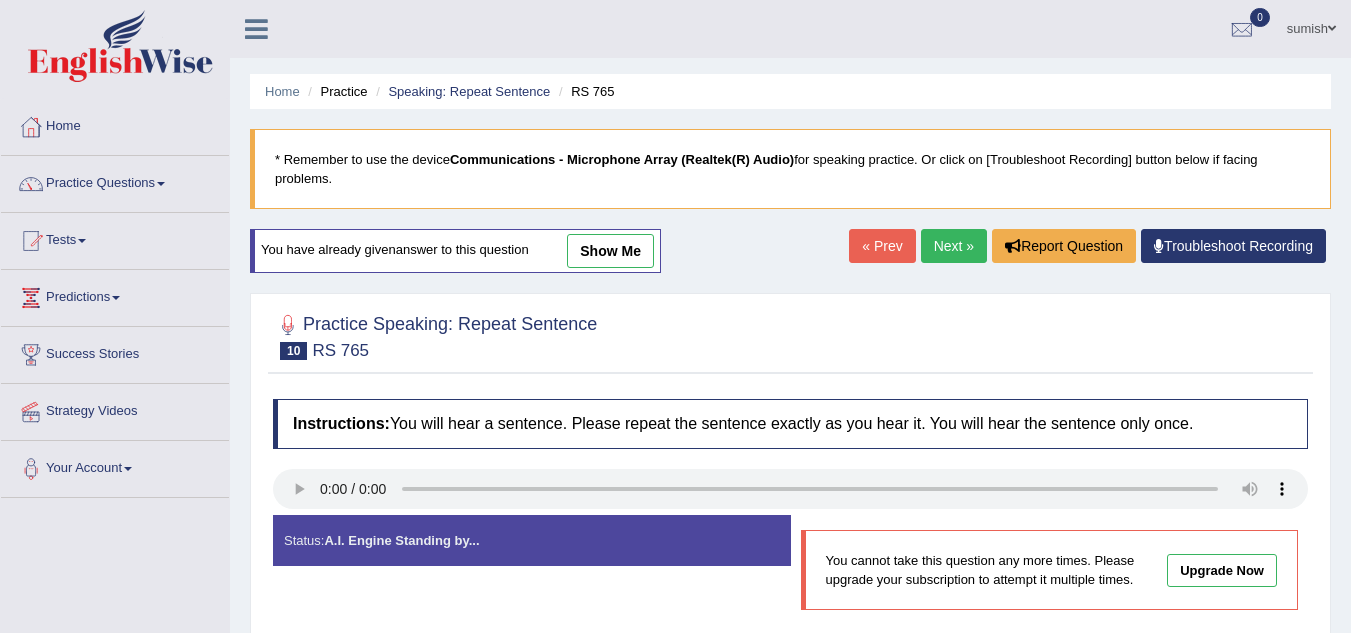 scroll, scrollTop: 0, scrollLeft: 0, axis: both 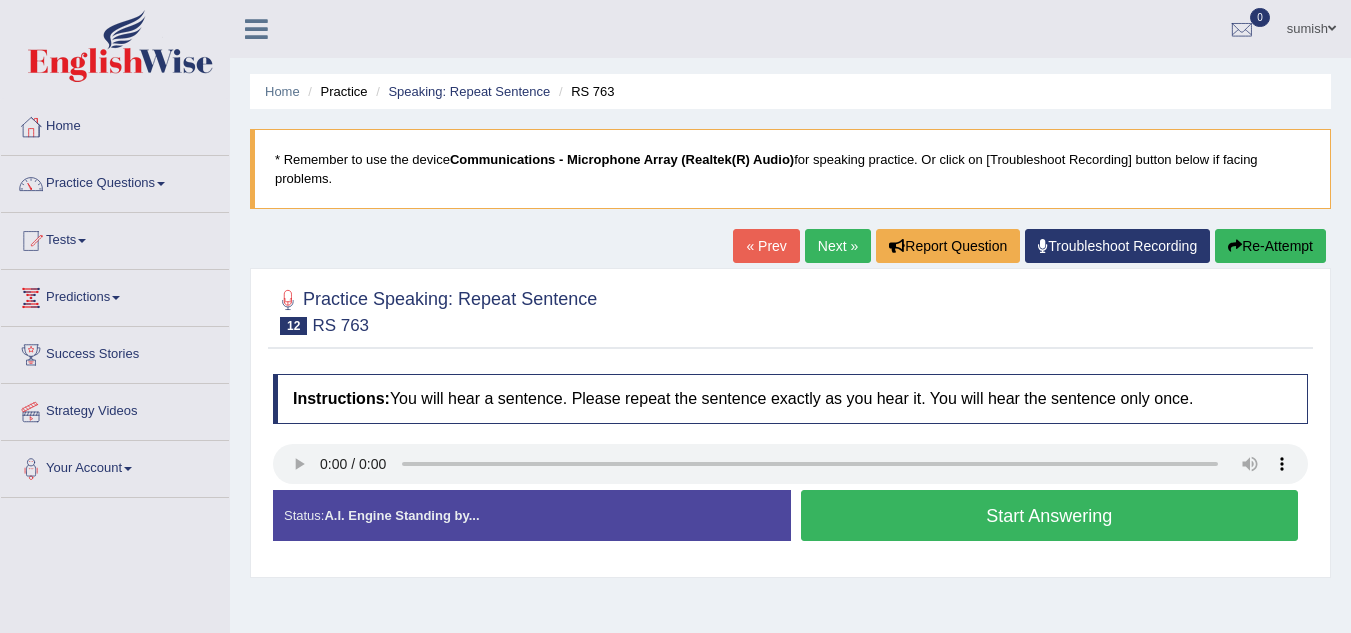 click on "Next »" at bounding box center [838, 246] 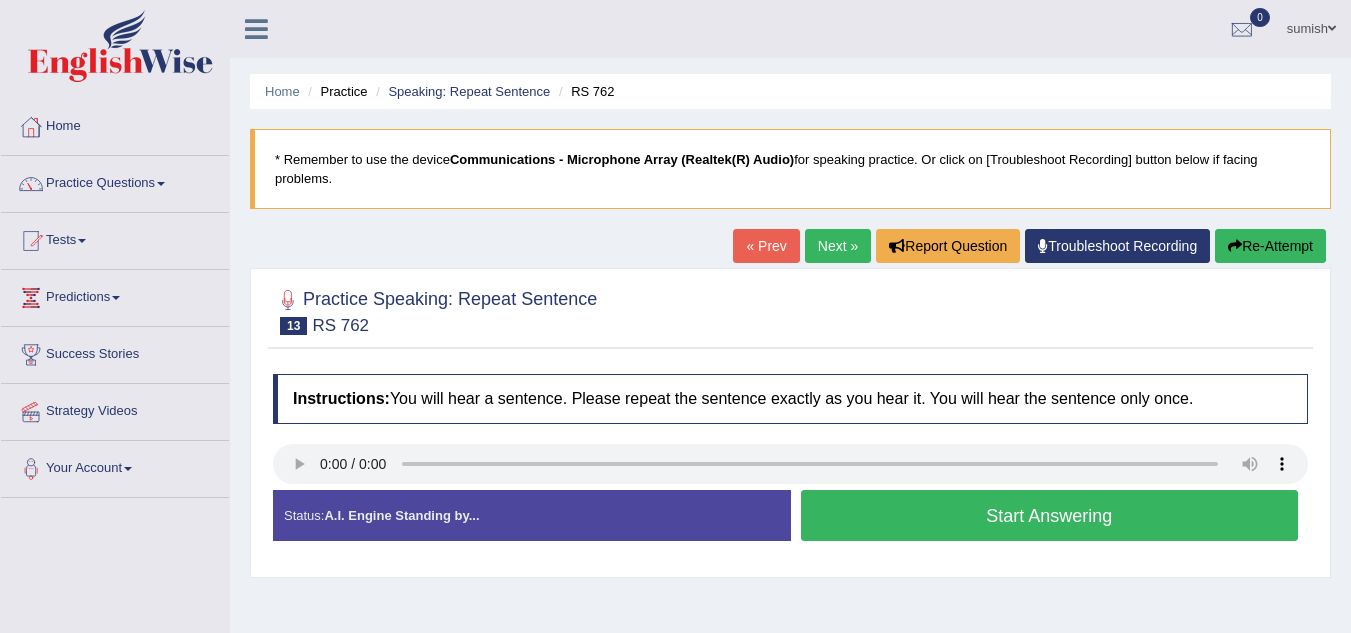 scroll, scrollTop: 0, scrollLeft: 0, axis: both 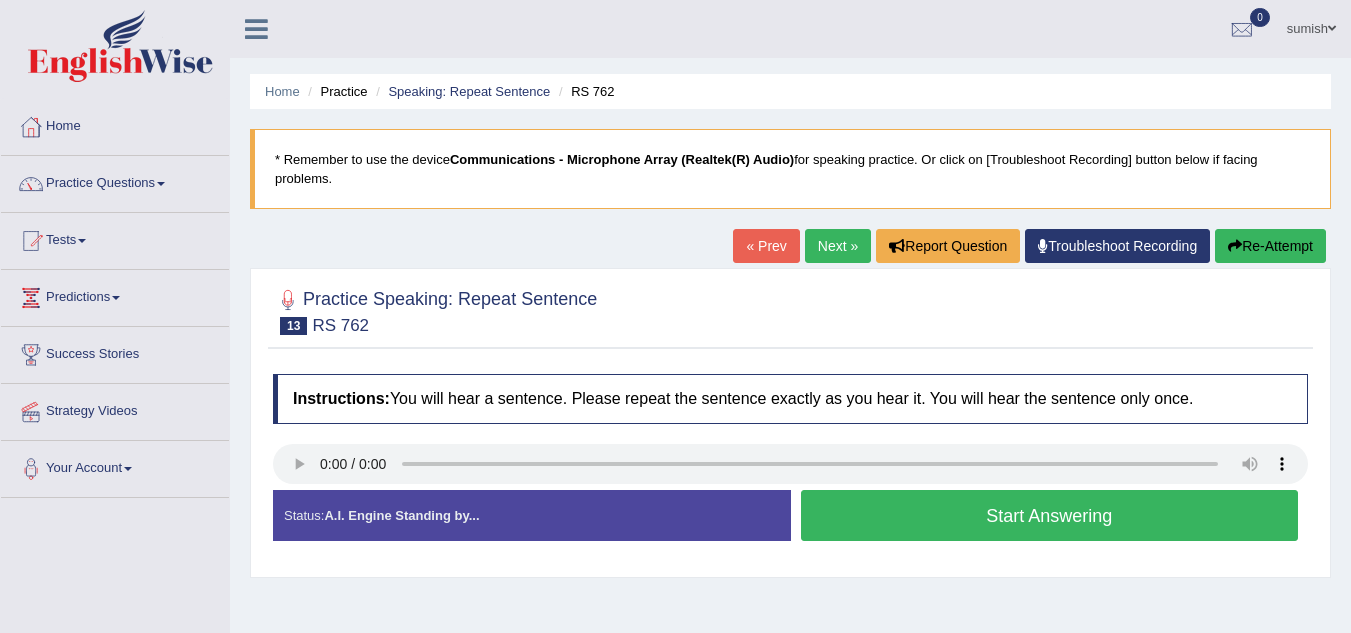 click on "Next »" at bounding box center (838, 246) 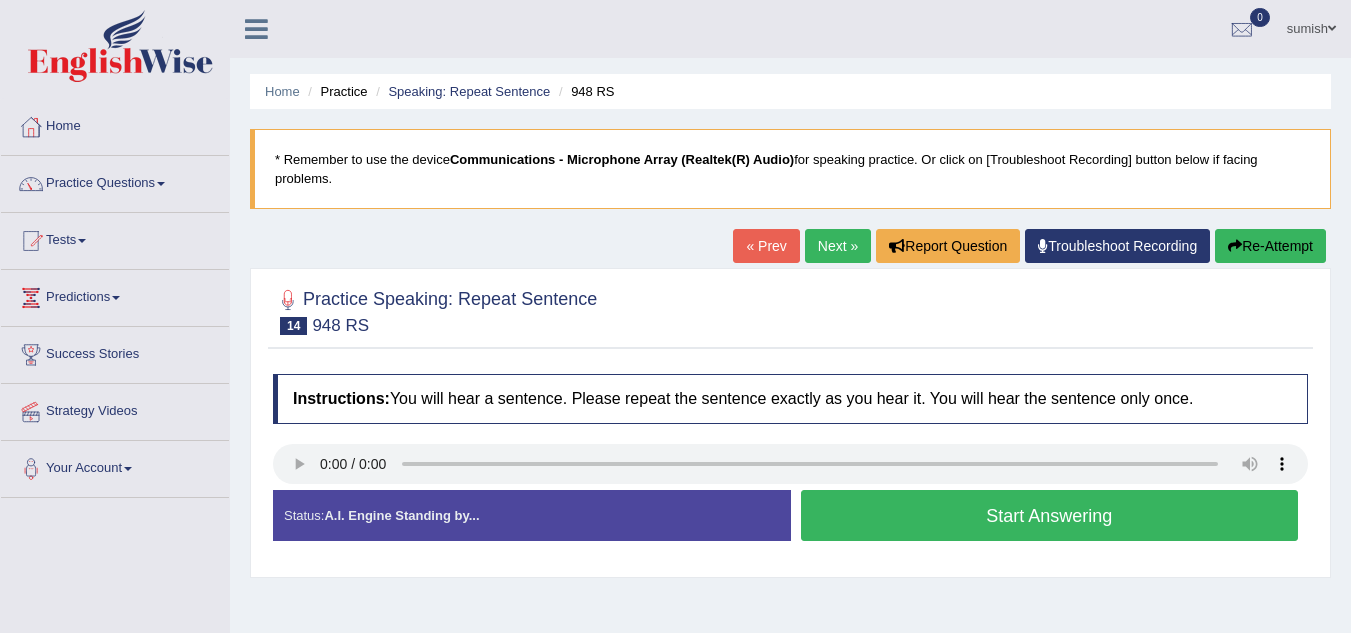 scroll, scrollTop: 0, scrollLeft: 0, axis: both 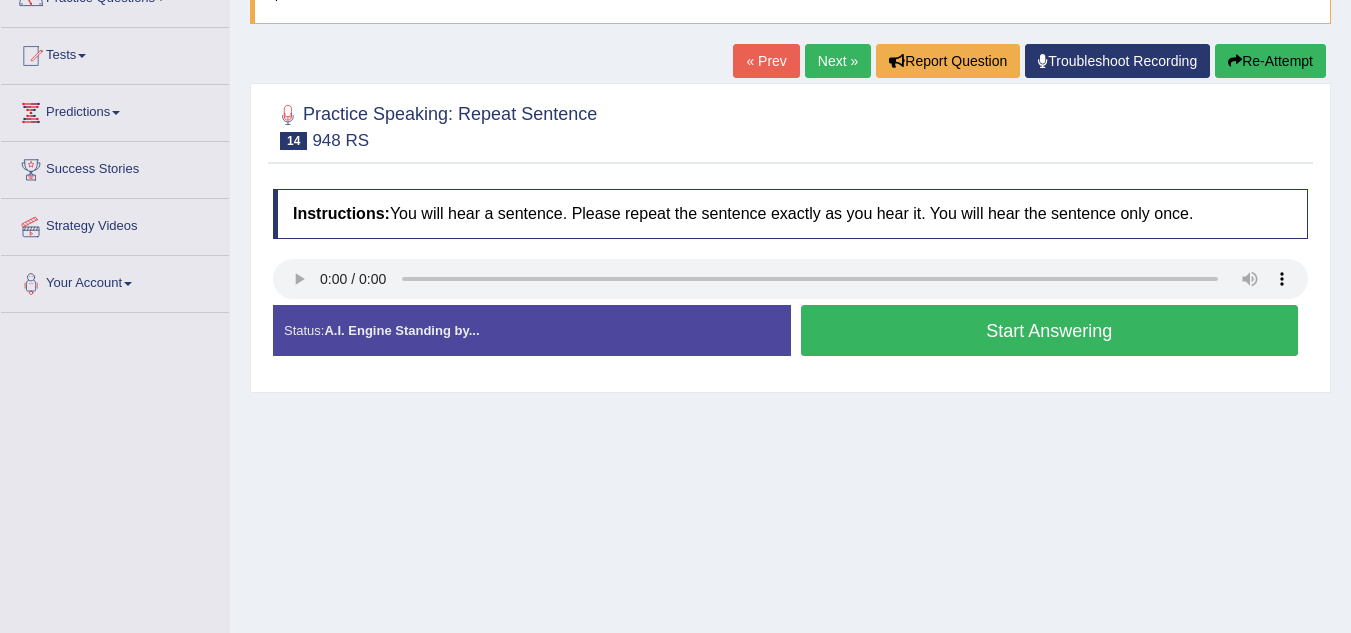 click on "Start Answering" at bounding box center [1050, 330] 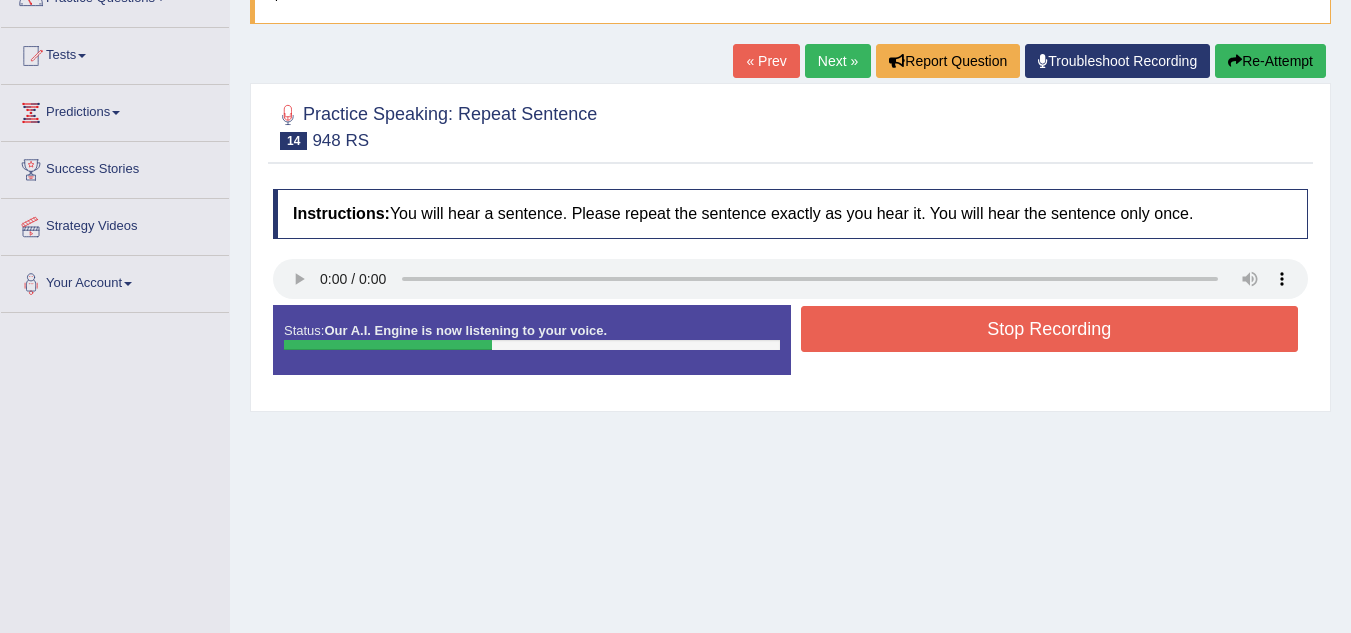 click on "Stop Recording" at bounding box center [1050, 329] 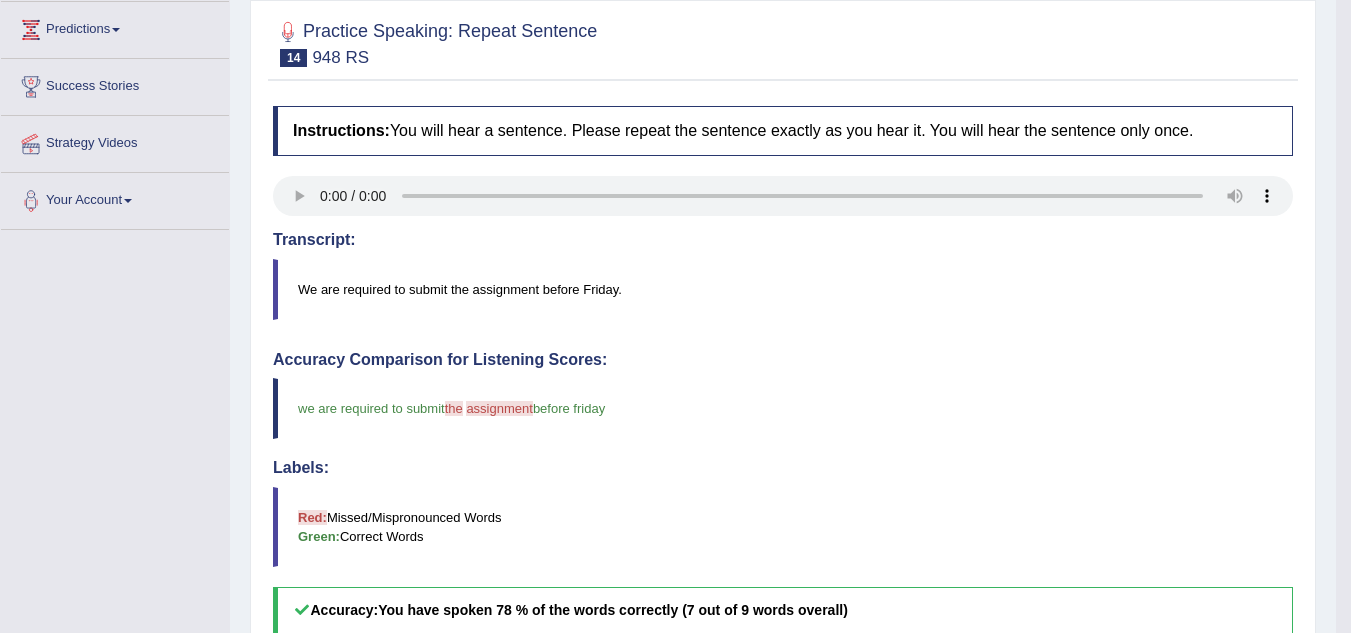 scroll, scrollTop: 0, scrollLeft: 0, axis: both 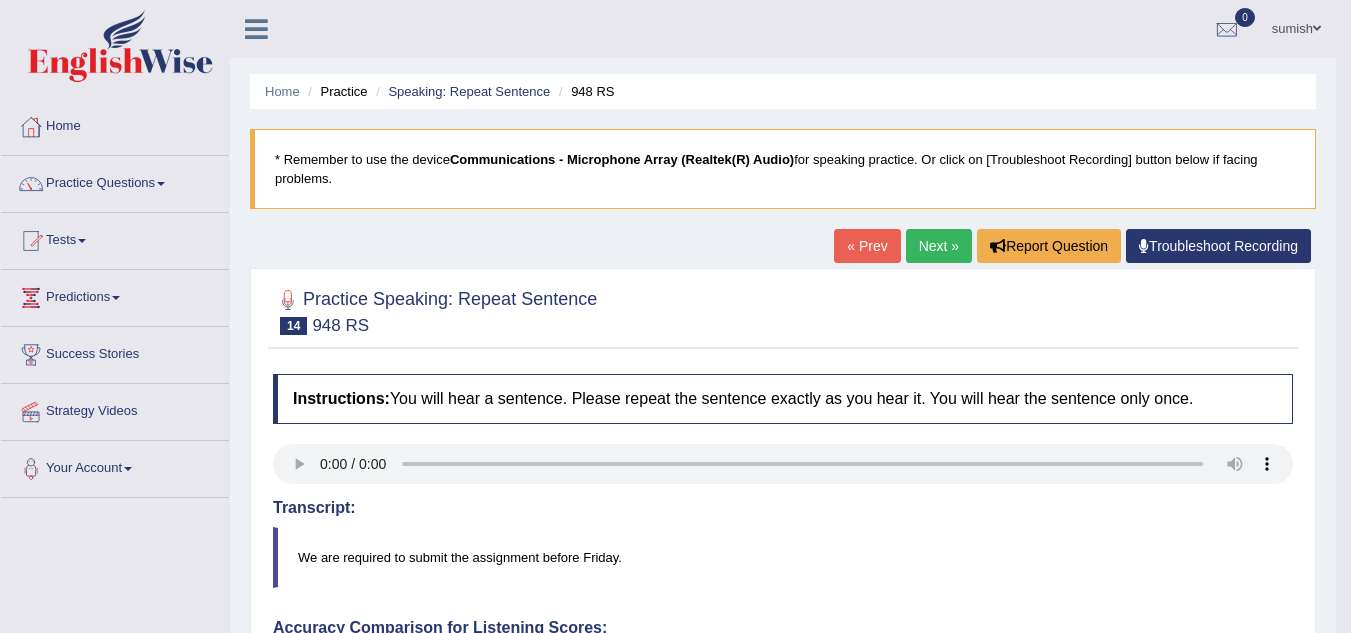 click on "Next »" at bounding box center (939, 246) 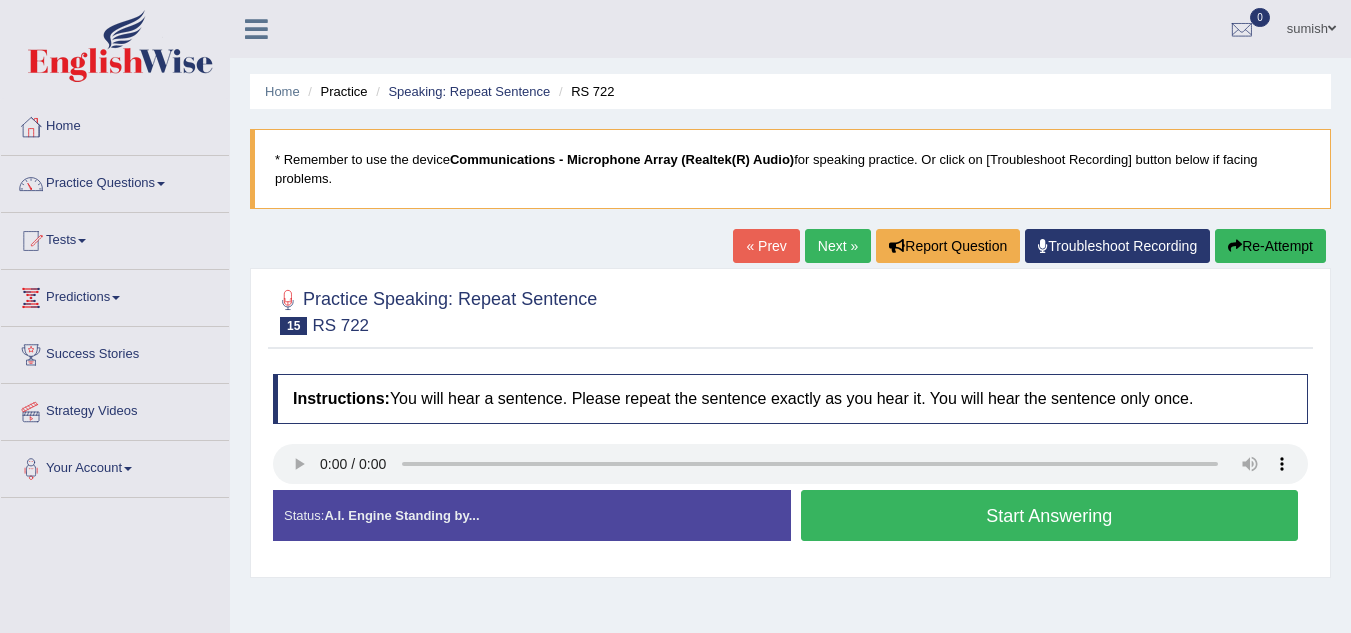 scroll, scrollTop: 0, scrollLeft: 0, axis: both 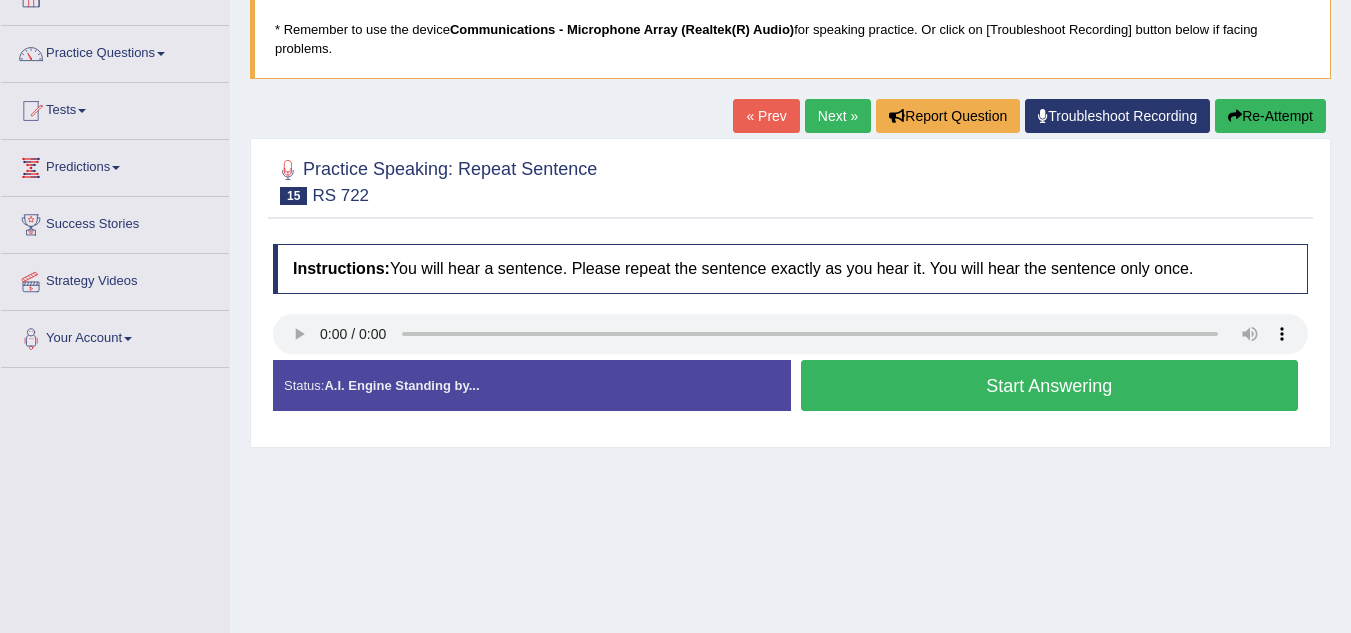 click on "Start Answering" at bounding box center (1050, 385) 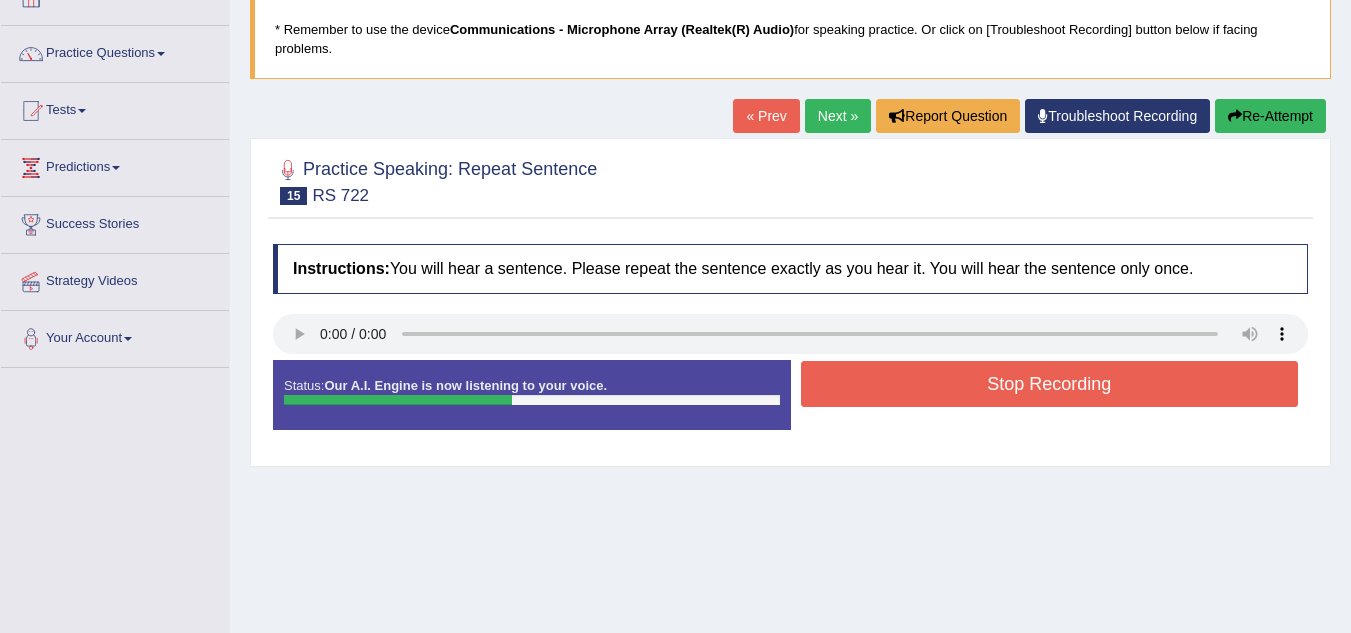 click on "Stop Recording" at bounding box center (1050, 384) 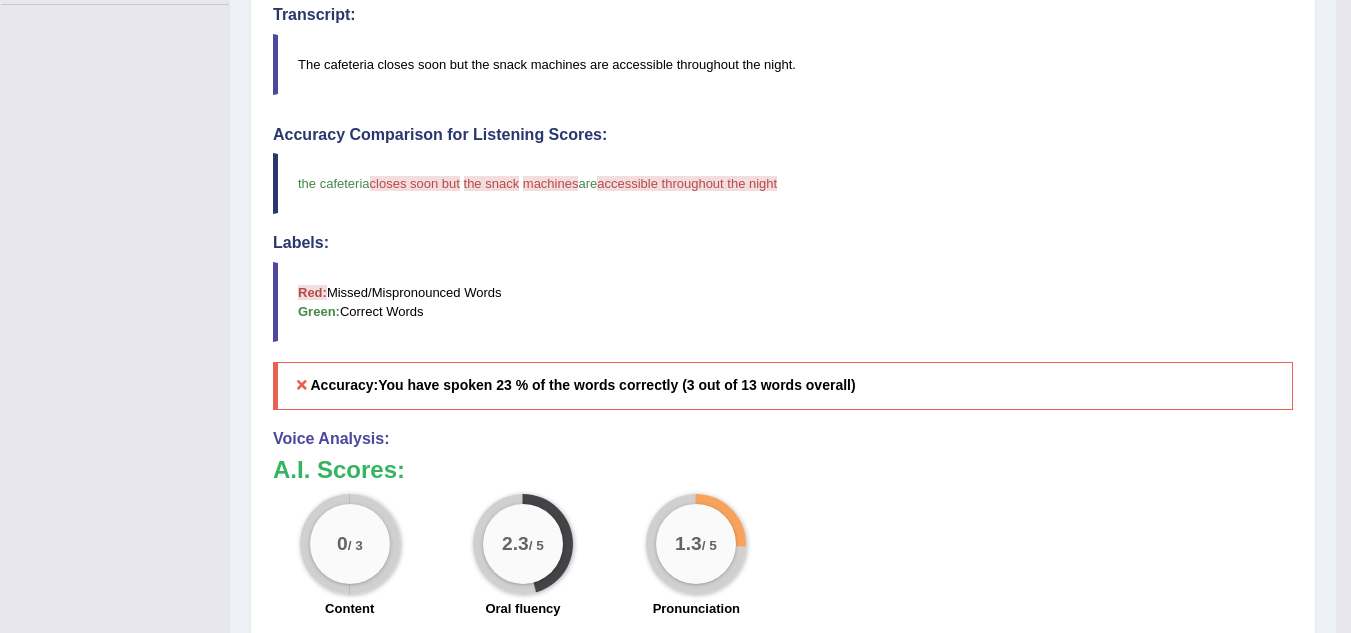 scroll, scrollTop: 0, scrollLeft: 0, axis: both 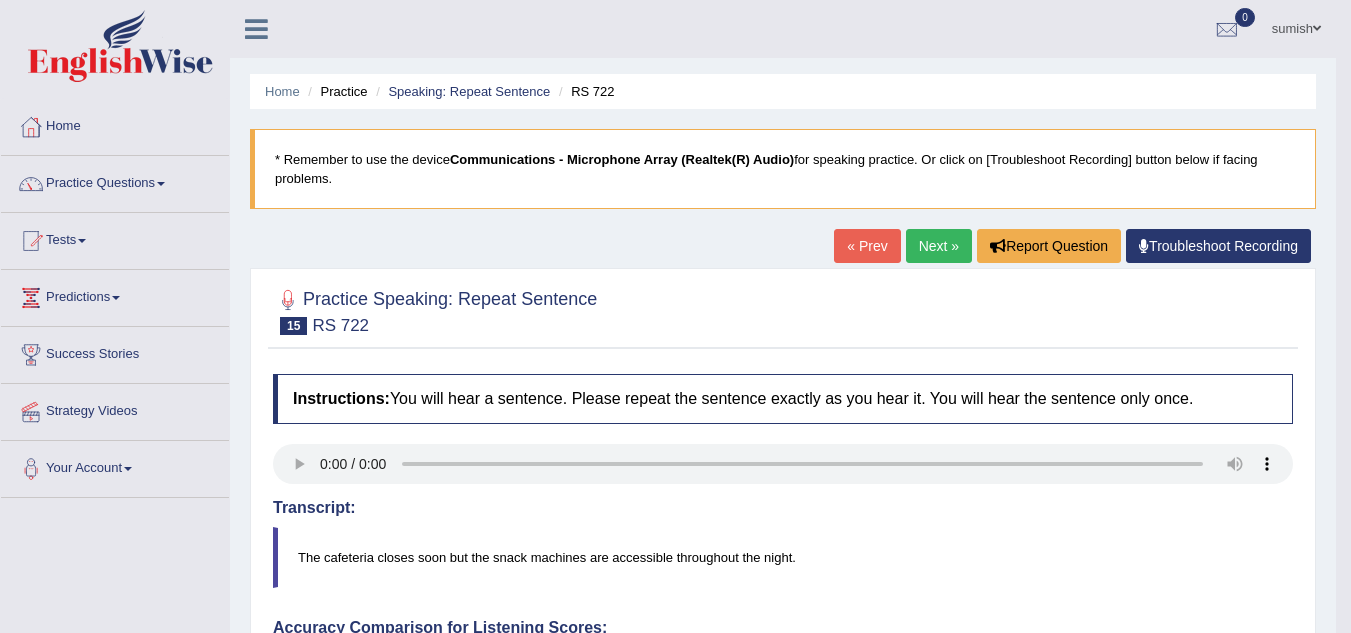 click on "« Prev Next »  Report Question  Troubleshoot Recording" at bounding box center (1075, 248) 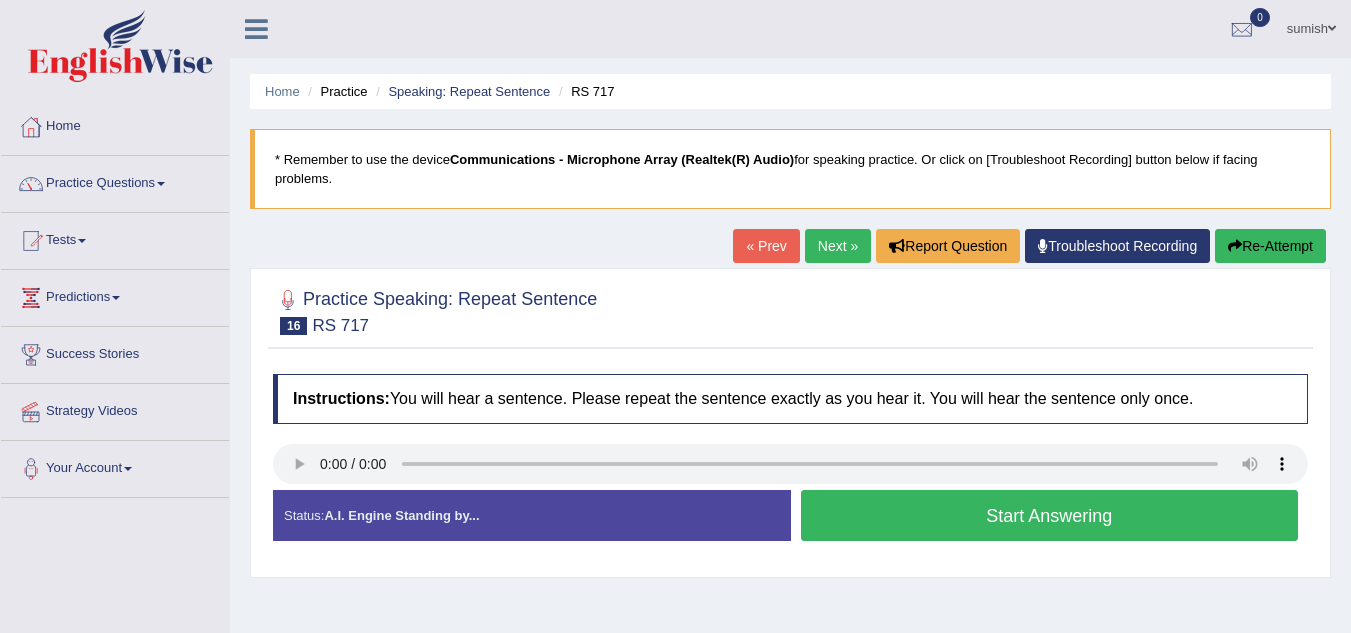 scroll, scrollTop: 0, scrollLeft: 0, axis: both 